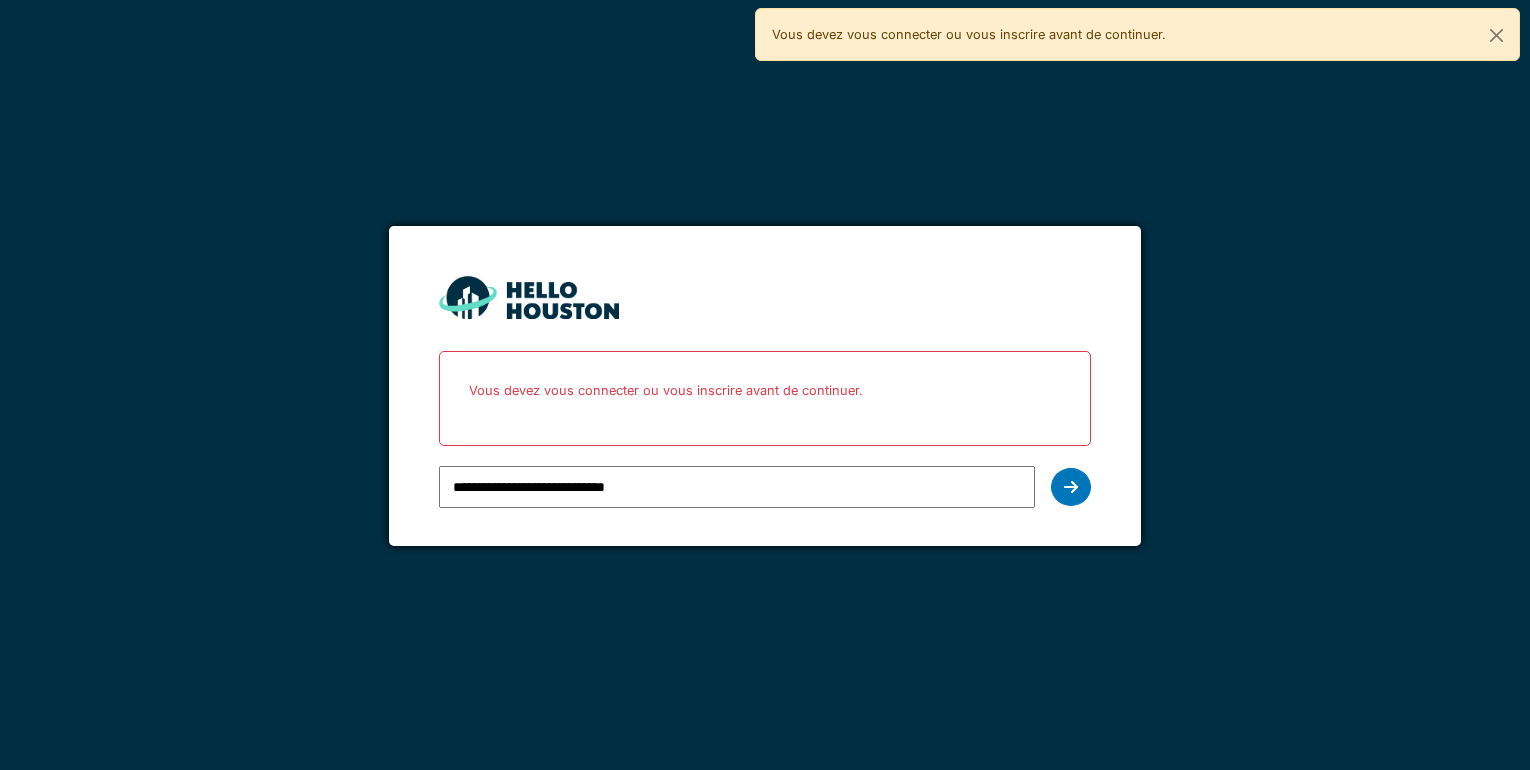 scroll, scrollTop: 0, scrollLeft: 0, axis: both 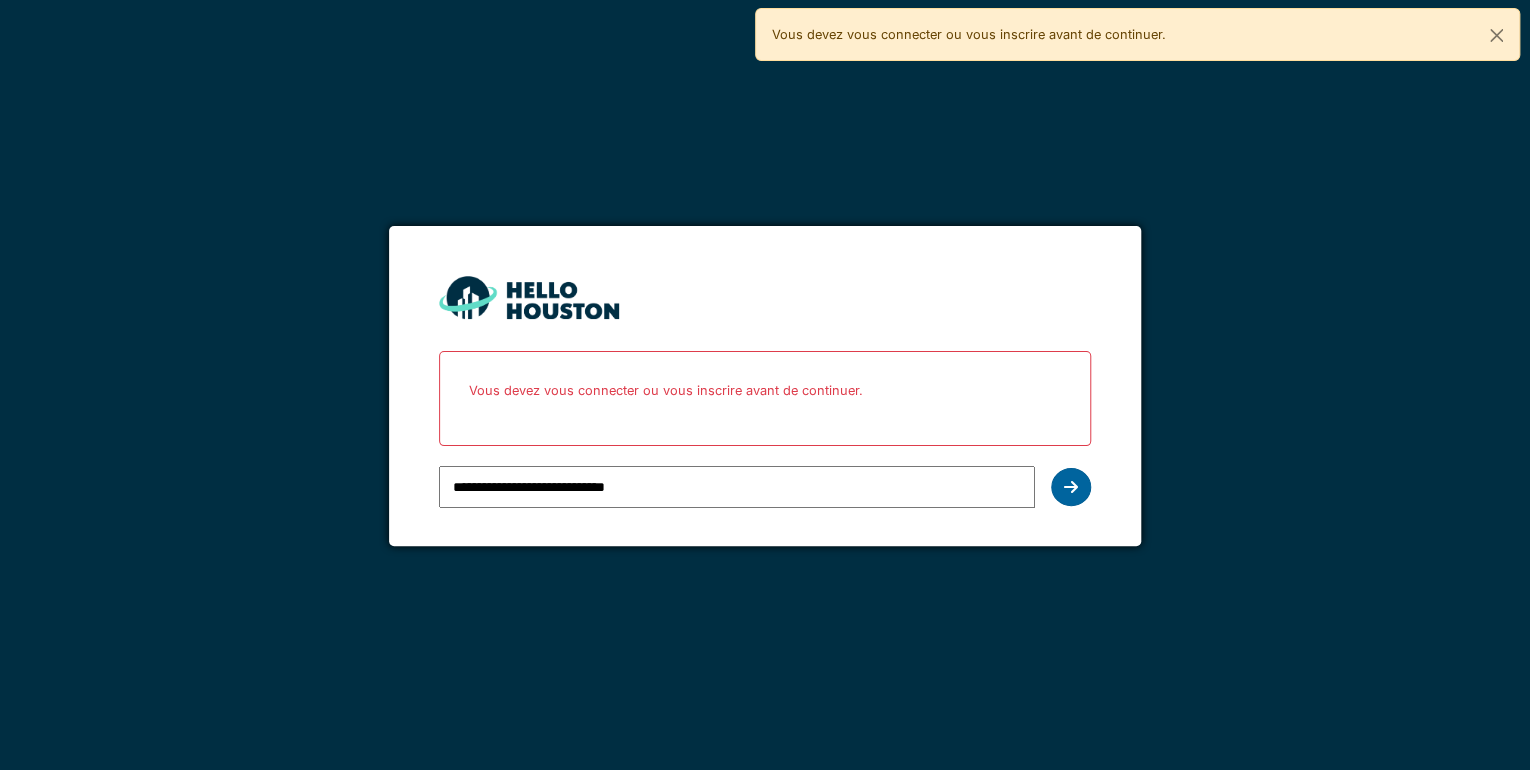 click at bounding box center [1071, 487] 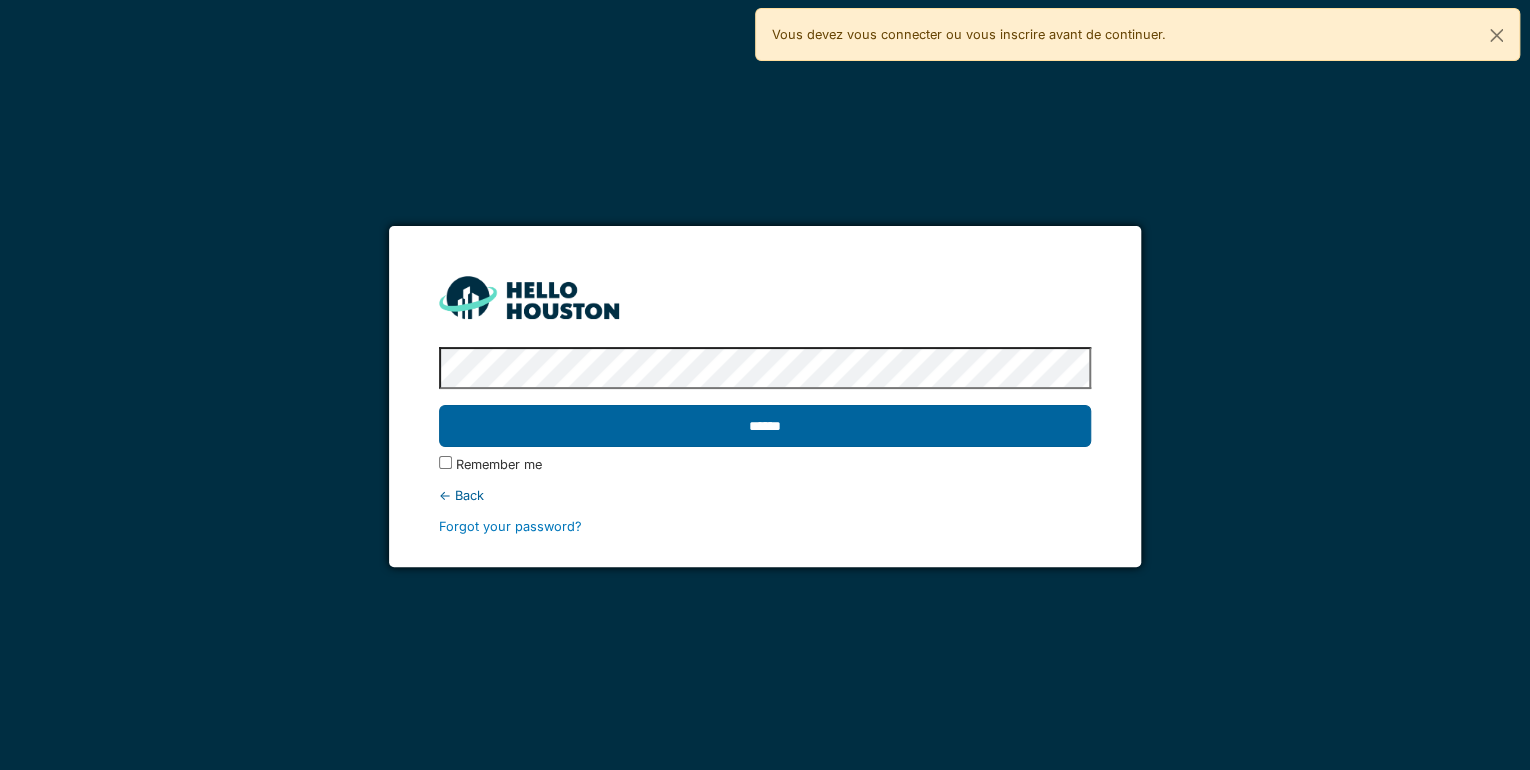 click on "******" at bounding box center [765, 426] 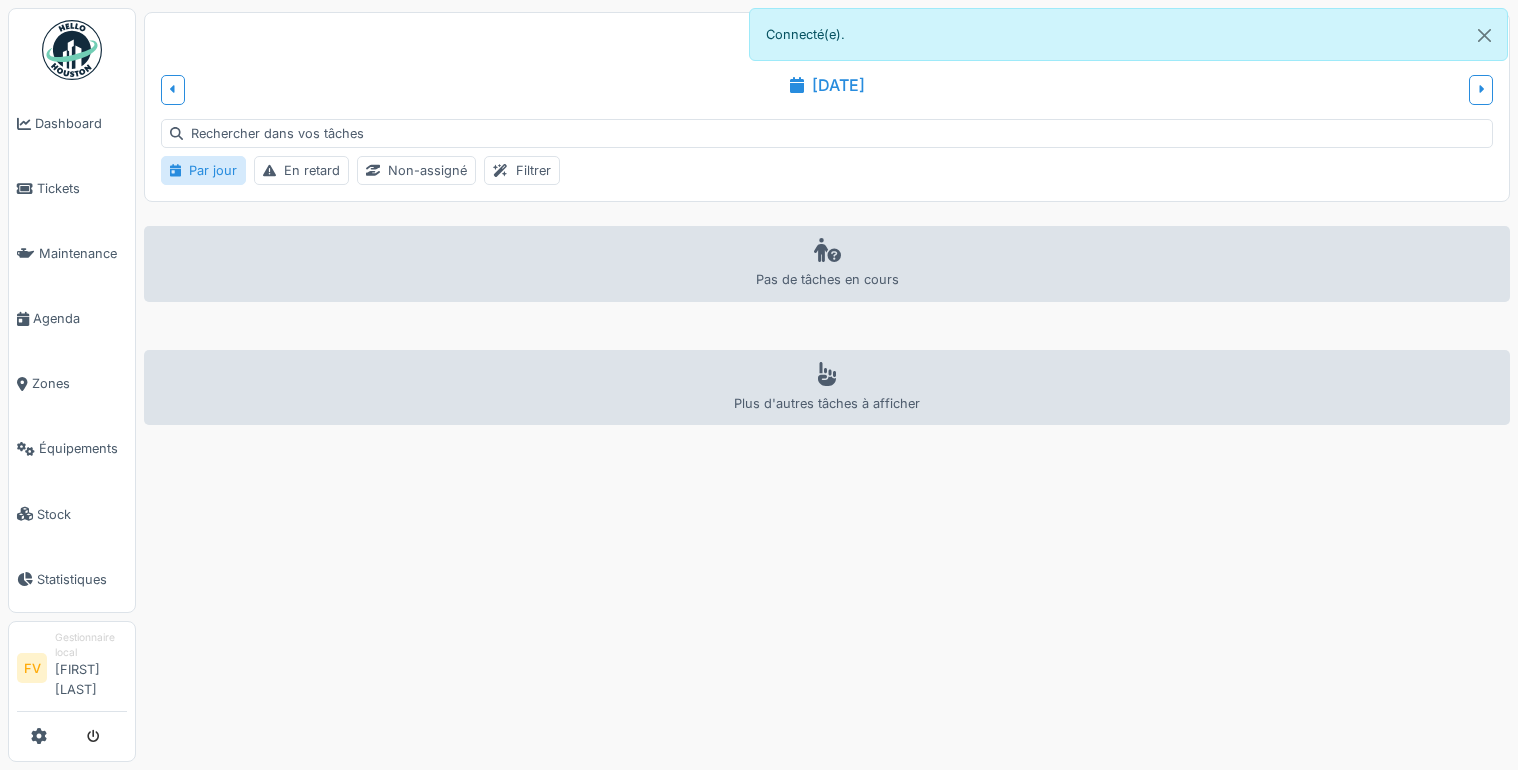 scroll, scrollTop: 0, scrollLeft: 0, axis: both 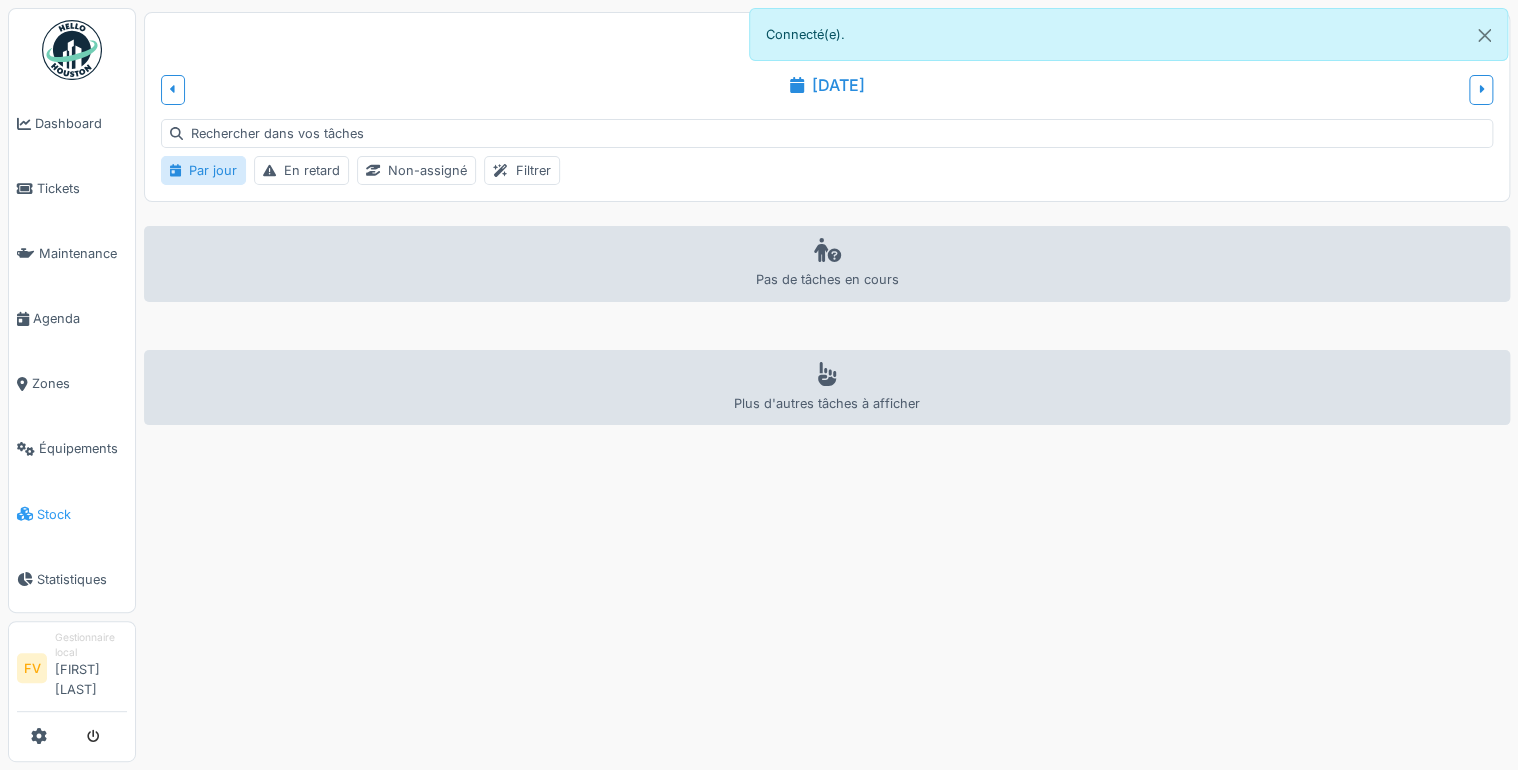 click on "Stock" at bounding box center [82, 514] 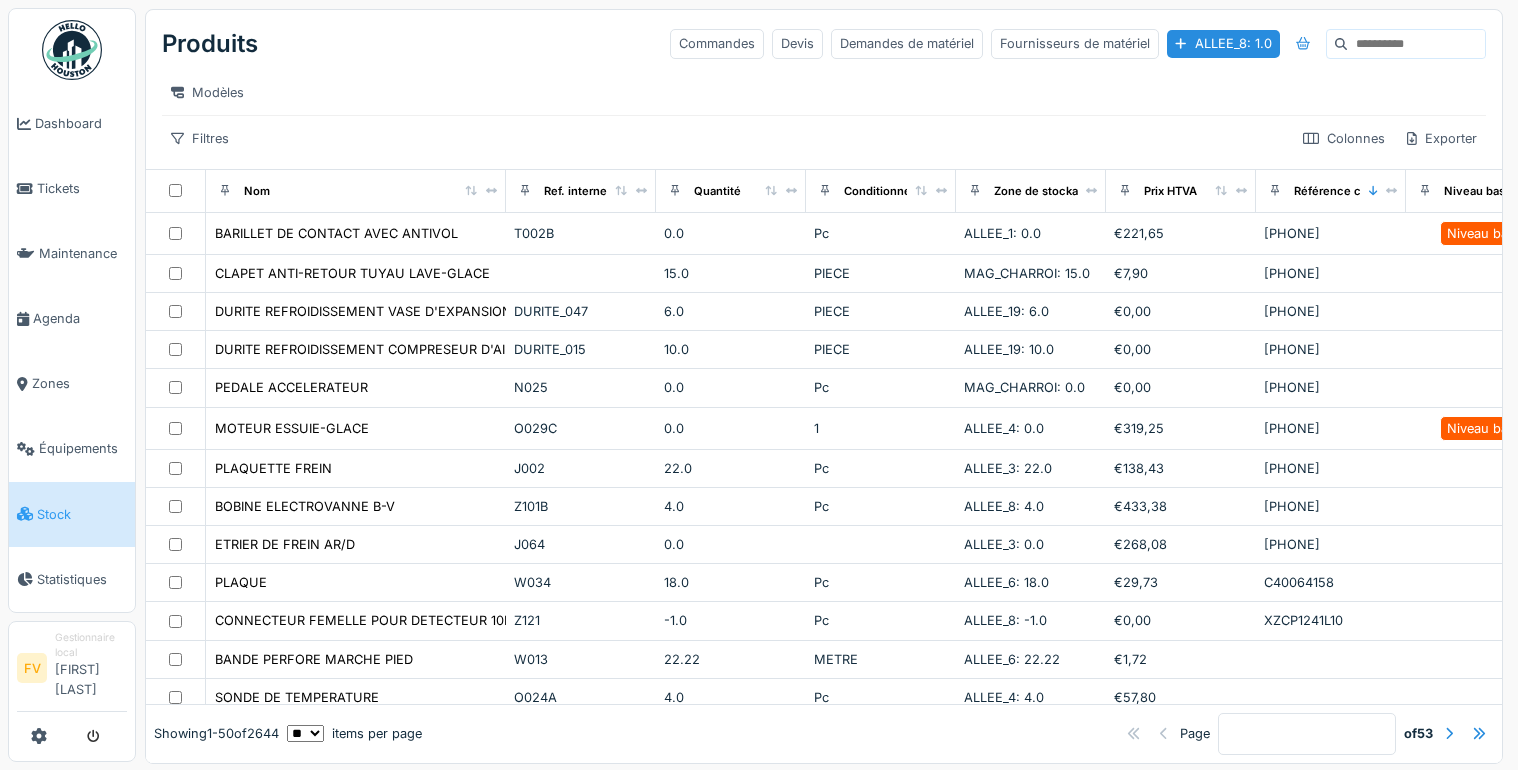 scroll, scrollTop: 0, scrollLeft: 0, axis: both 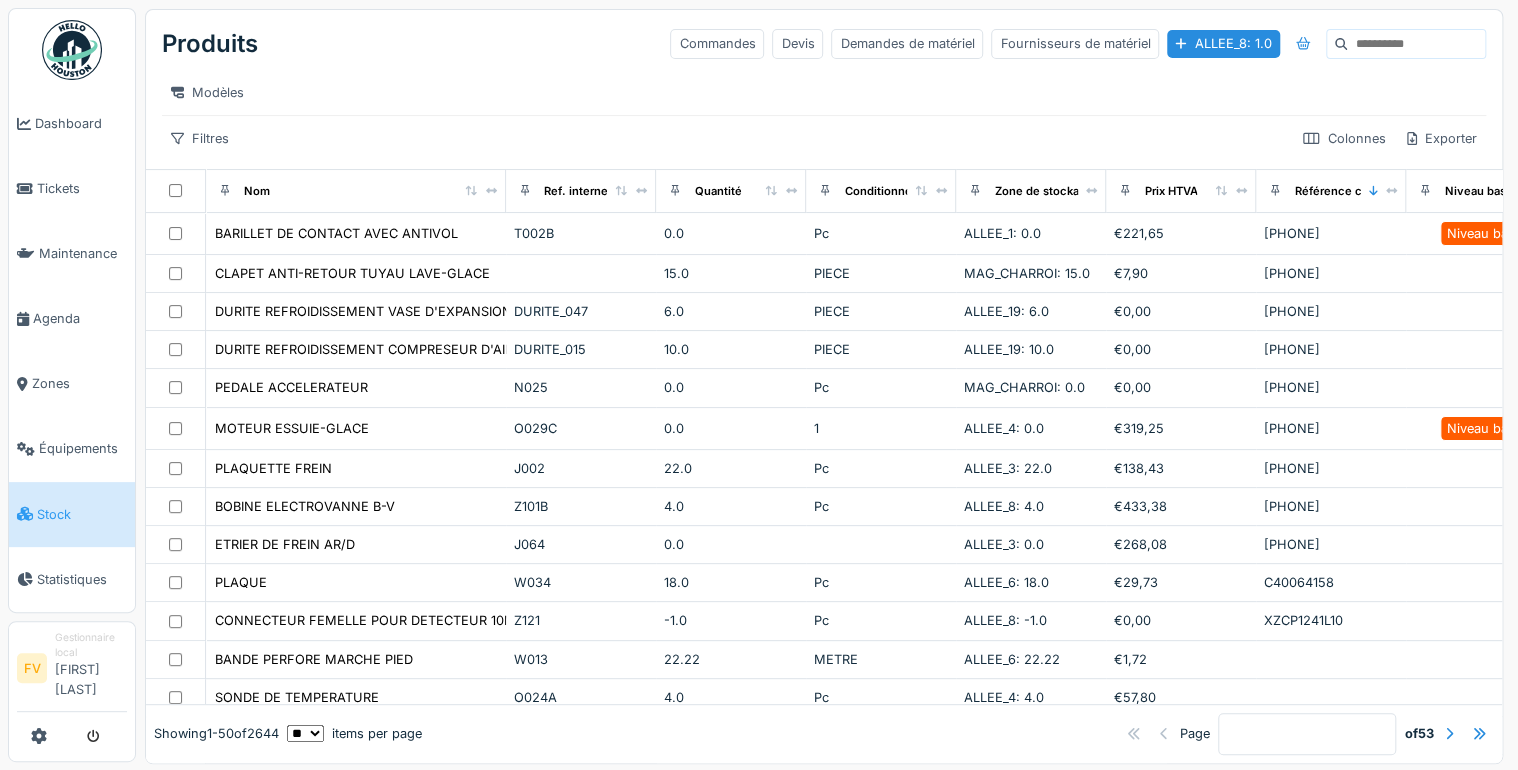click at bounding box center [1416, 44] 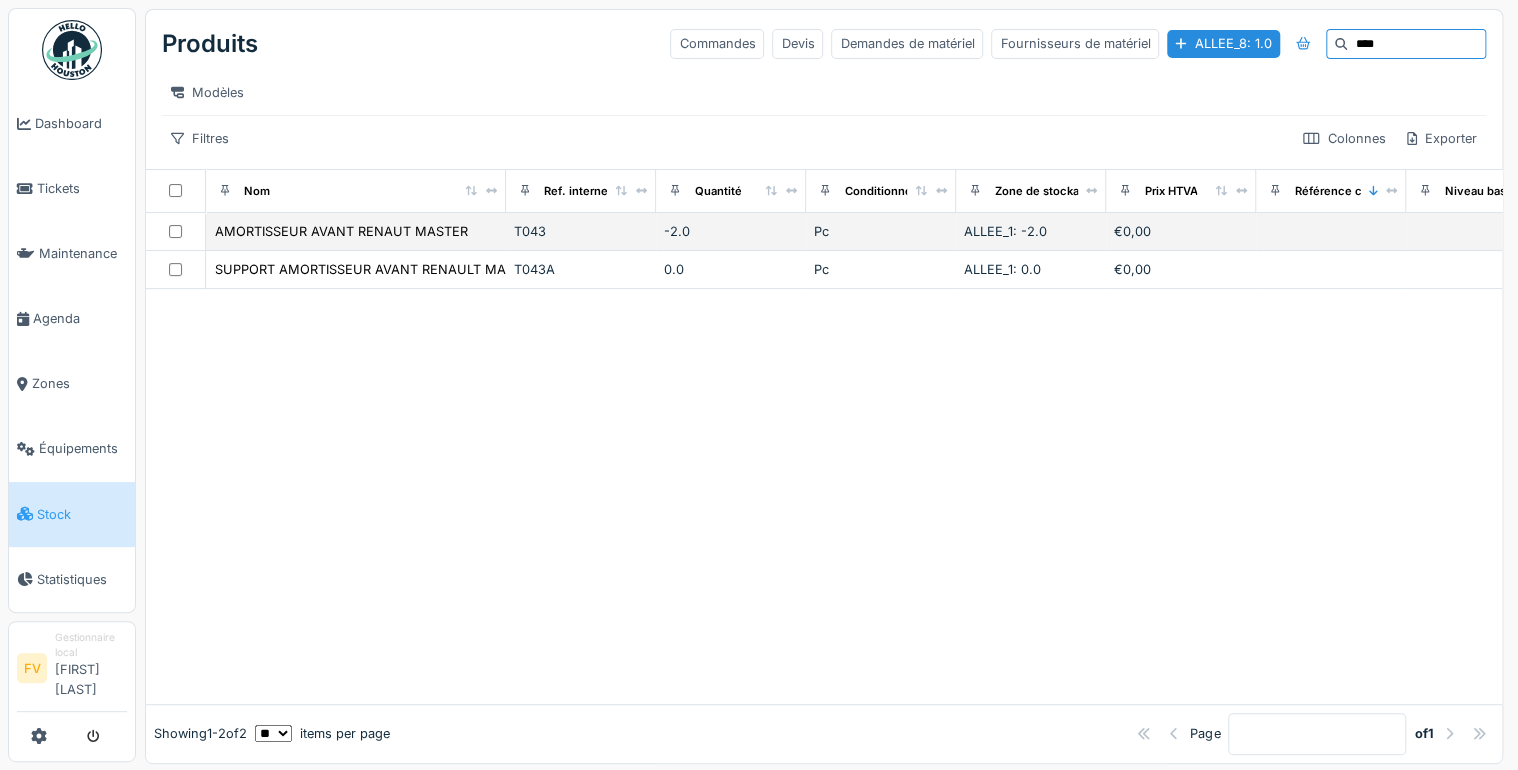 type on "****" 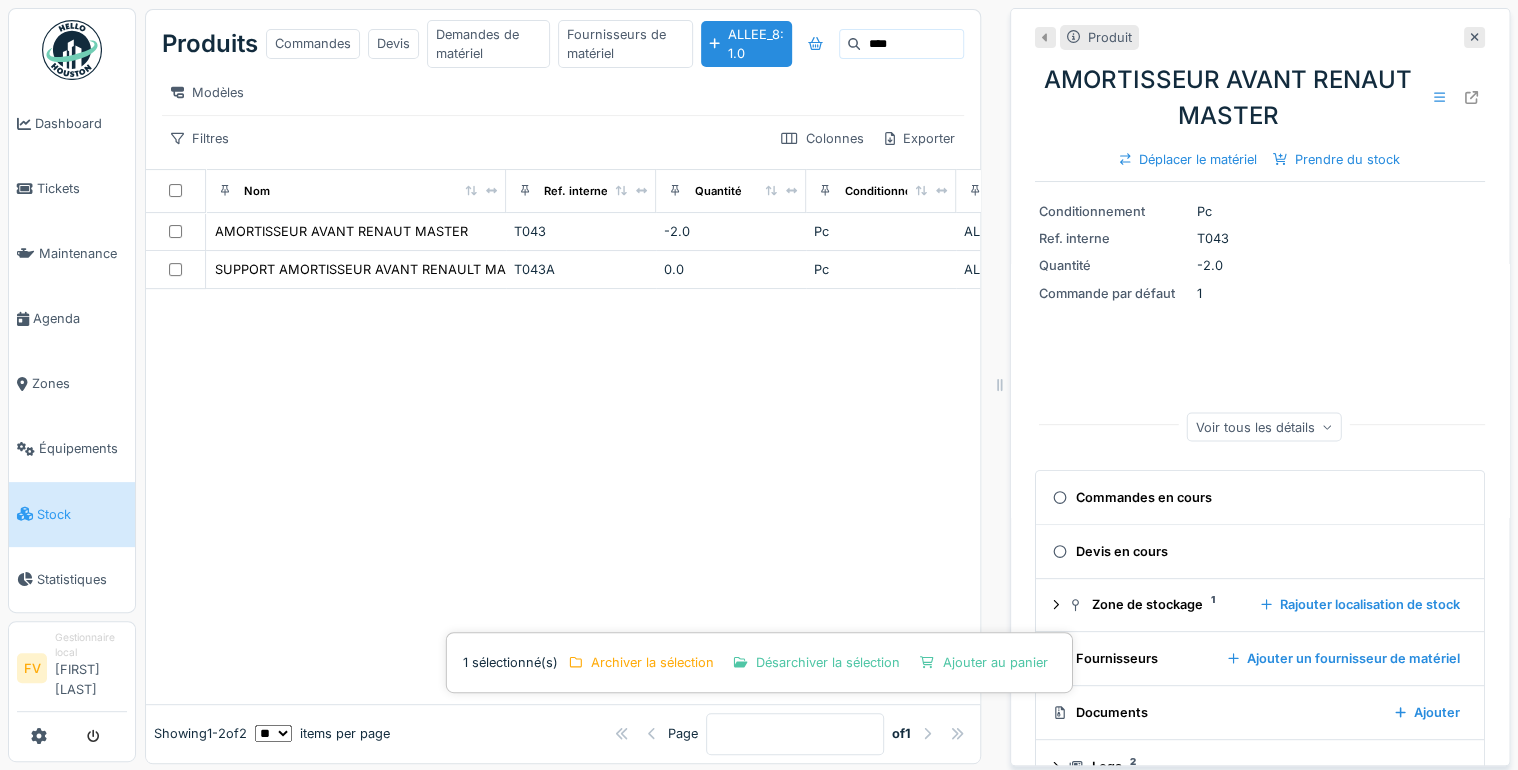 click on "****" at bounding box center (914, 44) 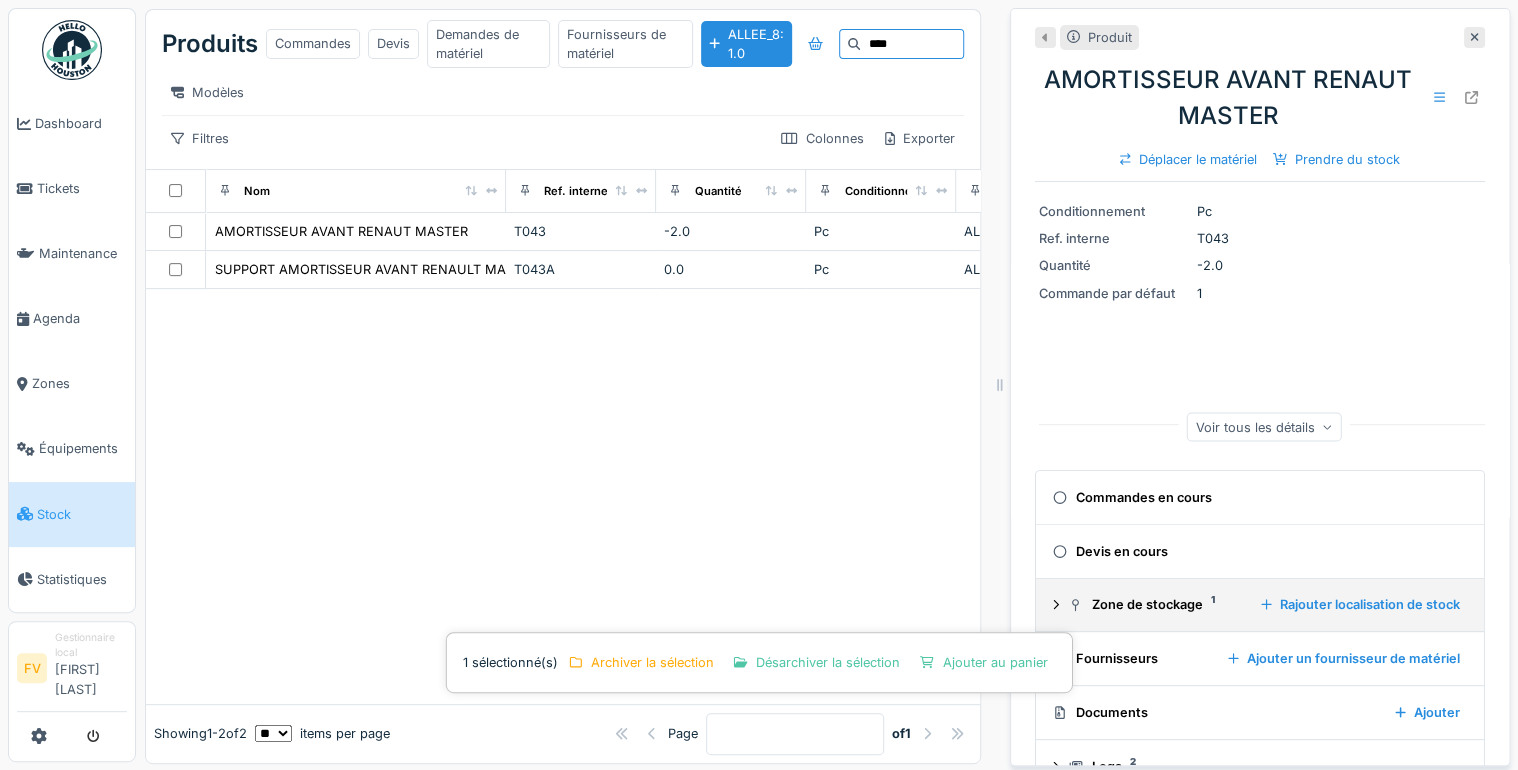 scroll, scrollTop: 45, scrollLeft: 0, axis: vertical 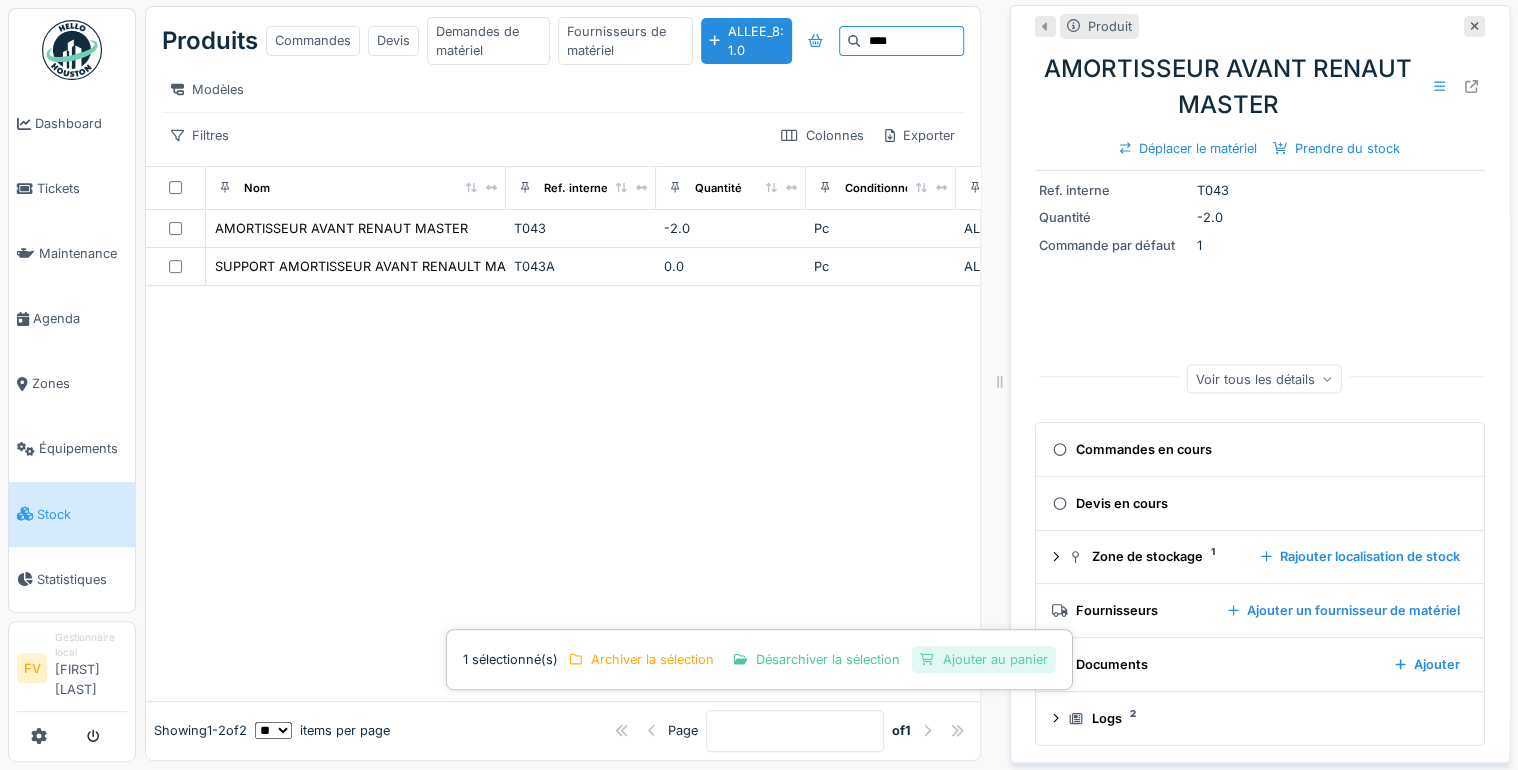click on "Ajouter au panier" at bounding box center [983, 659] 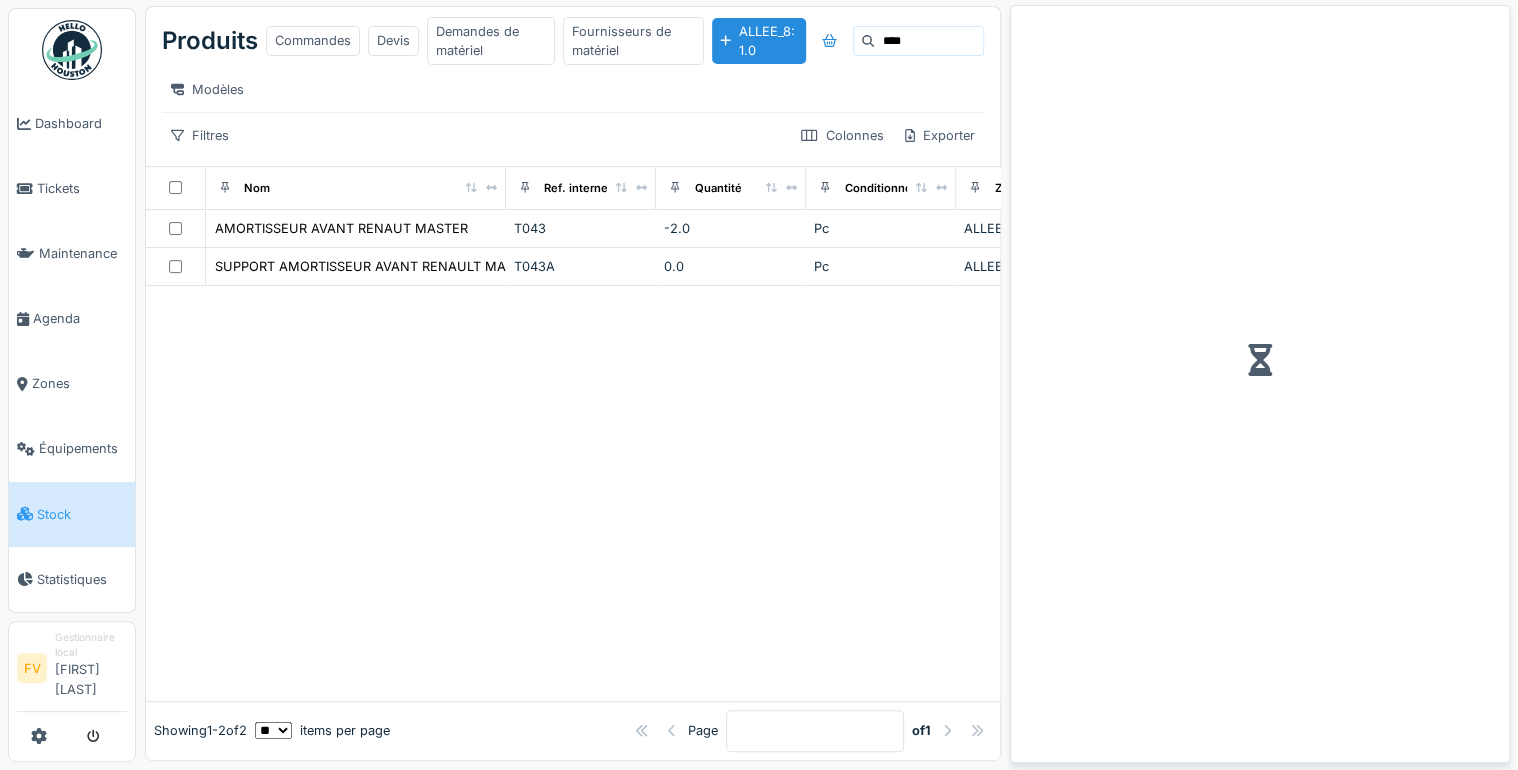 scroll, scrollTop: 0, scrollLeft: 0, axis: both 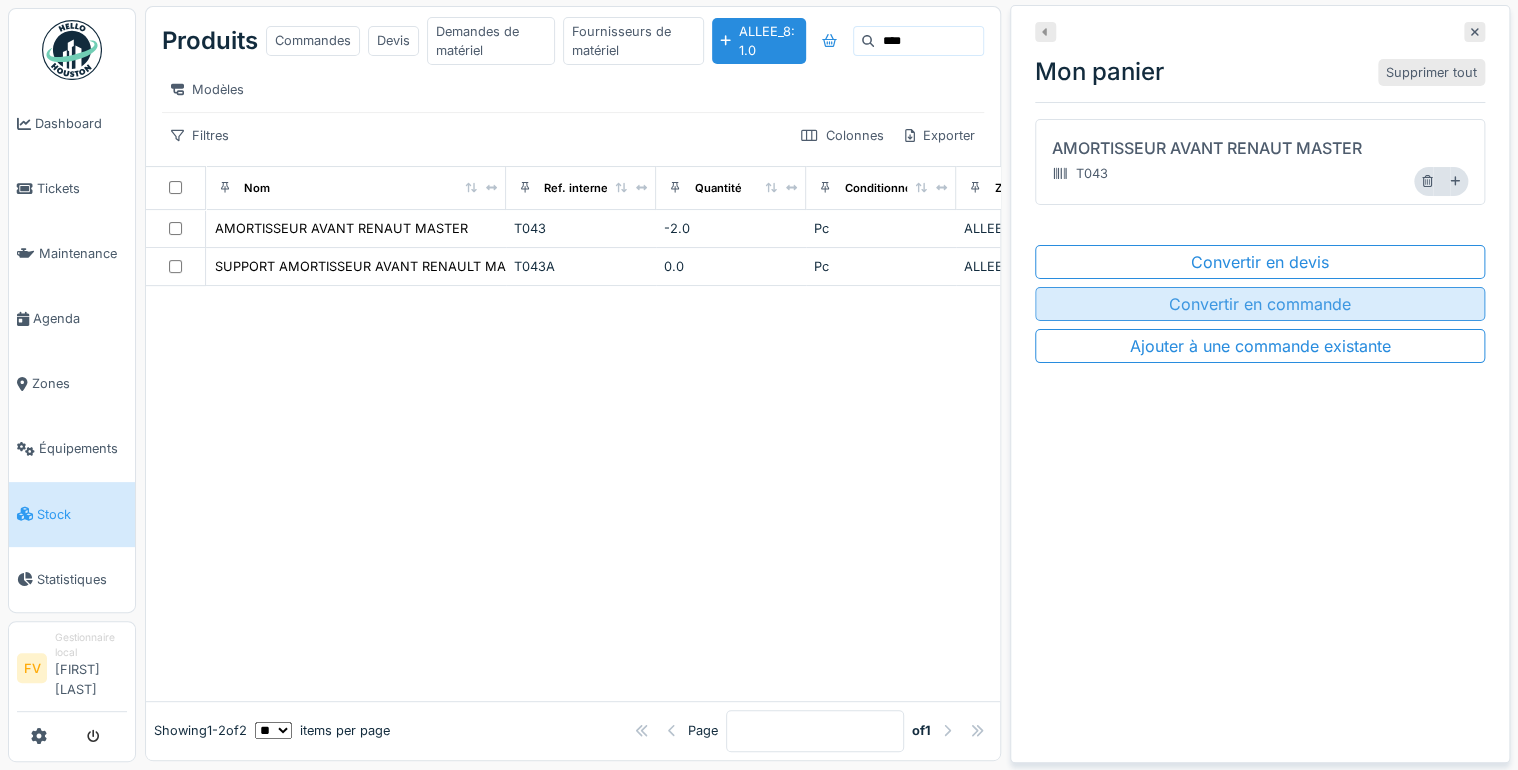 click on "Convertir en commande" at bounding box center (1260, 304) 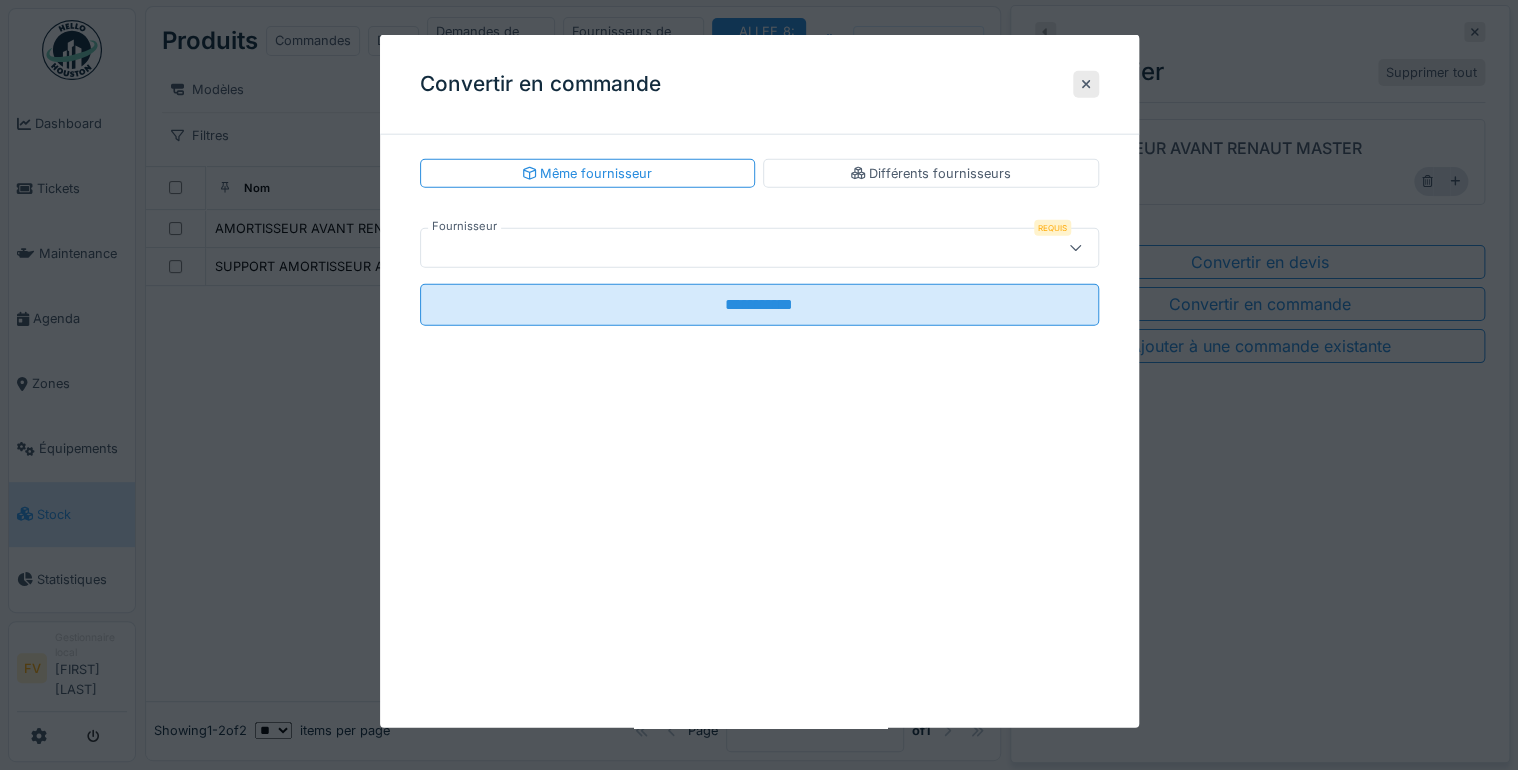 click at bounding box center (1075, 247) 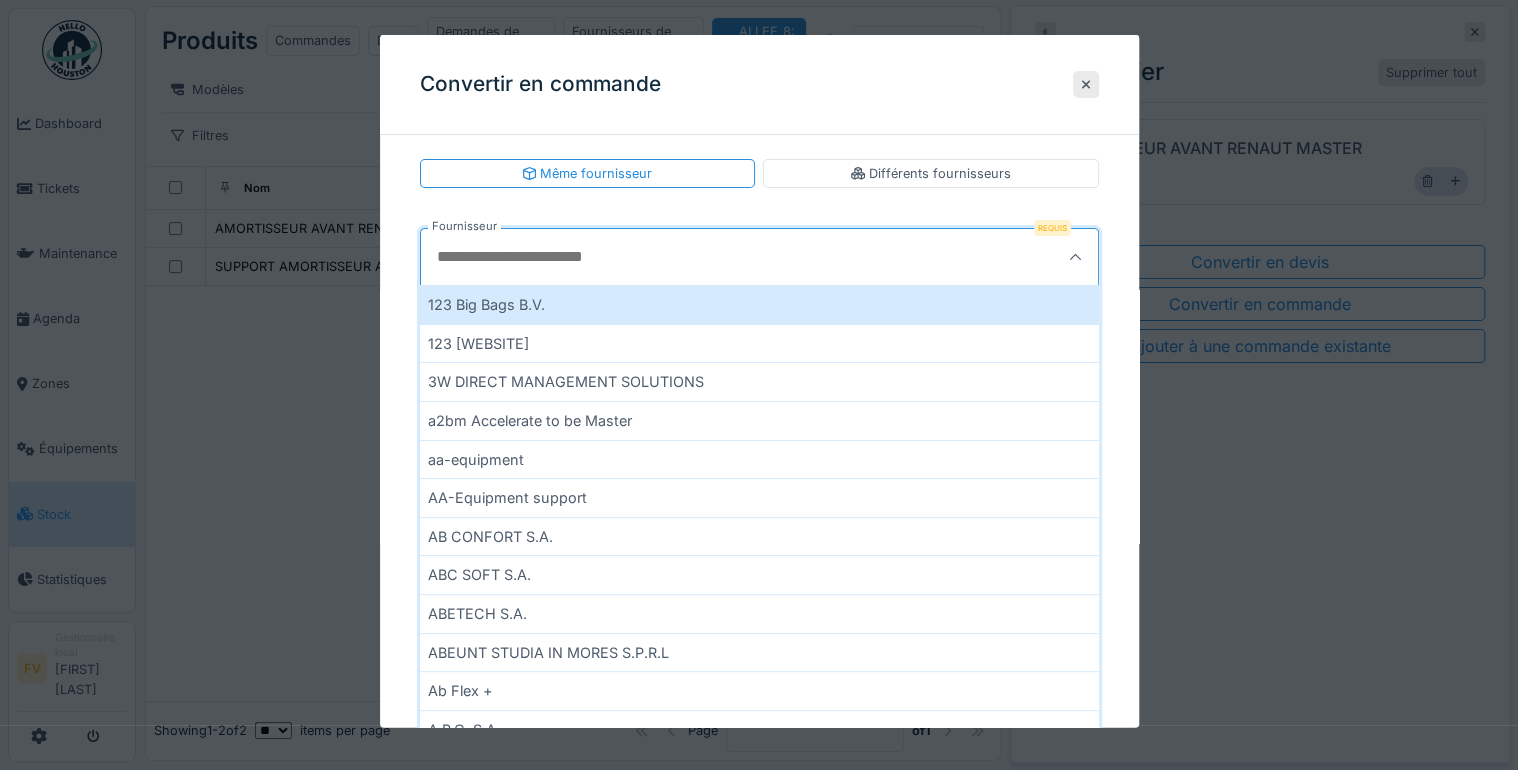 click on "Fournisseur" at bounding box center [713, 257] 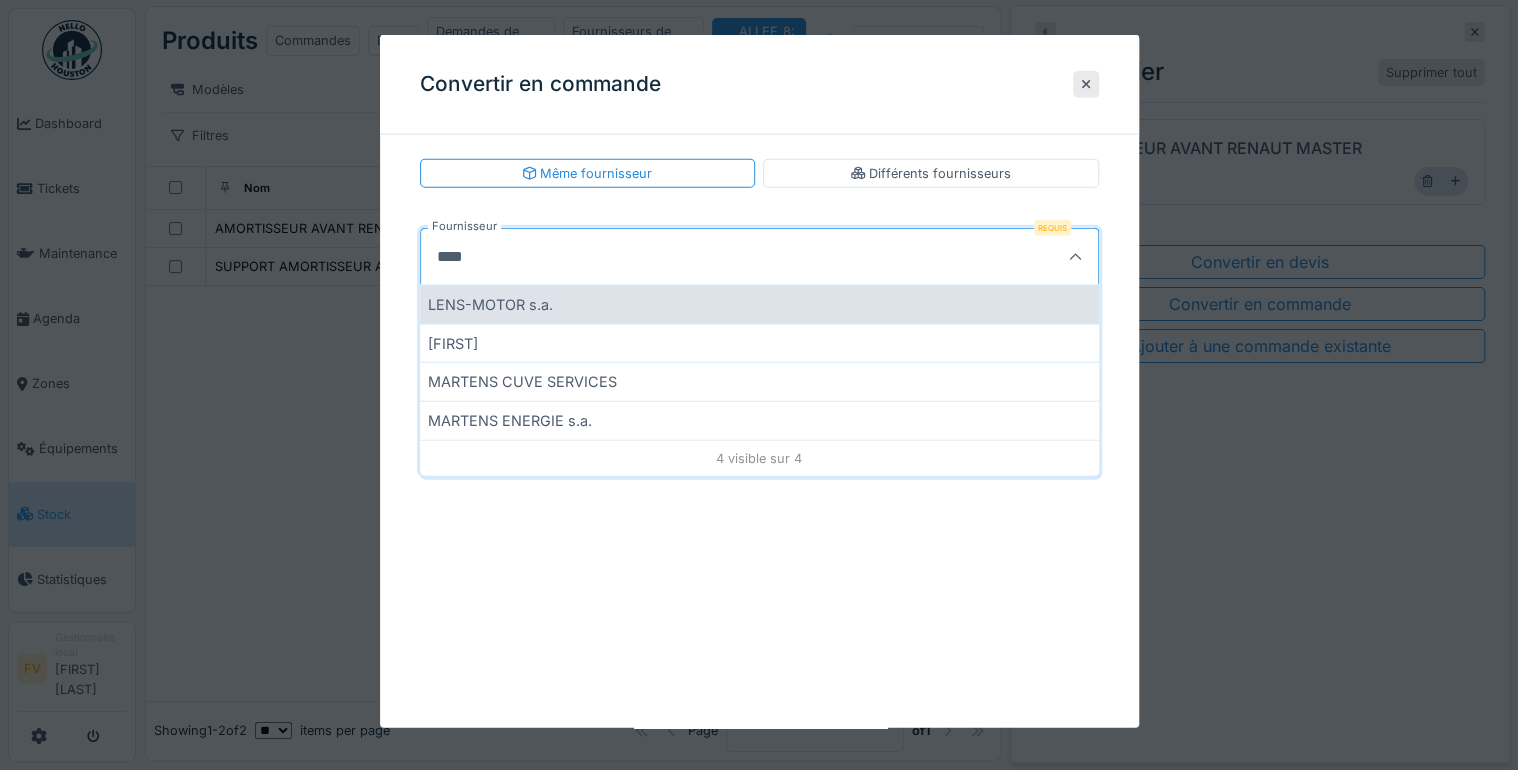 type on "****" 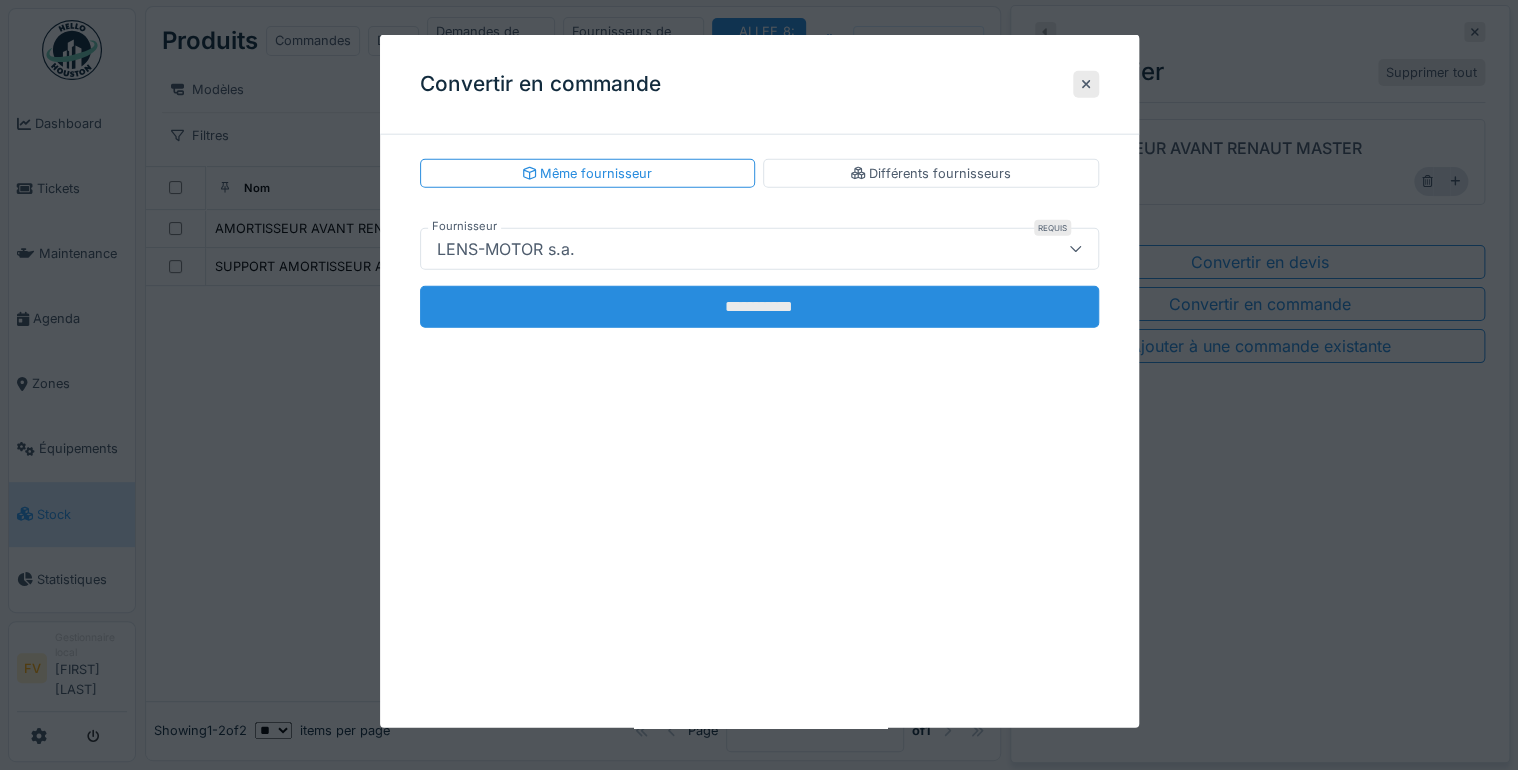 click on "**********" at bounding box center (759, 307) 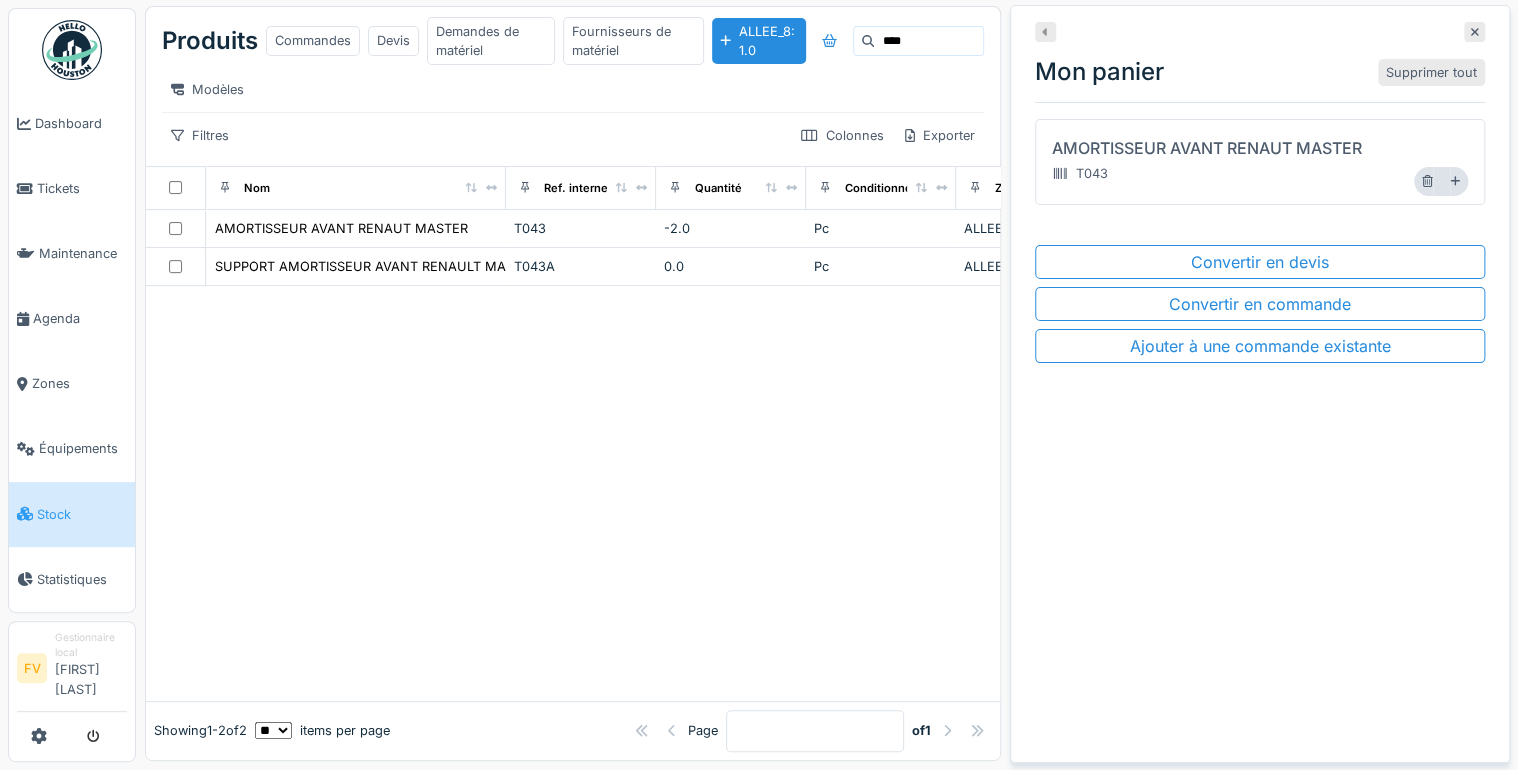 click on "Stock" at bounding box center [82, 514] 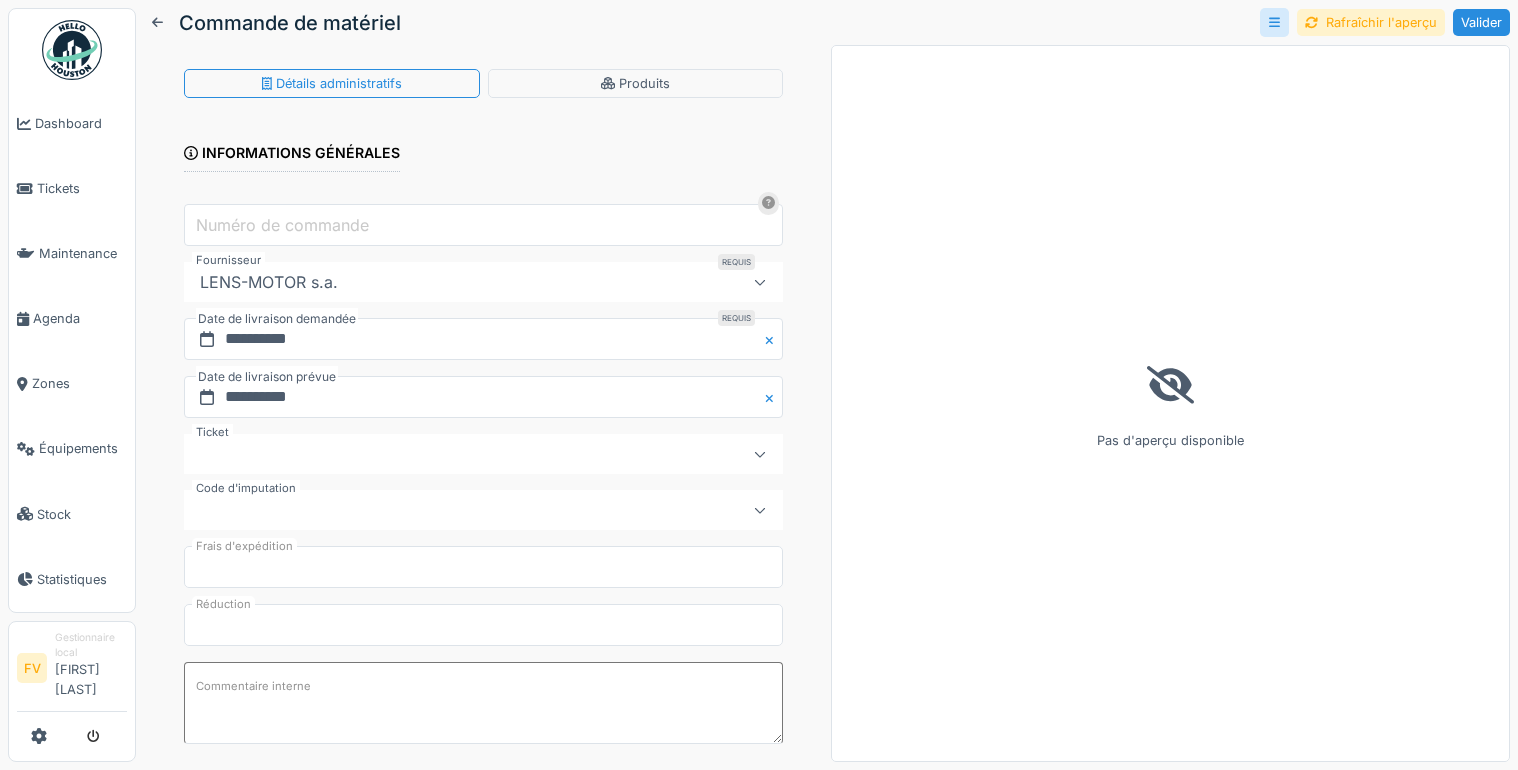 scroll, scrollTop: 0, scrollLeft: 0, axis: both 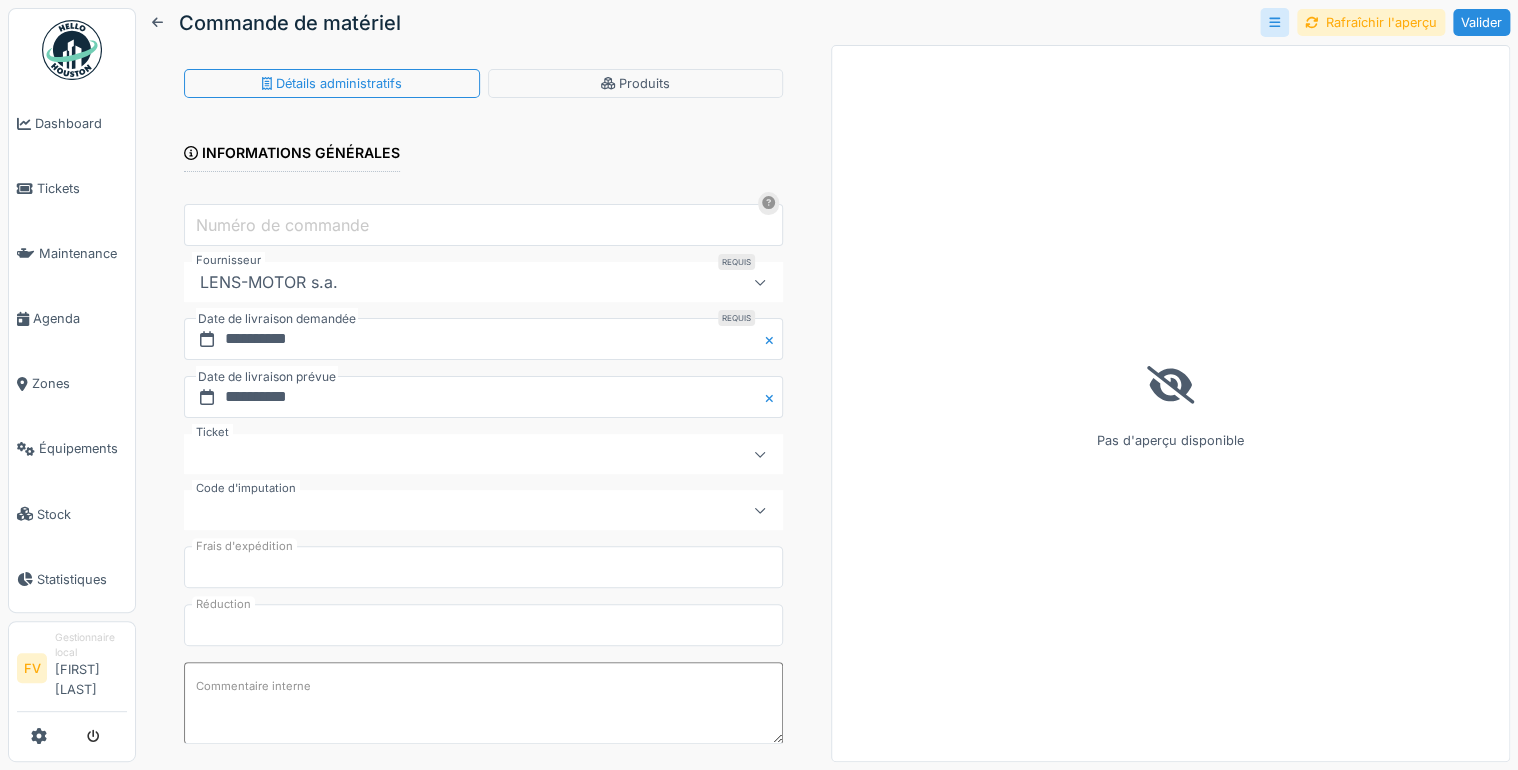 click on "Numéro de commande" at bounding box center [282, 225] 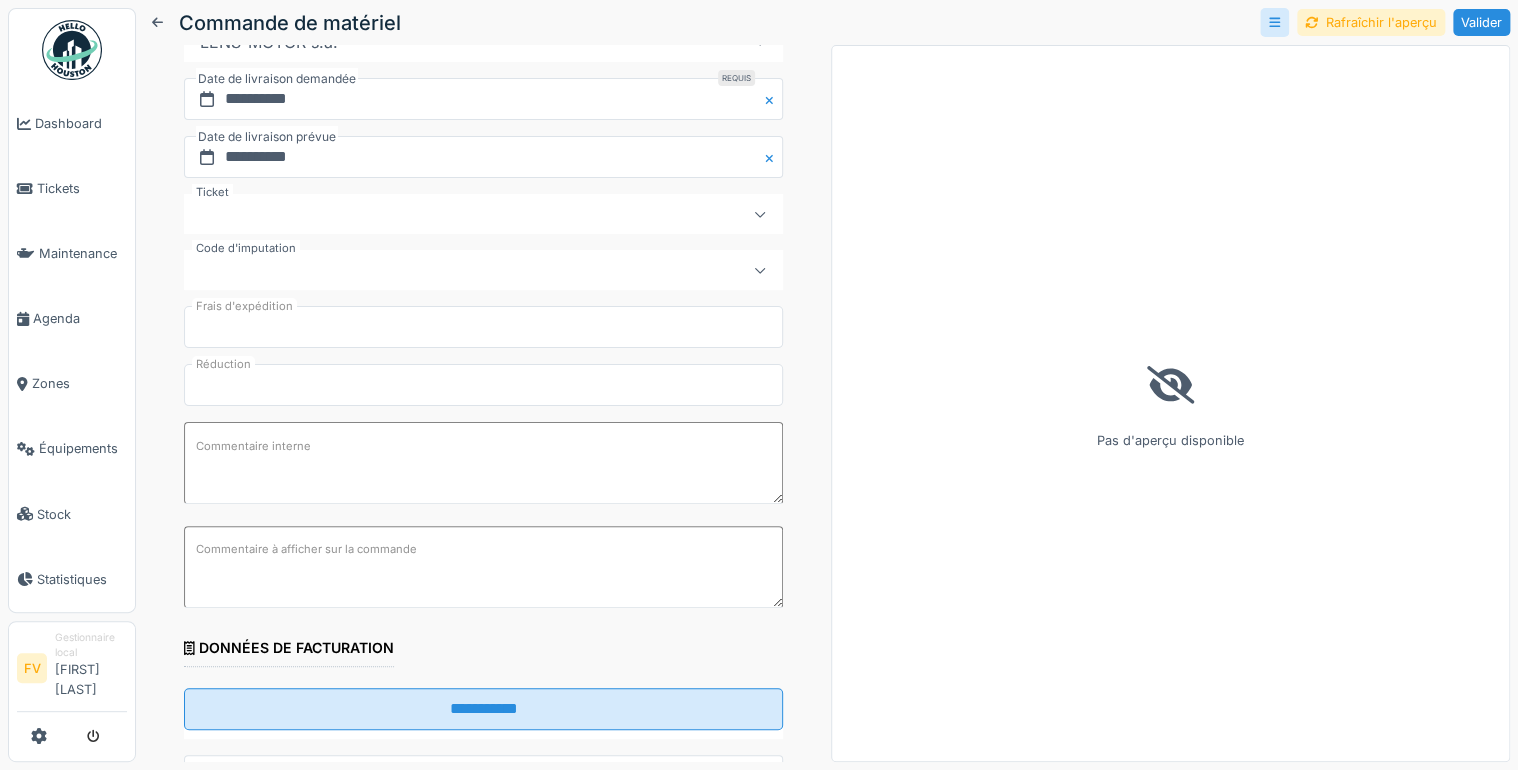 scroll, scrollTop: 480, scrollLeft: 0, axis: vertical 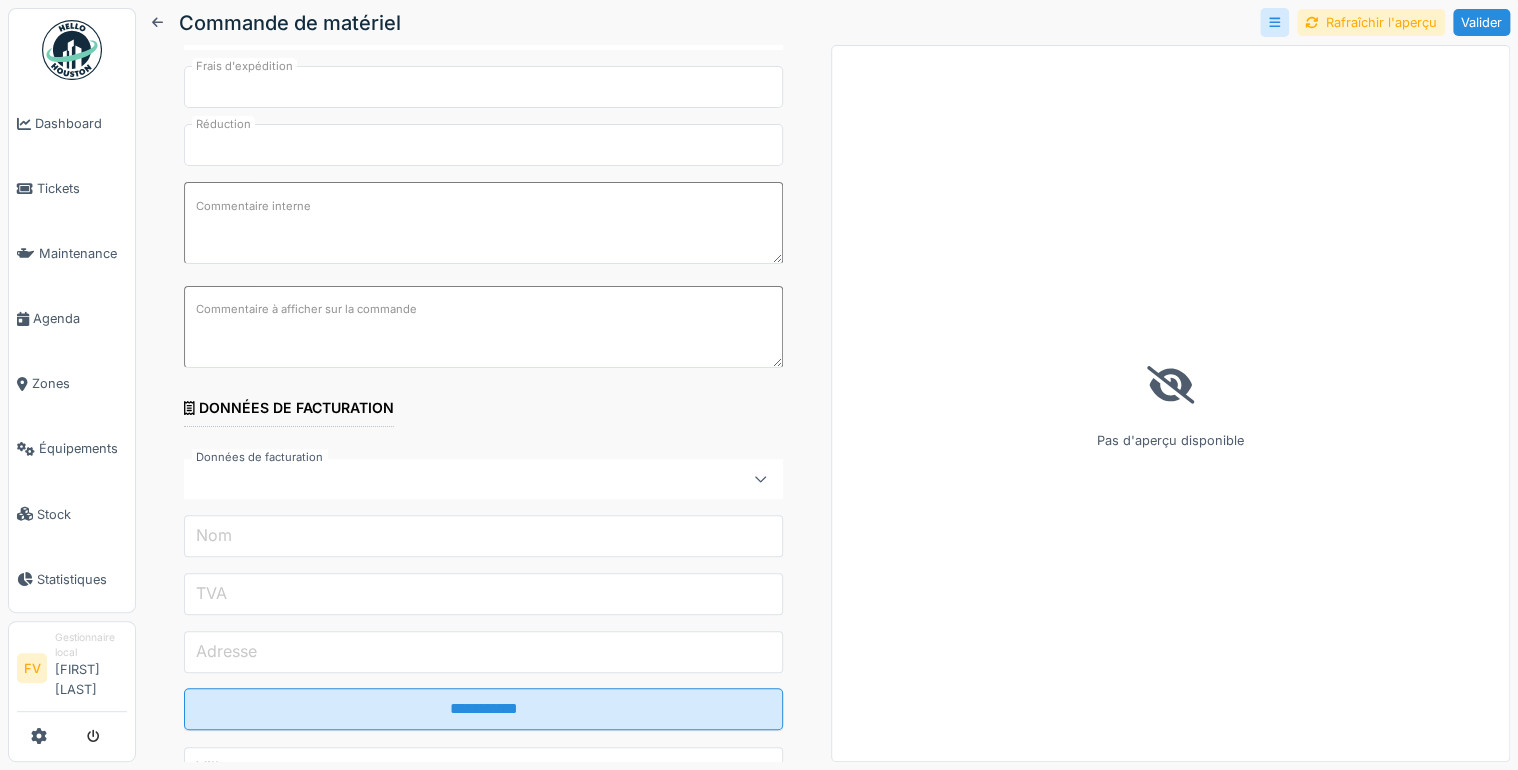 type on "*****" 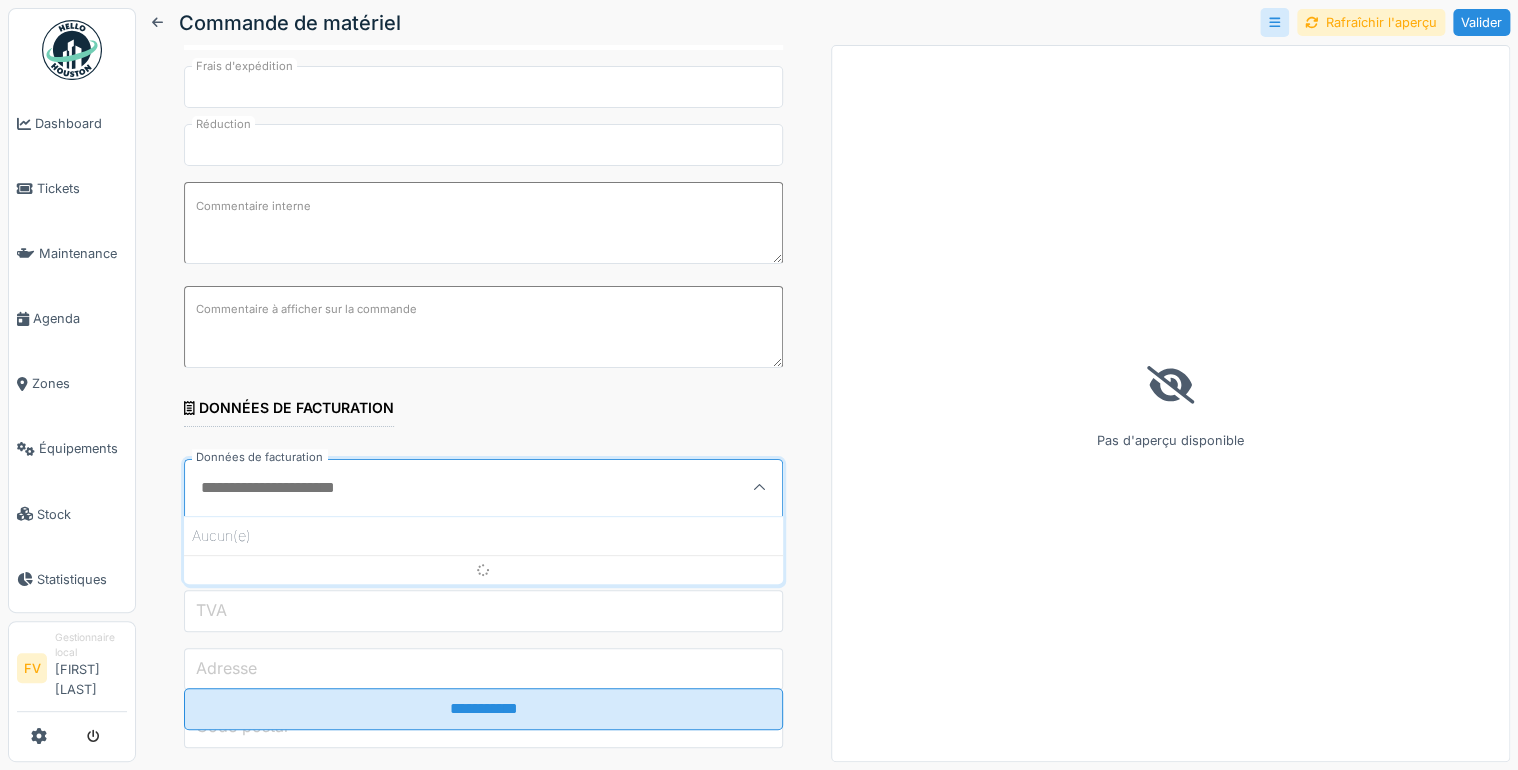 scroll, scrollTop: 560, scrollLeft: 0, axis: vertical 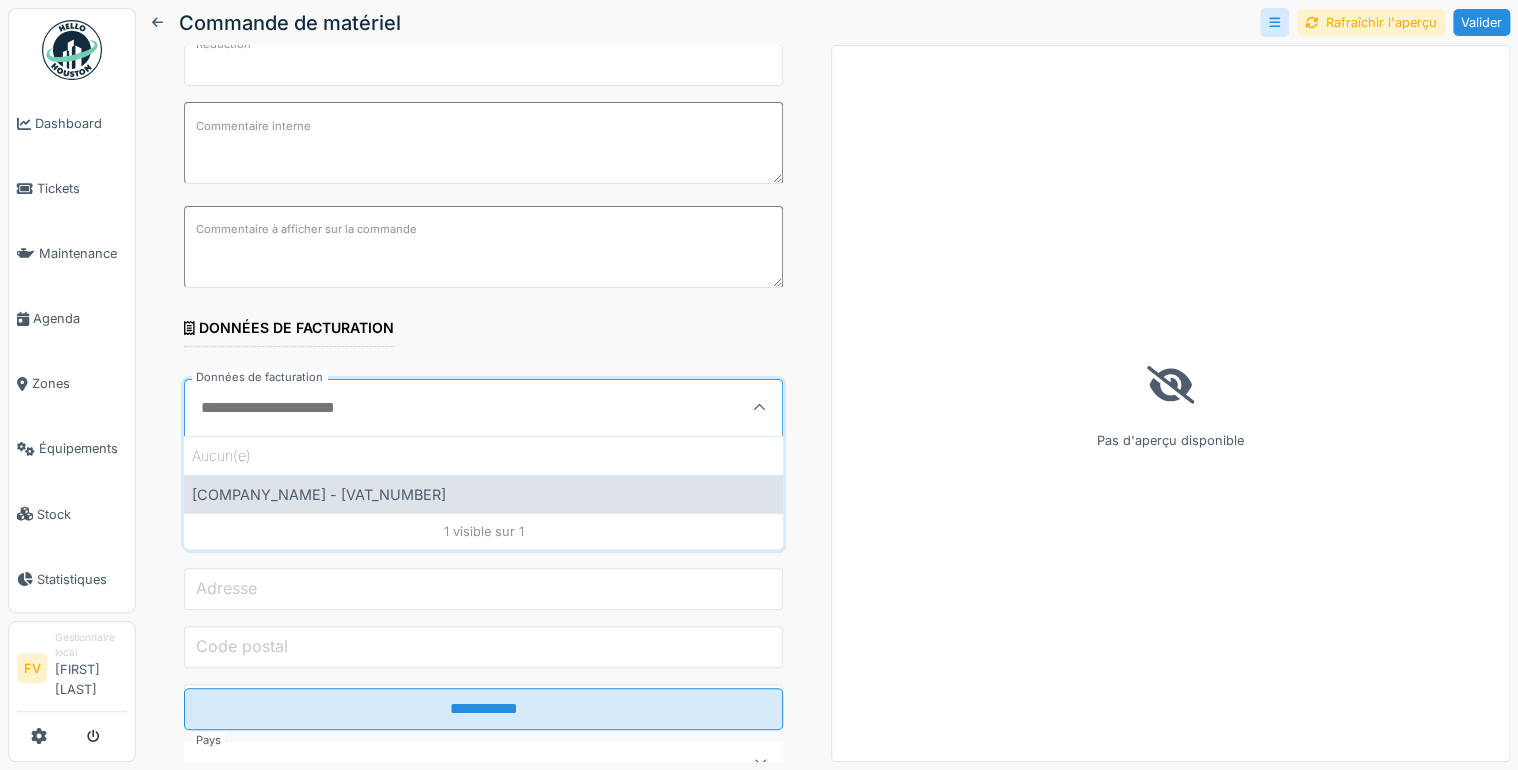 click on "Tibi - BE12345678" at bounding box center (483, 494) 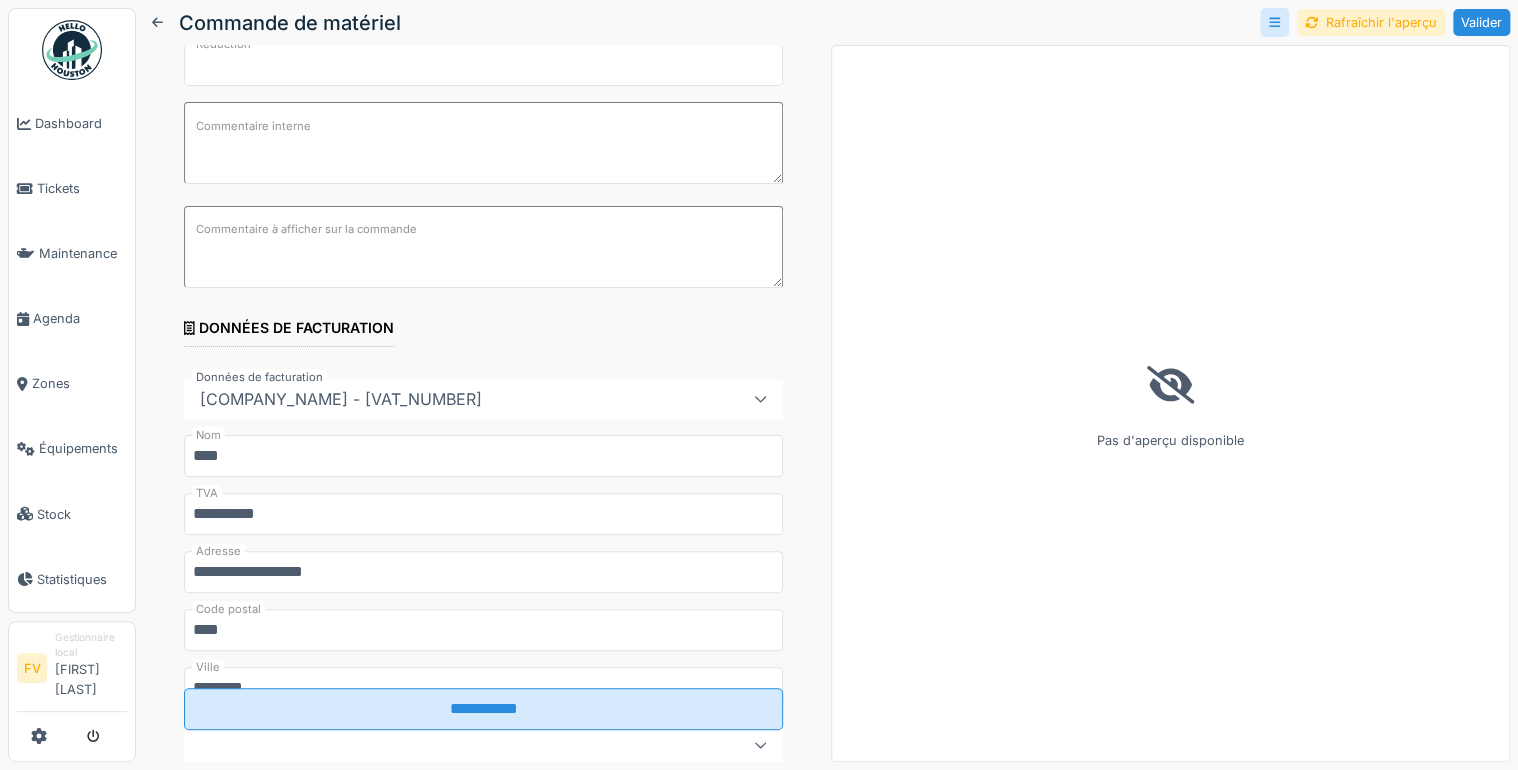 scroll, scrollTop: 800, scrollLeft: 0, axis: vertical 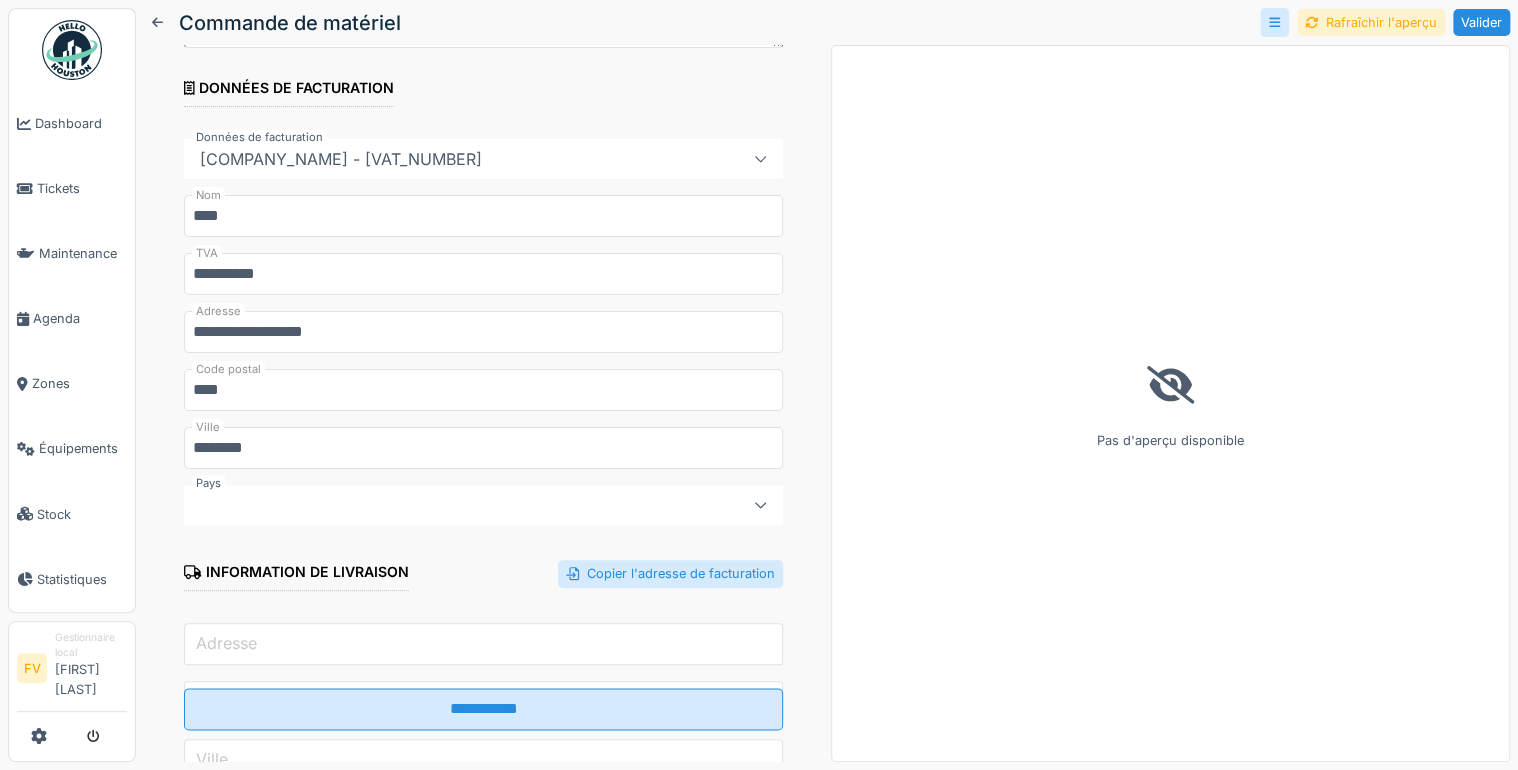 click at bounding box center (760, 505) 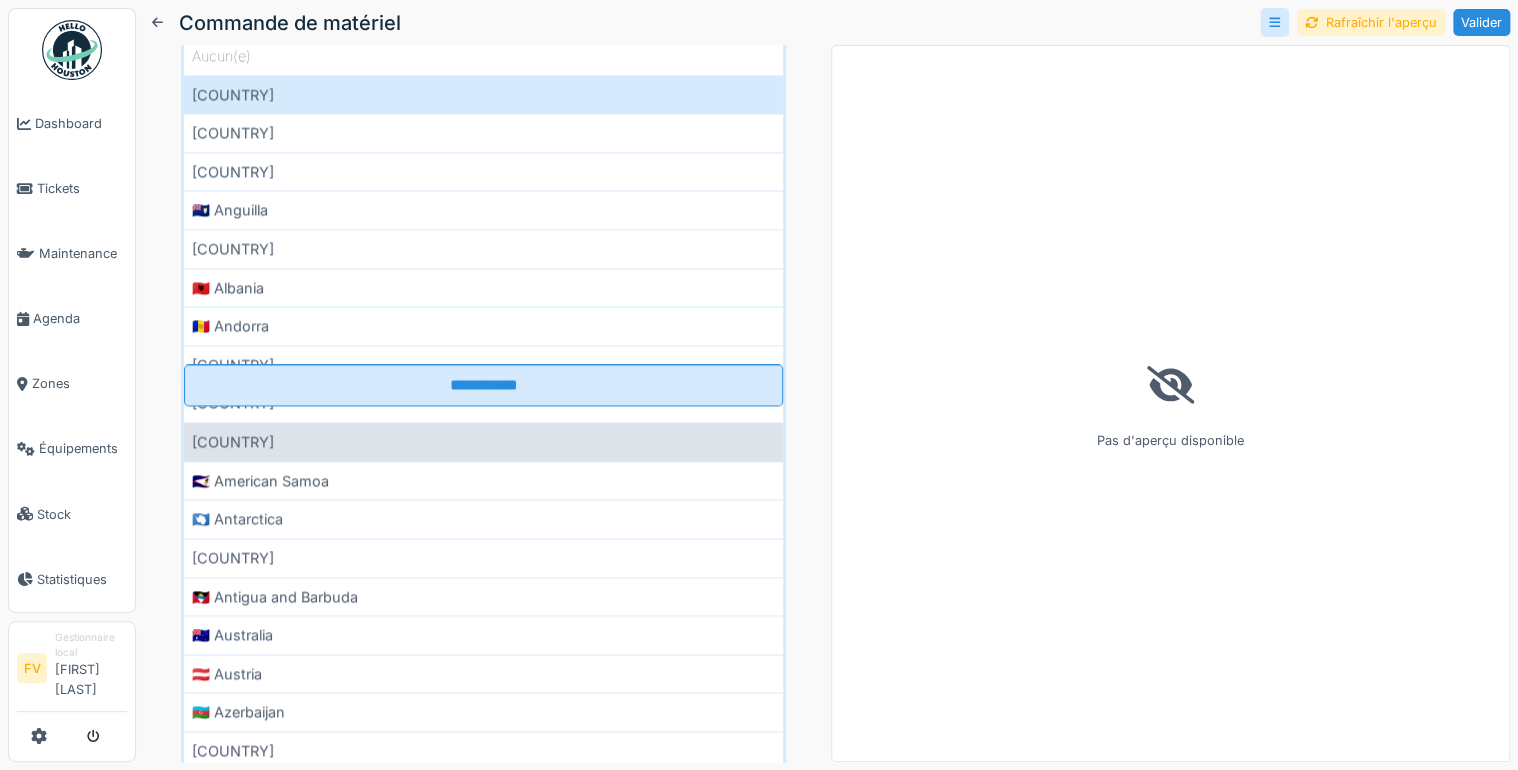 scroll, scrollTop: 1066, scrollLeft: 0, axis: vertical 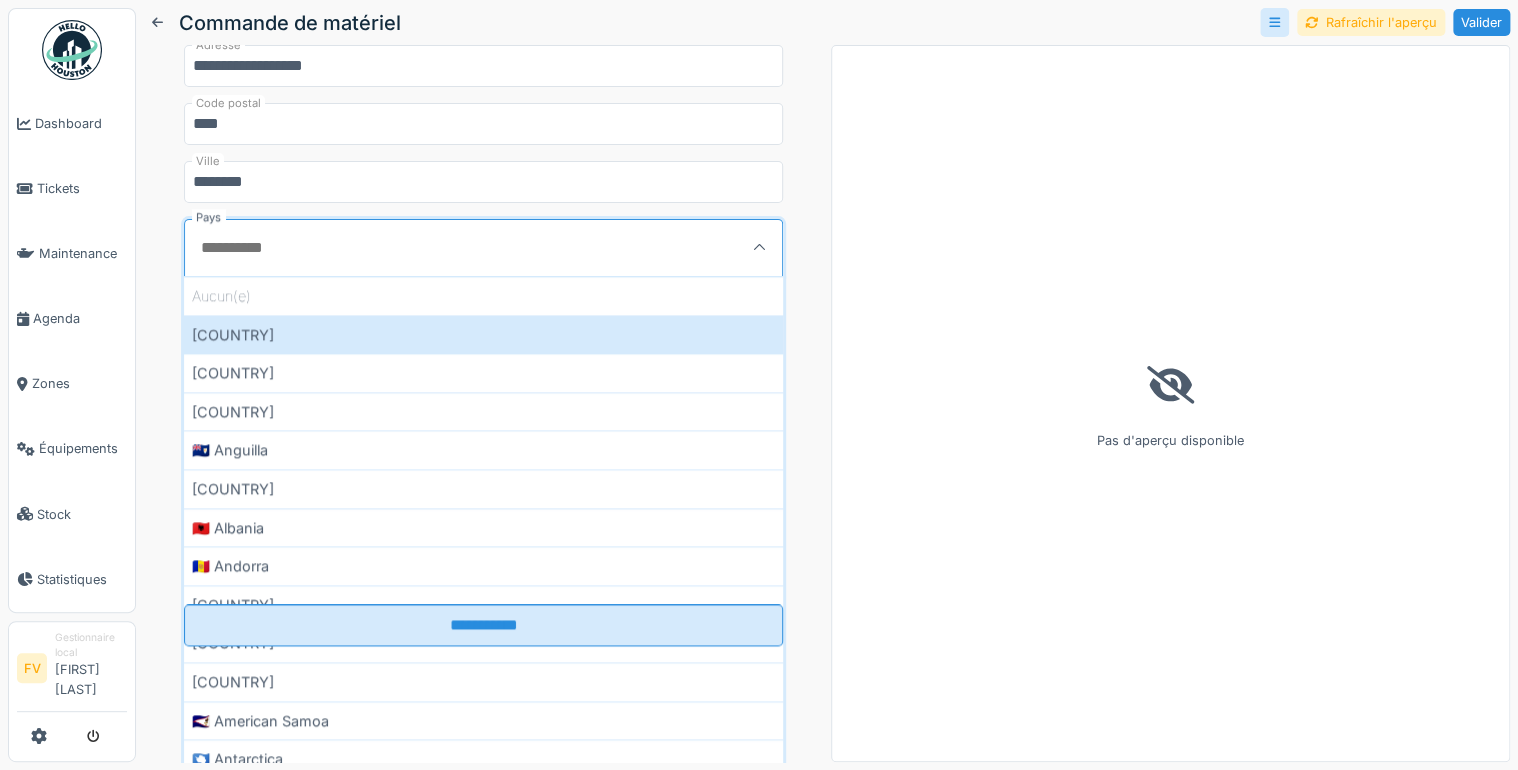 click on "Pays" at bounding box center [441, 248] 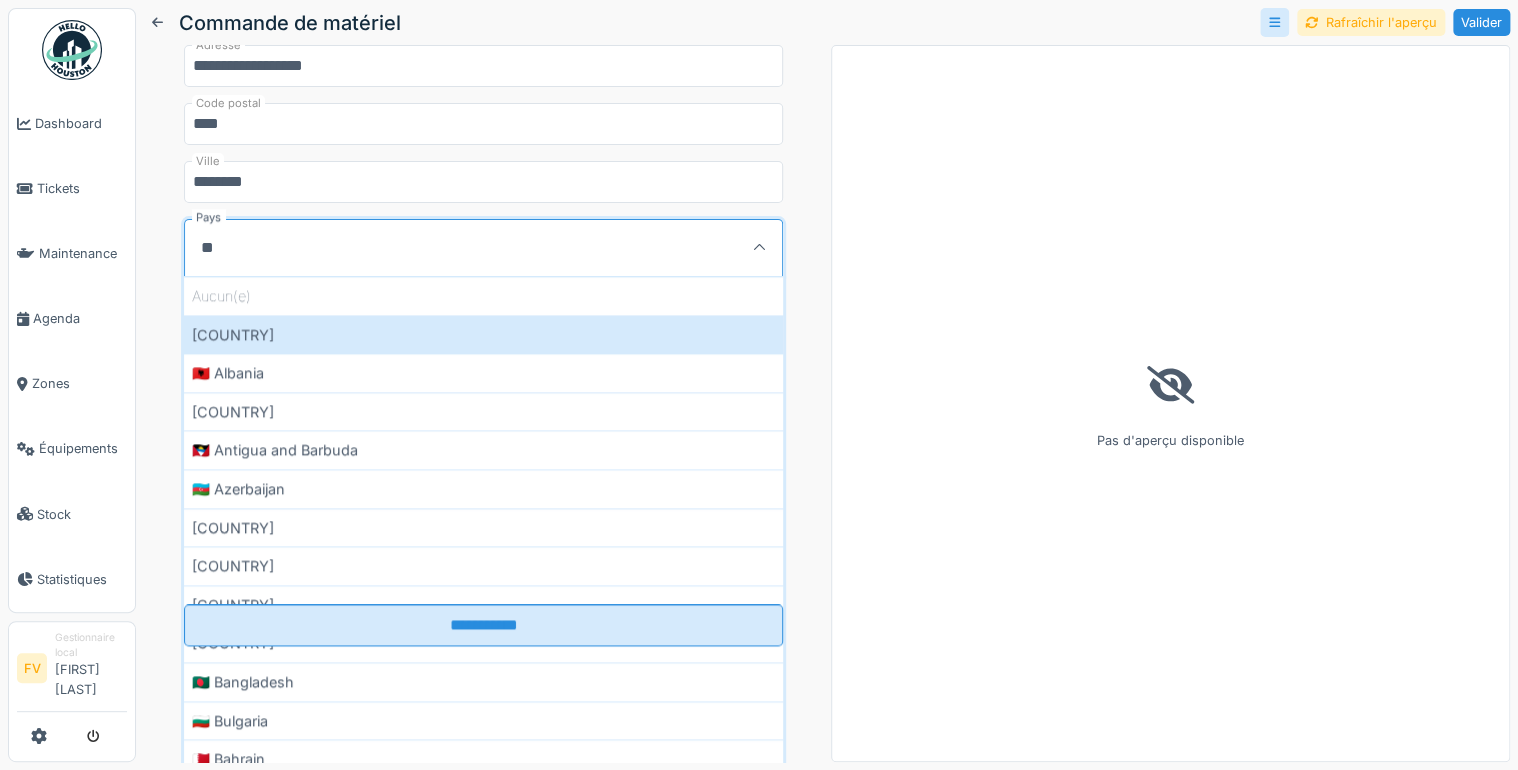 scroll, scrollTop: 976, scrollLeft: 0, axis: vertical 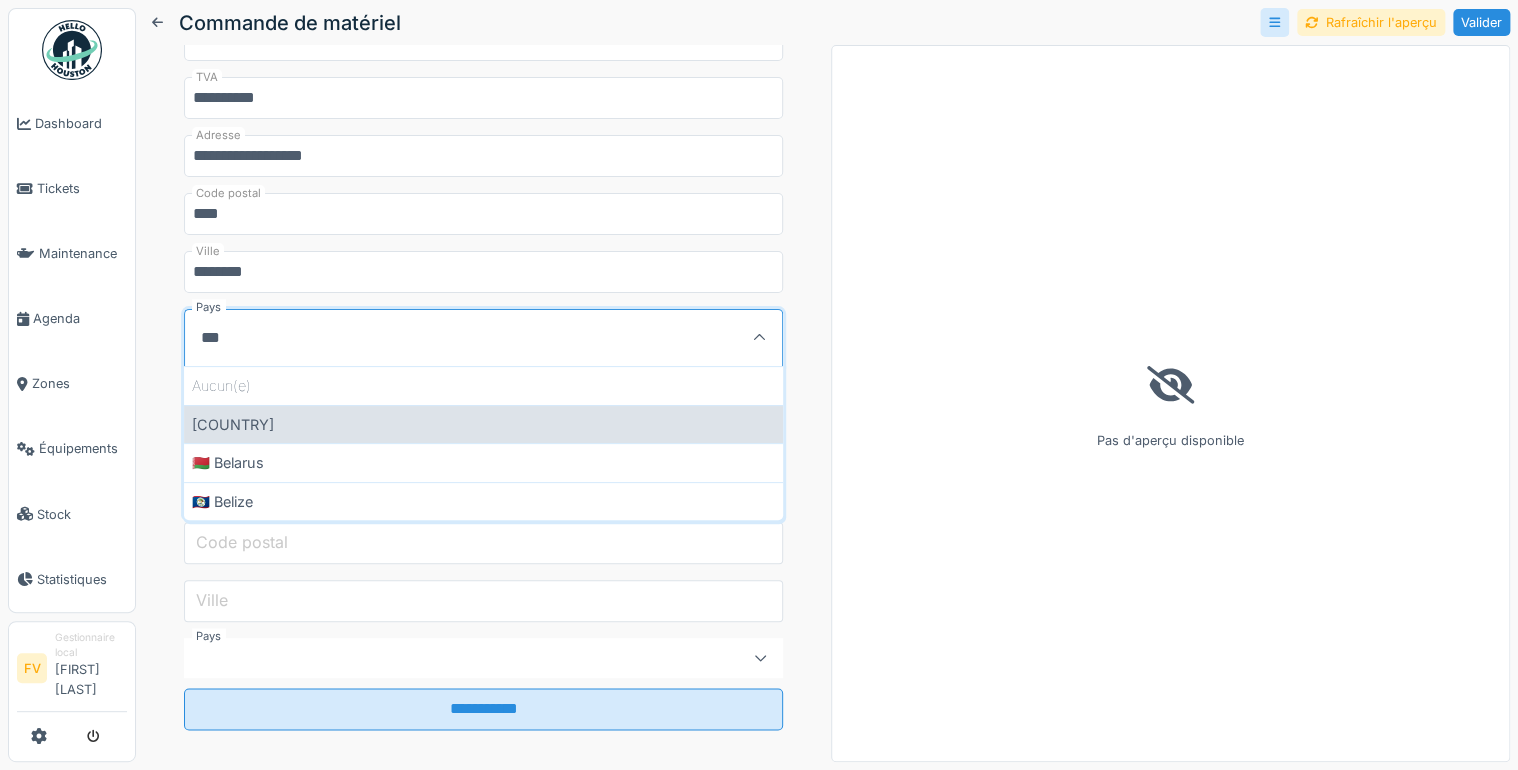 type on "***" 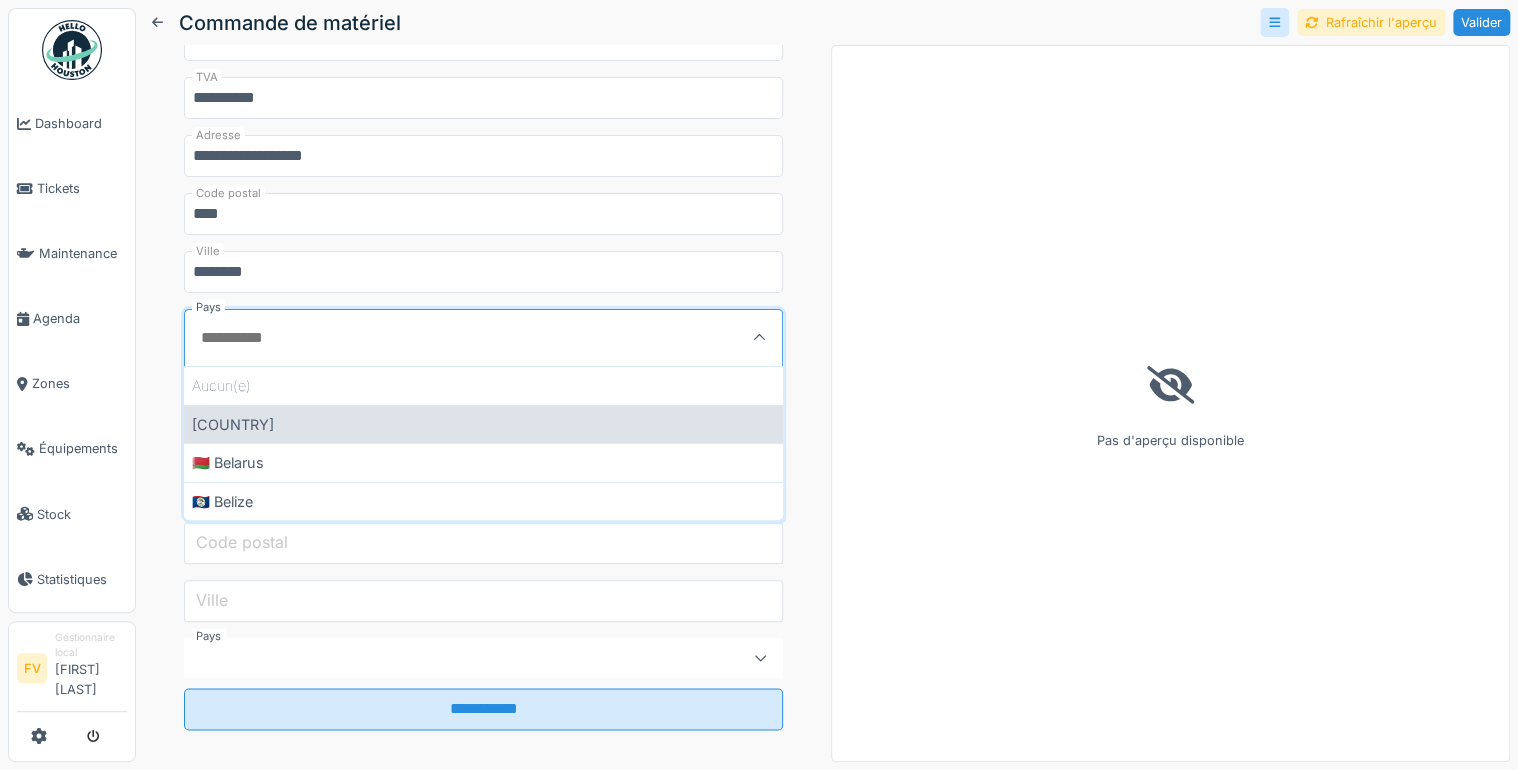scroll, scrollTop: 961, scrollLeft: 0, axis: vertical 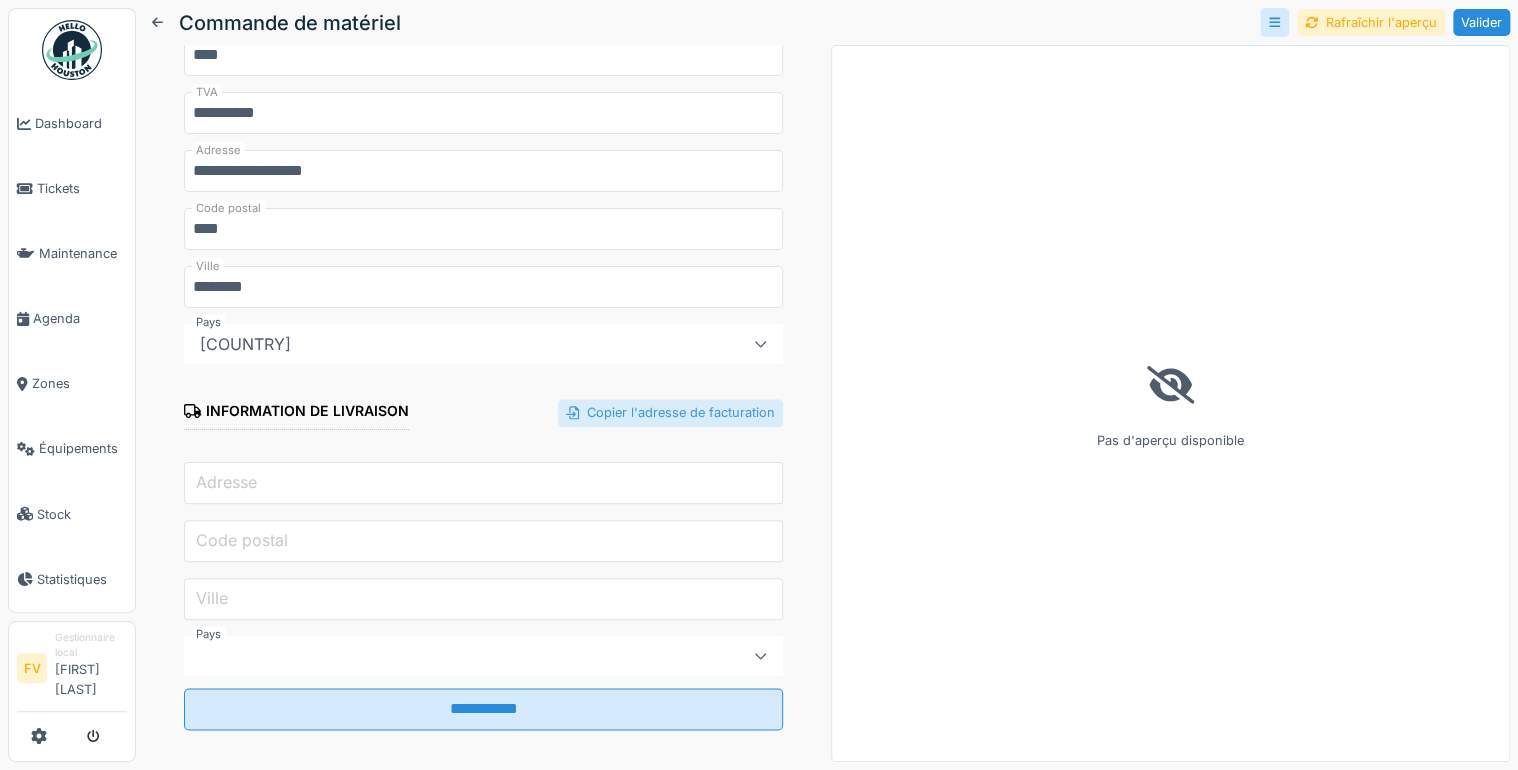 click on "Copier l'adresse de facturation" at bounding box center (670, 412) 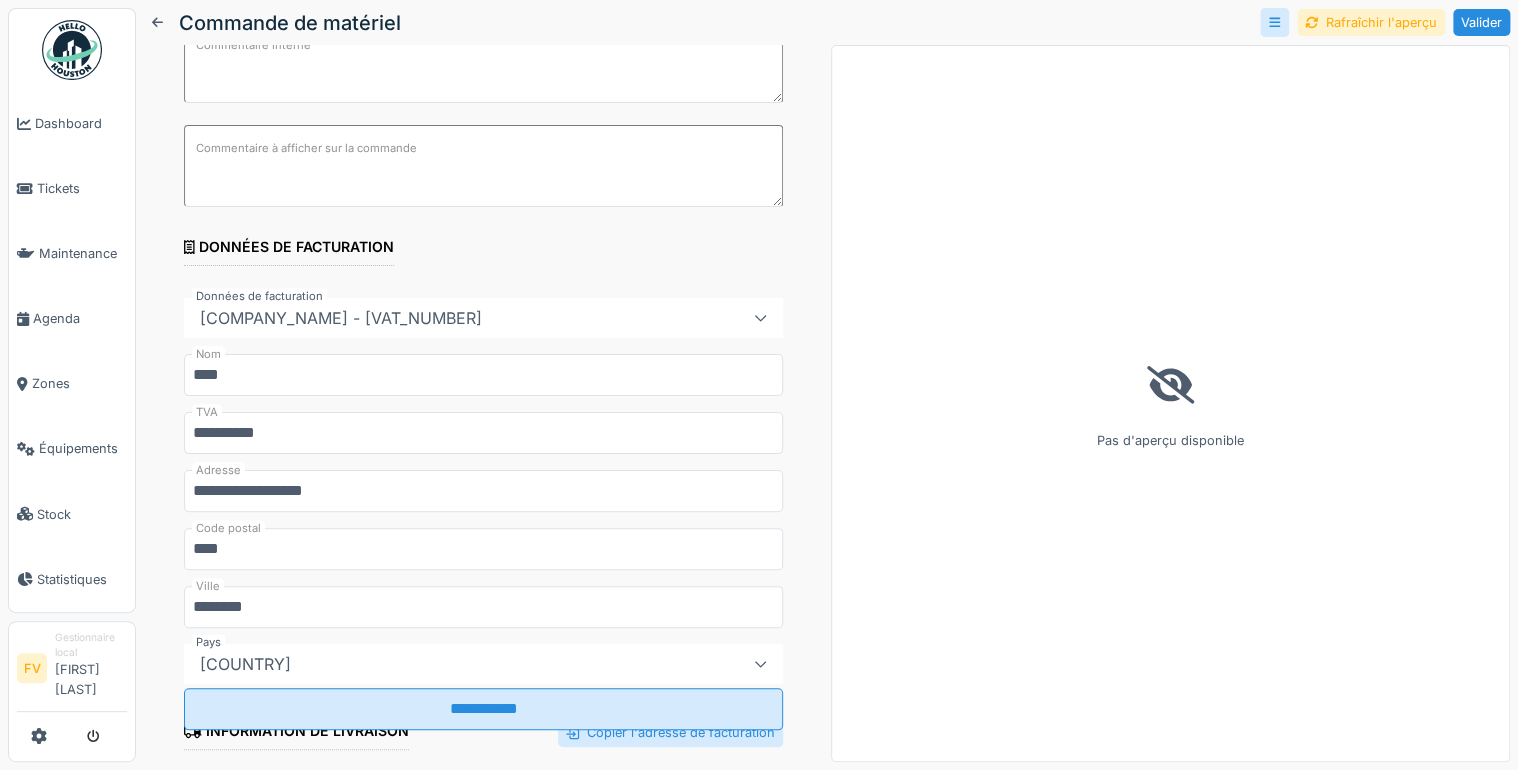 scroll, scrollTop: 963, scrollLeft: 0, axis: vertical 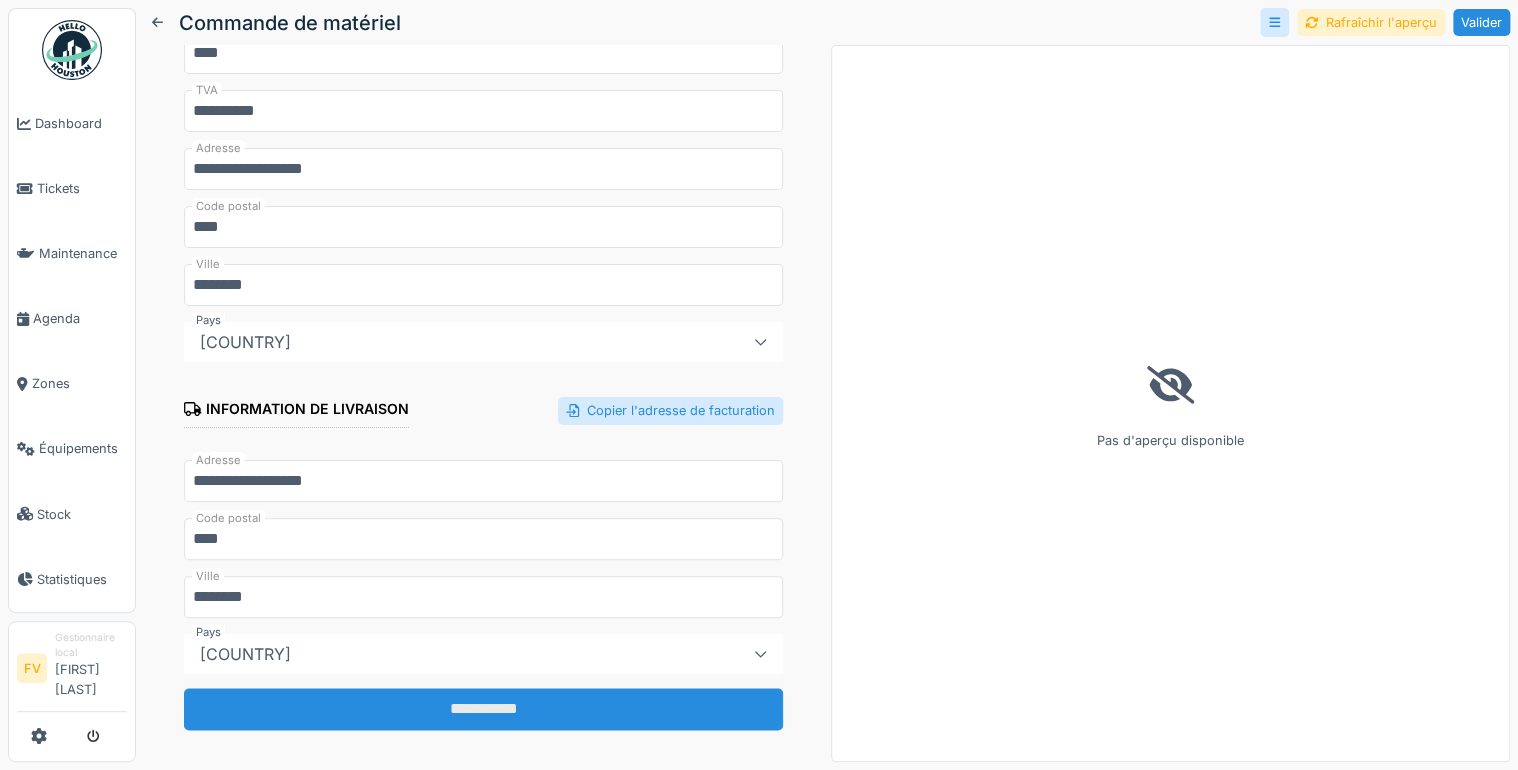 click on "**********" at bounding box center (483, 709) 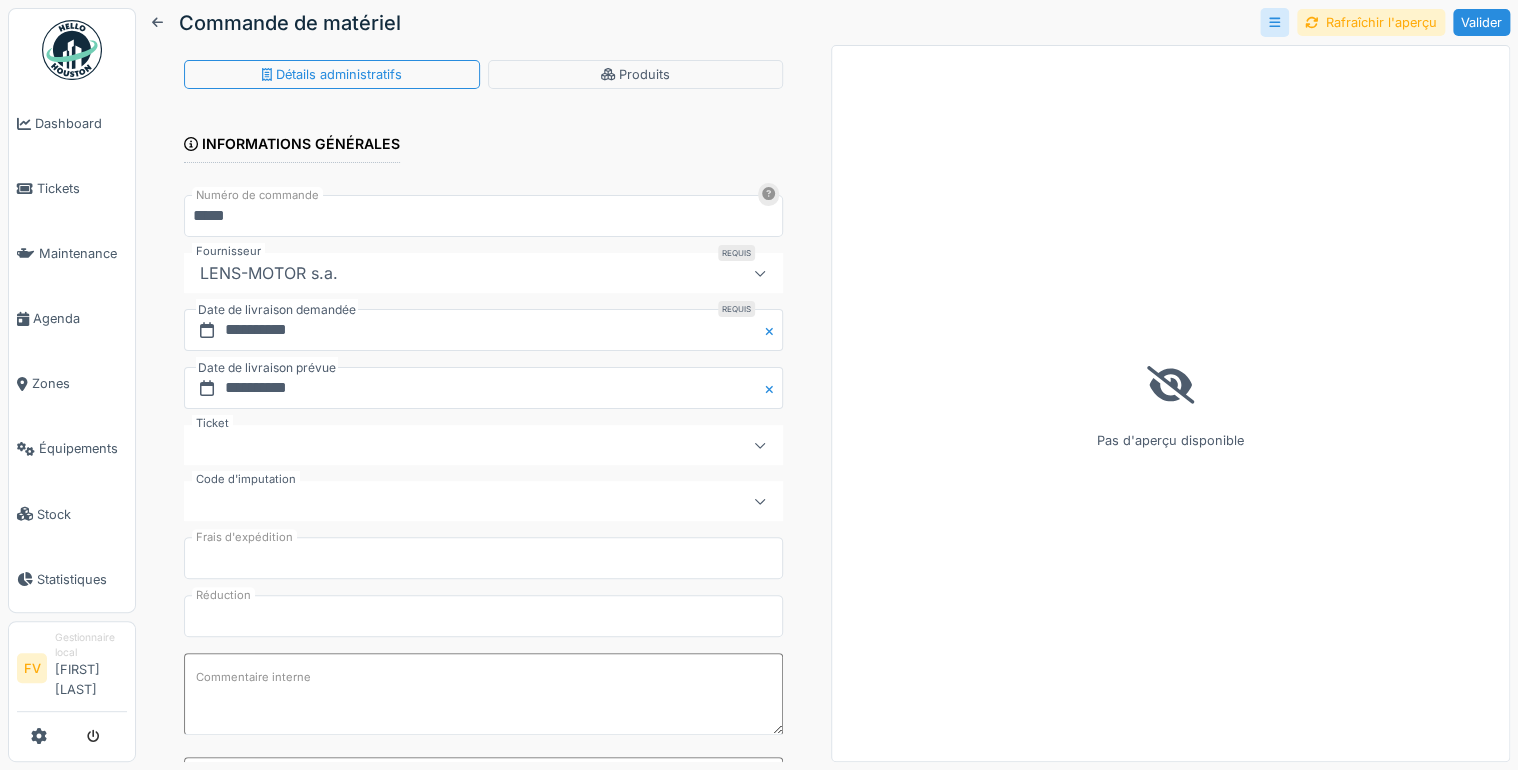 scroll, scrollTop: 0, scrollLeft: 0, axis: both 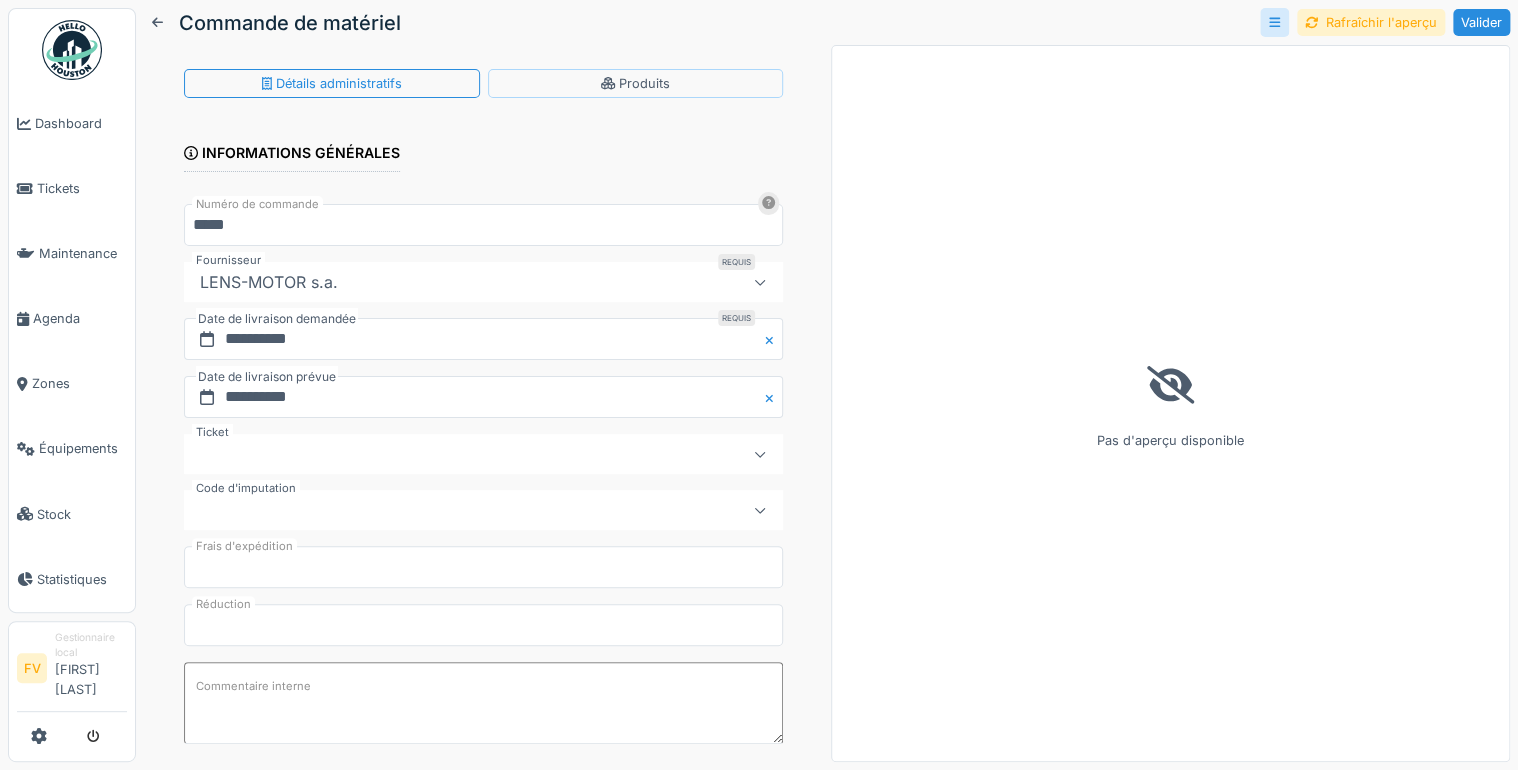 click on "Produits" at bounding box center [635, 83] 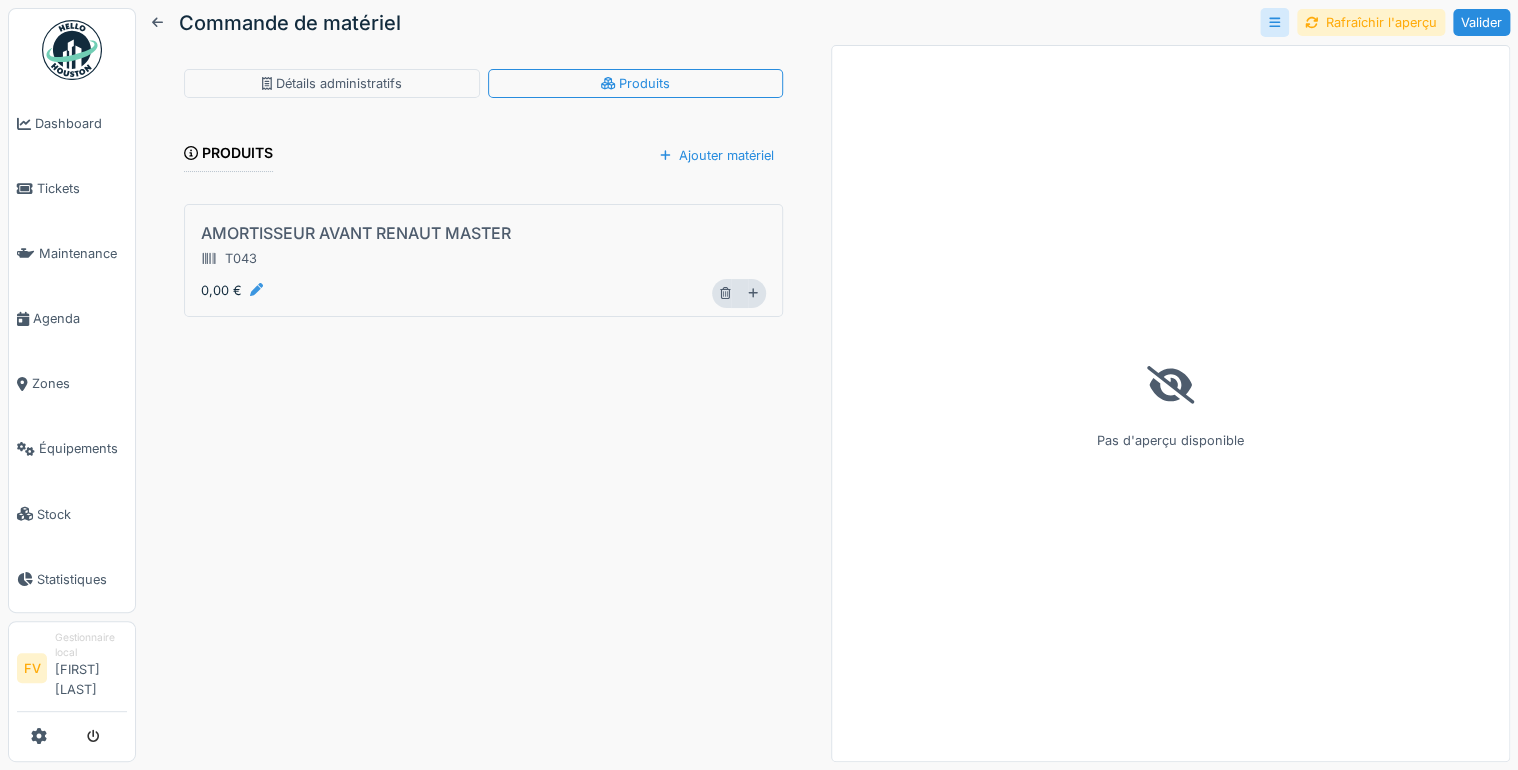 click at bounding box center [256, 290] 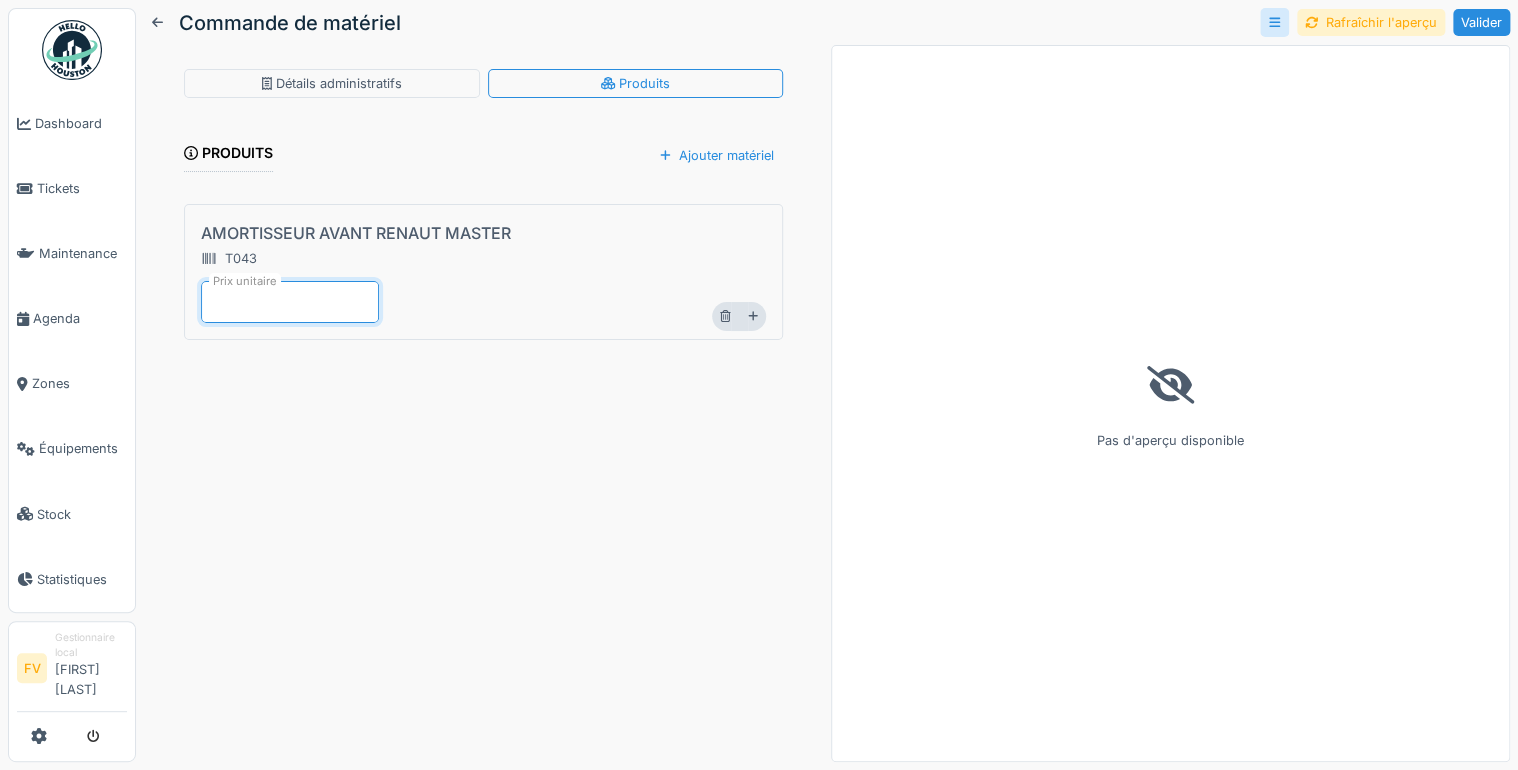 type on "******" 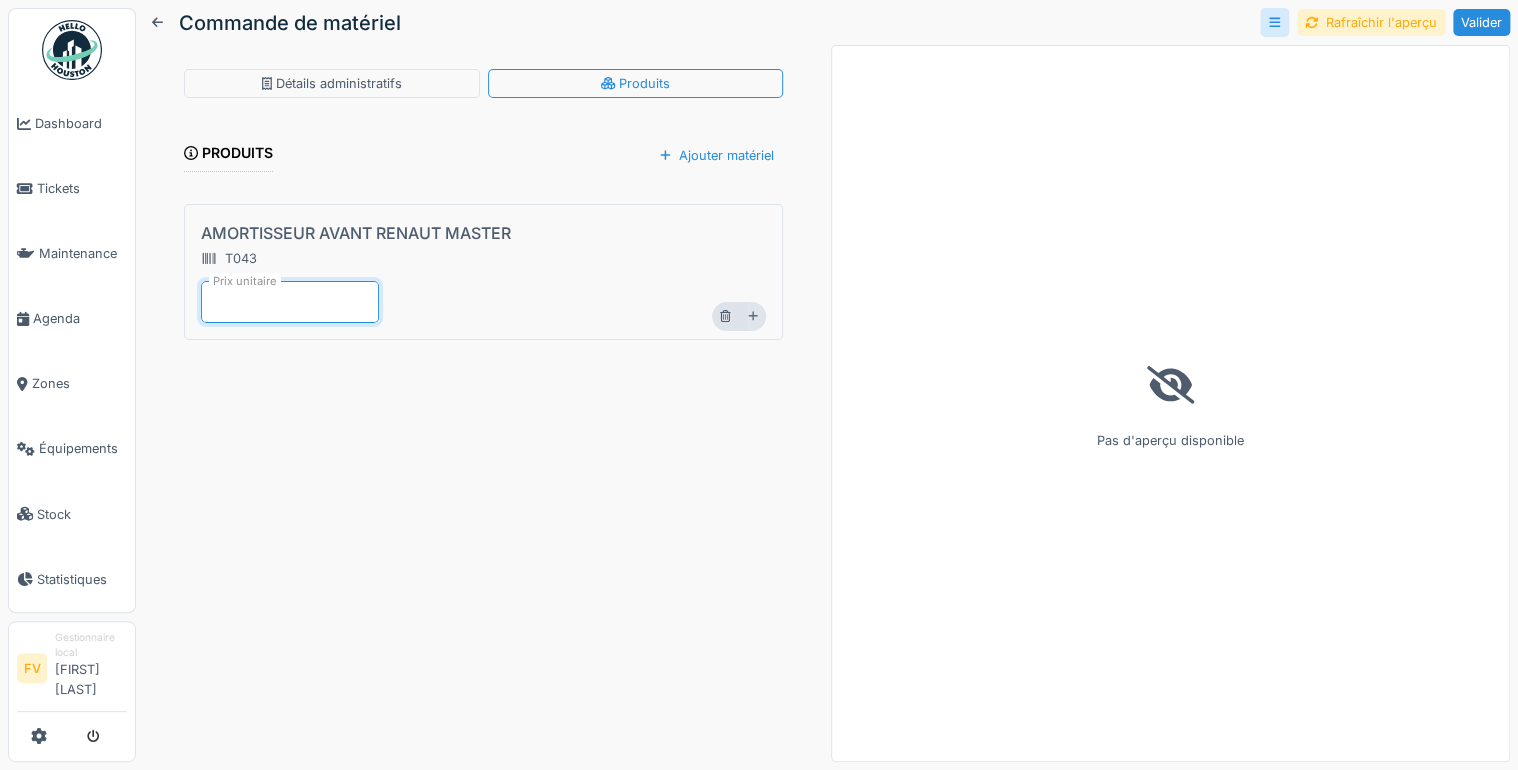 click on "Détails administratifs   Produits Produits Ajouter matériel AMORTISSEUR AVANT RENAUT MASTER    T043 Prix unitaire ****** *" at bounding box center (483, 403) 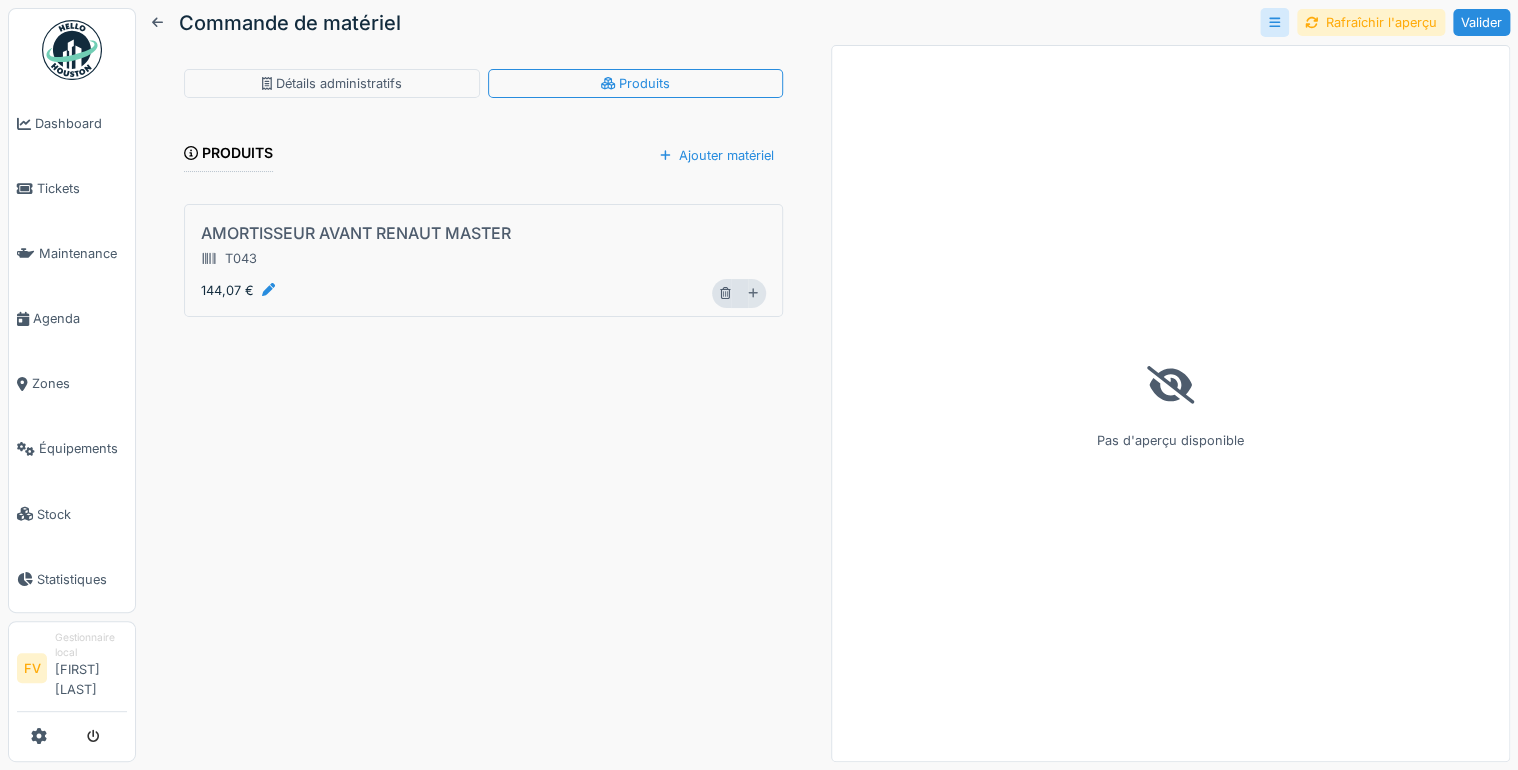 click at bounding box center (753, 293) 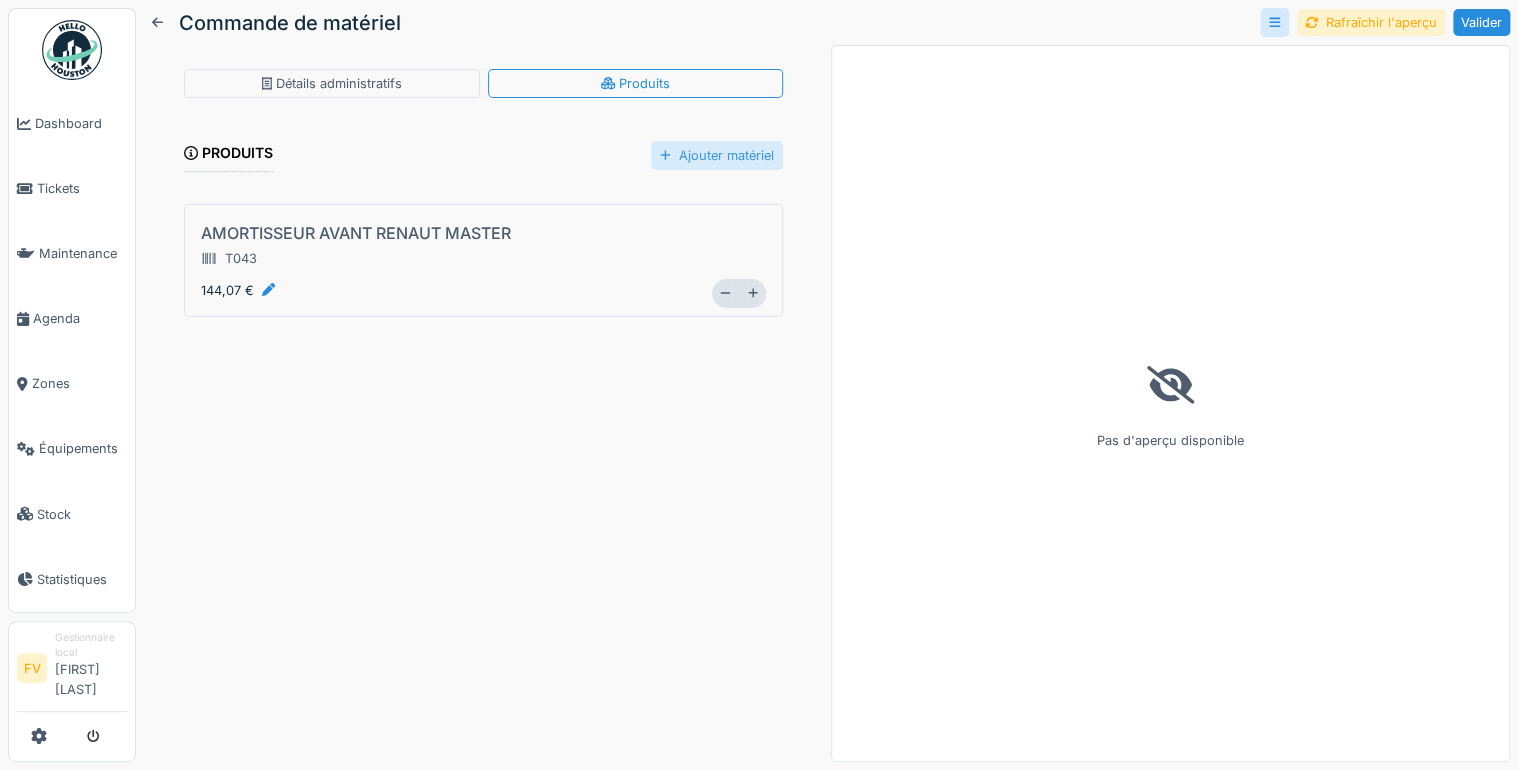 click on "Ajouter matériel" at bounding box center [717, 155] 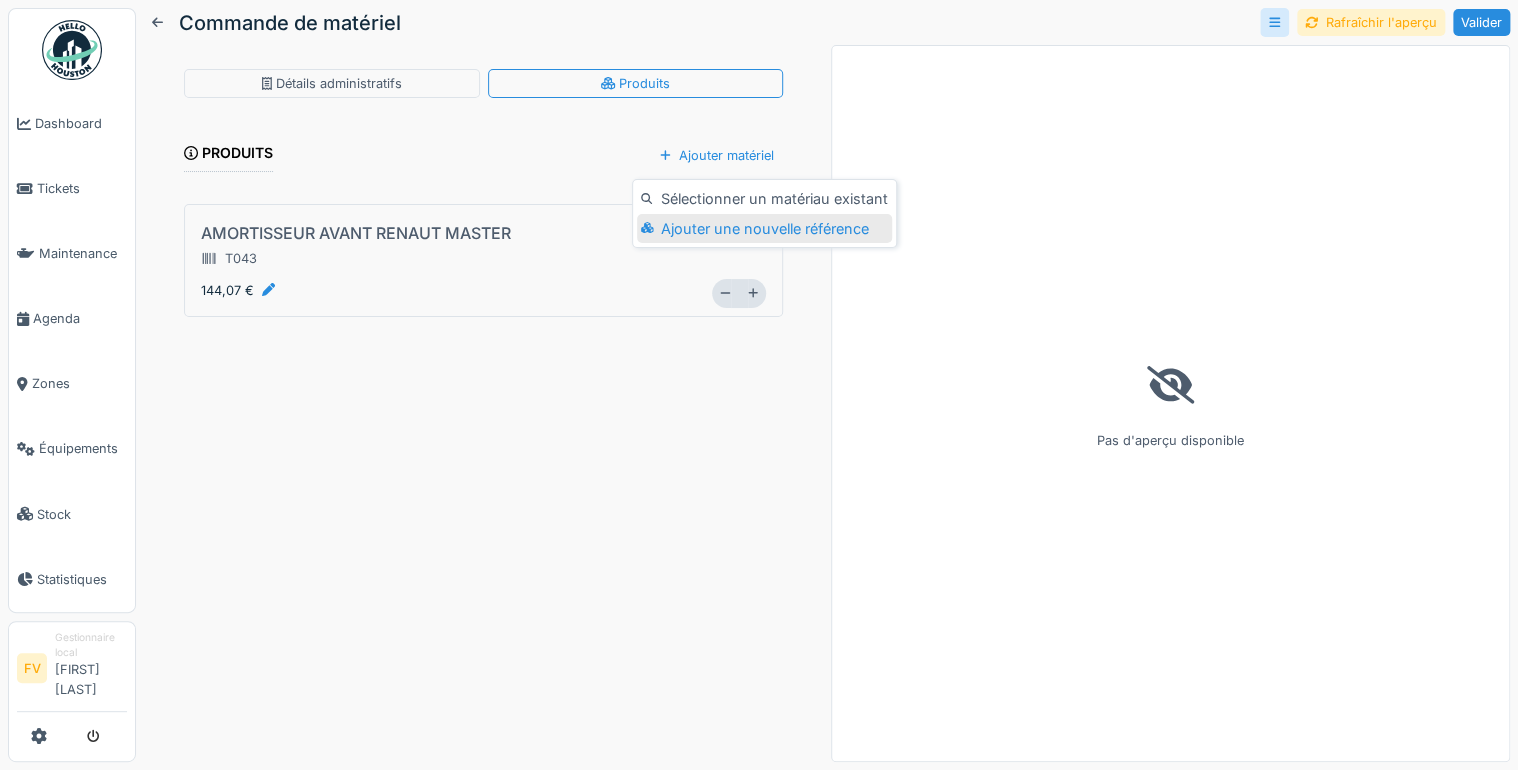 click on "Ajouter une nouvelle référence" at bounding box center (764, 229) 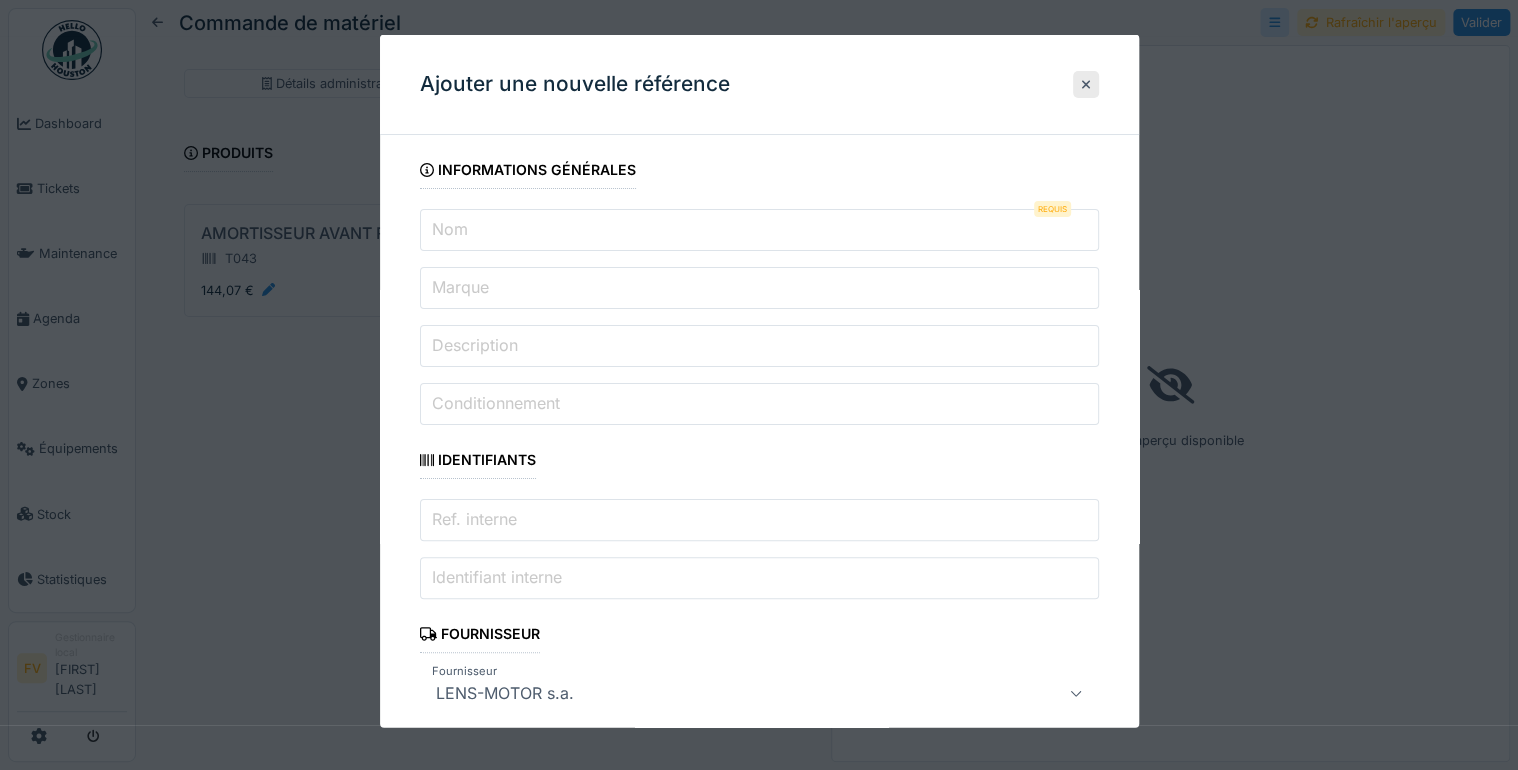 click on "Nom" at bounding box center [759, 230] 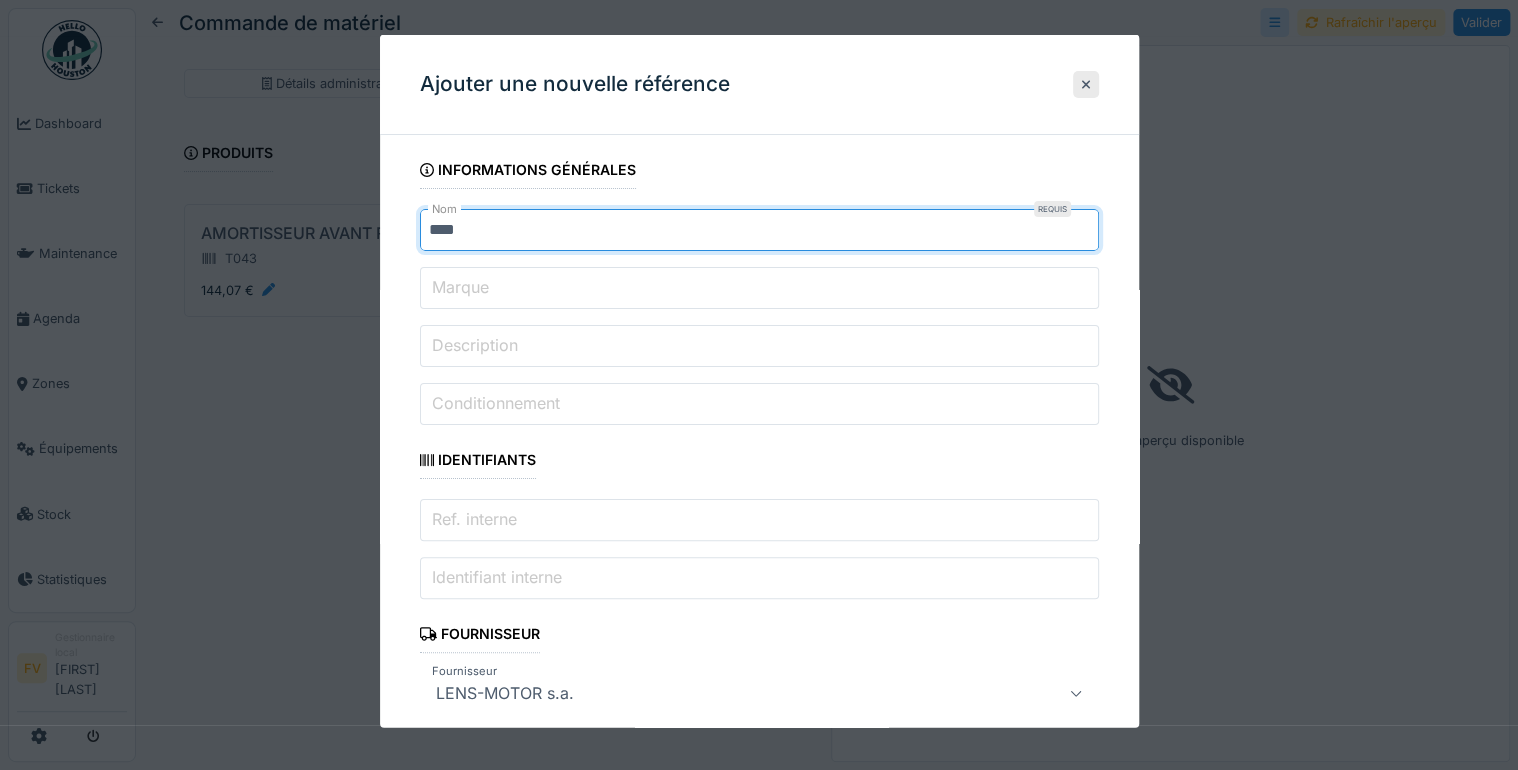 click on "****" at bounding box center [759, 230] 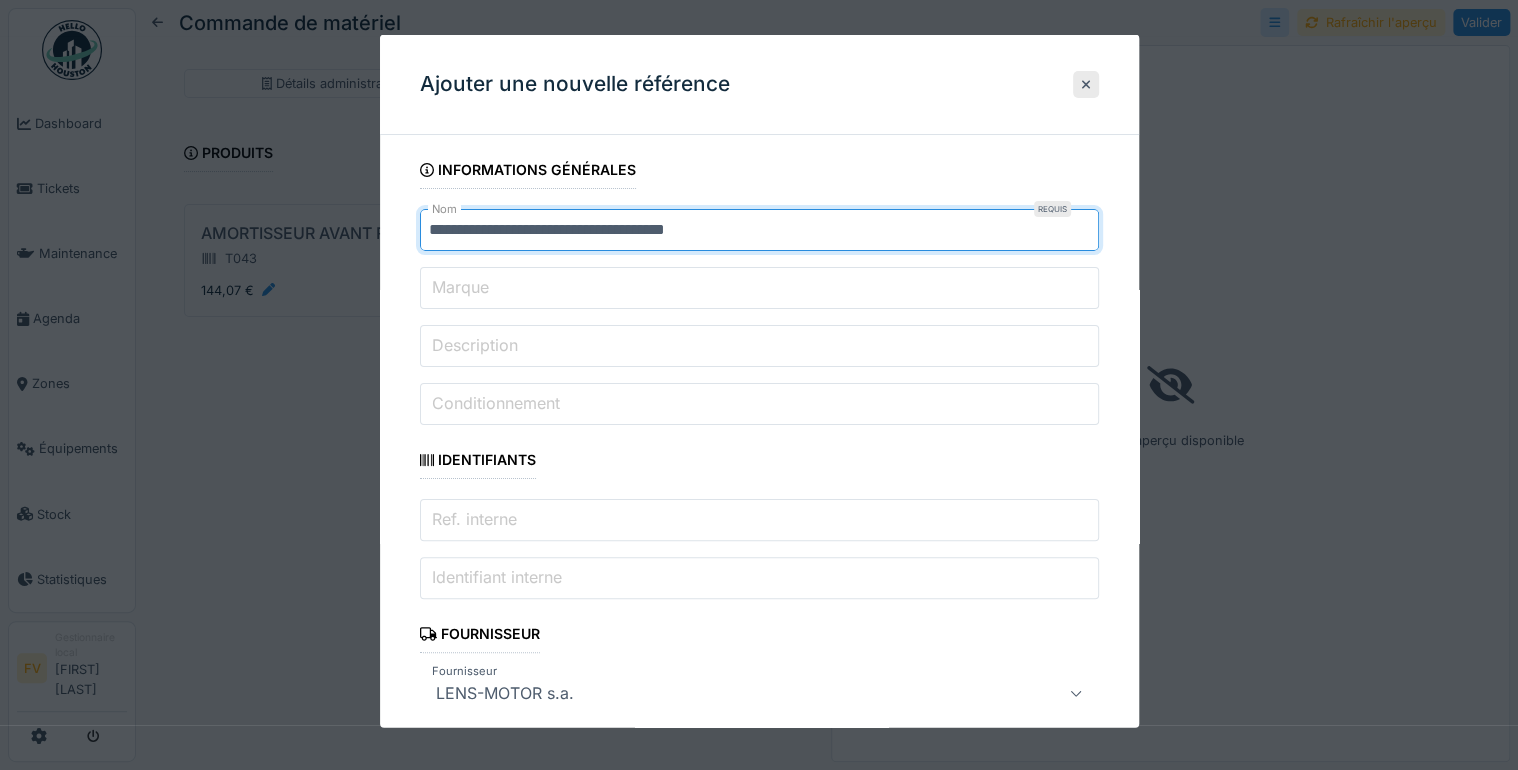 type on "**********" 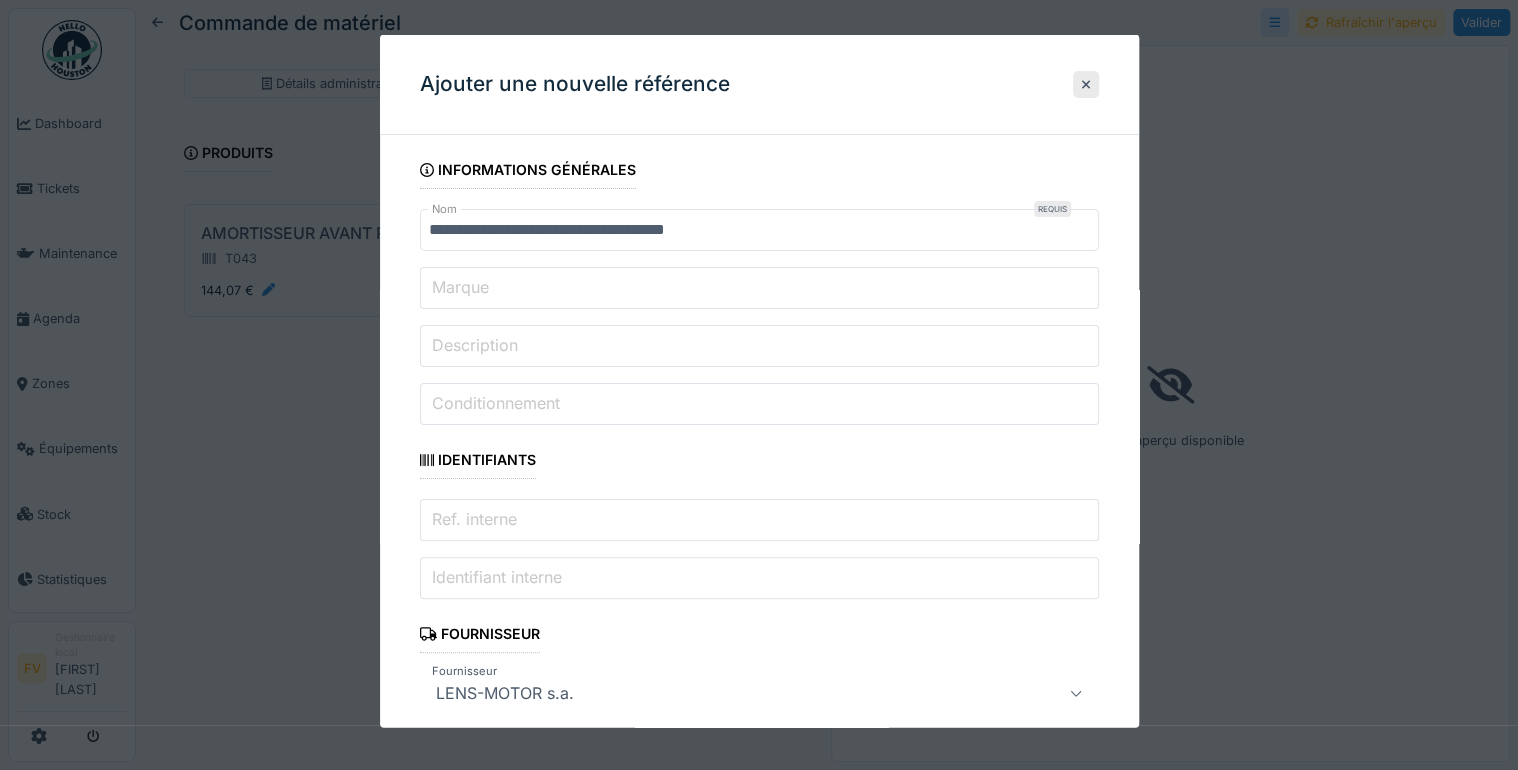 click on "Conditionnement" at bounding box center (496, 403) 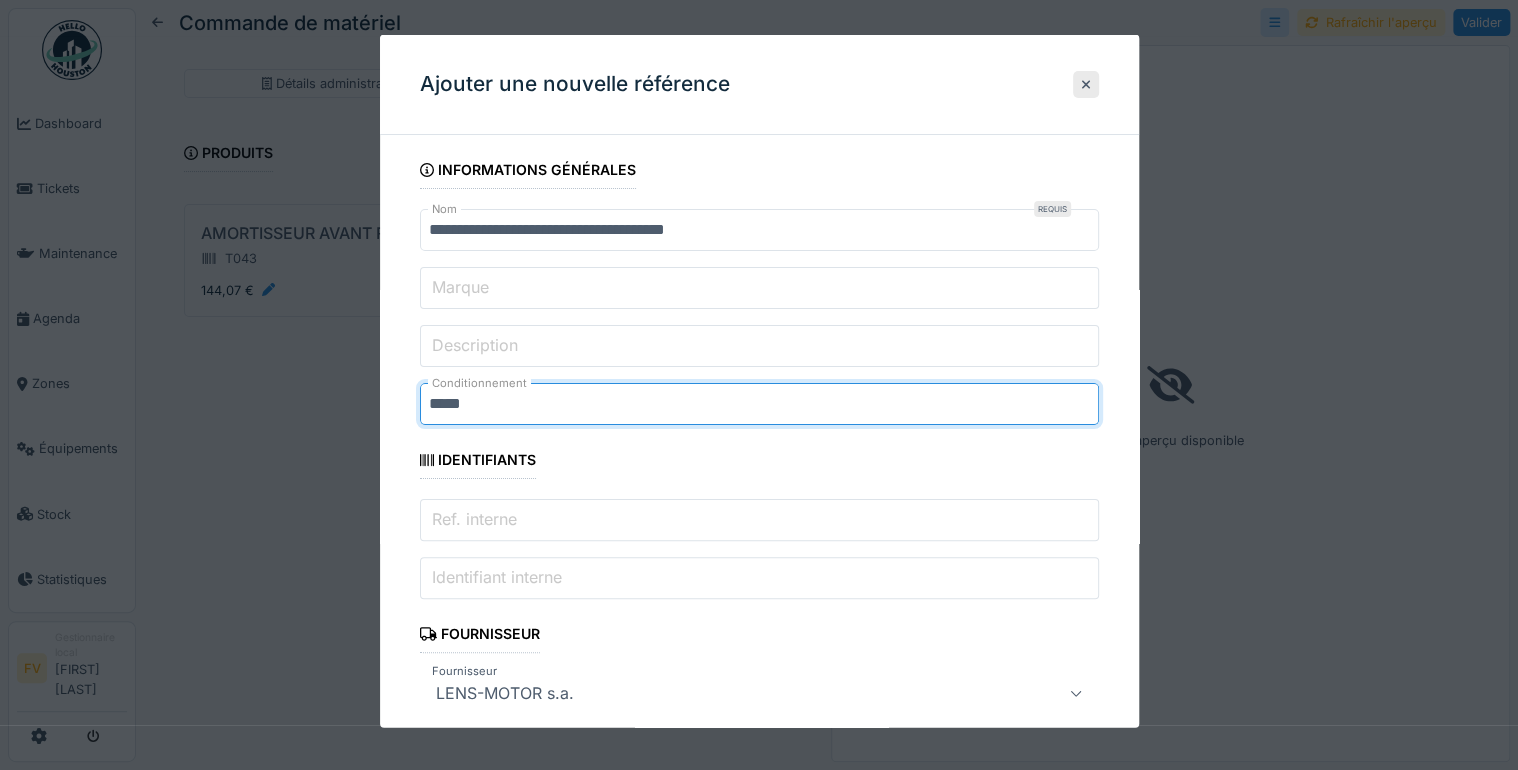 type on "*****" 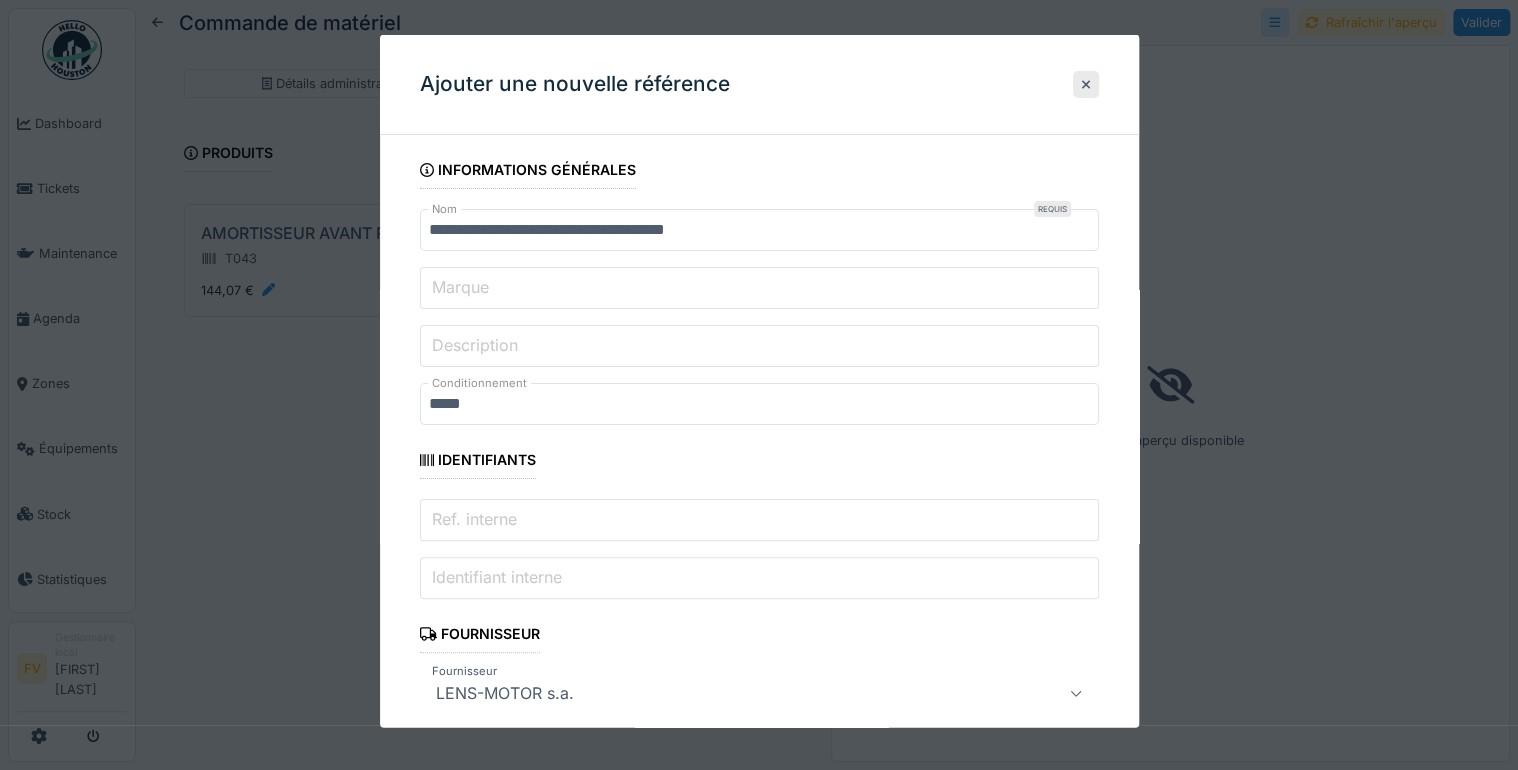 click on "Ref. interne" at bounding box center (474, 519) 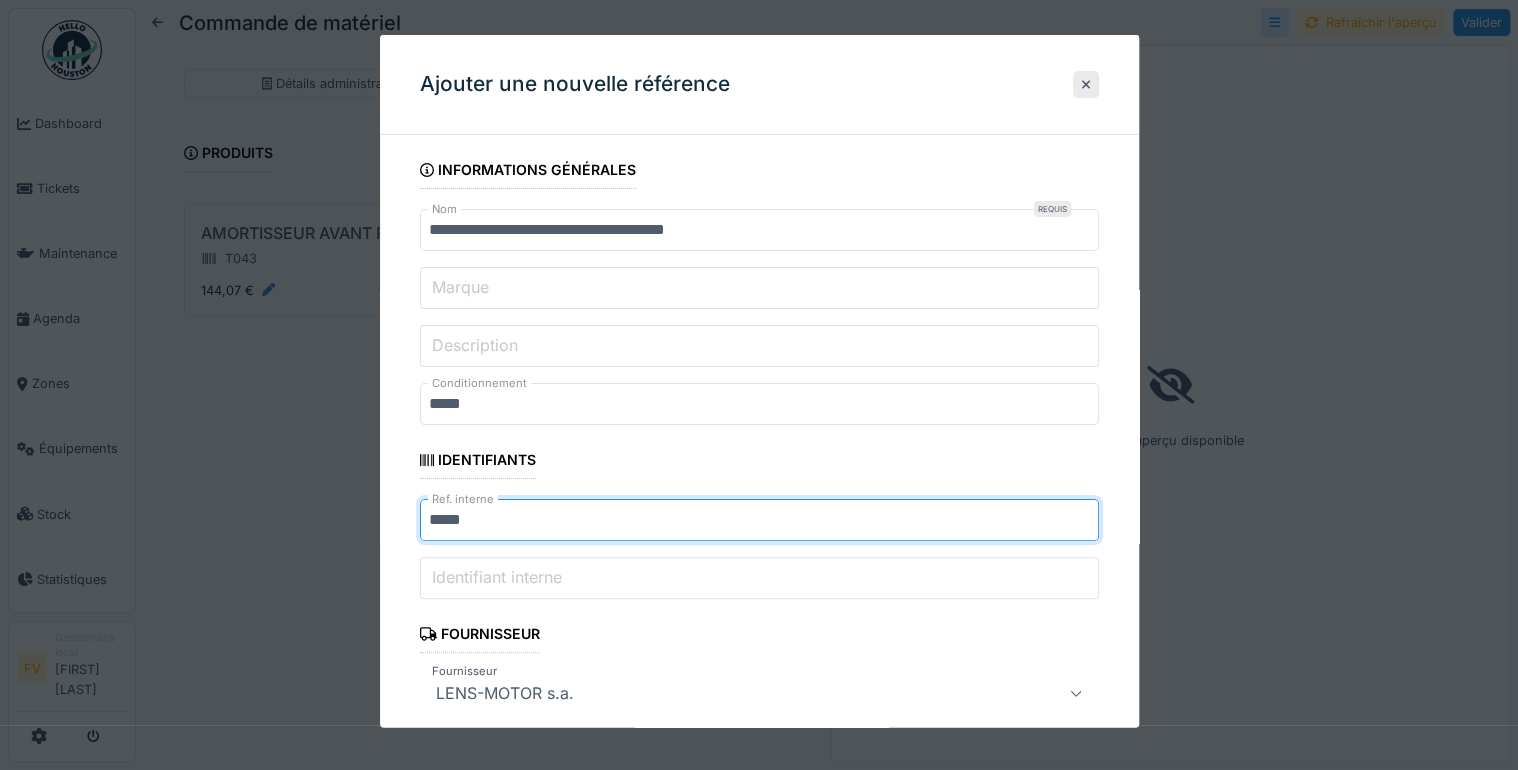 scroll, scrollTop: 240, scrollLeft: 0, axis: vertical 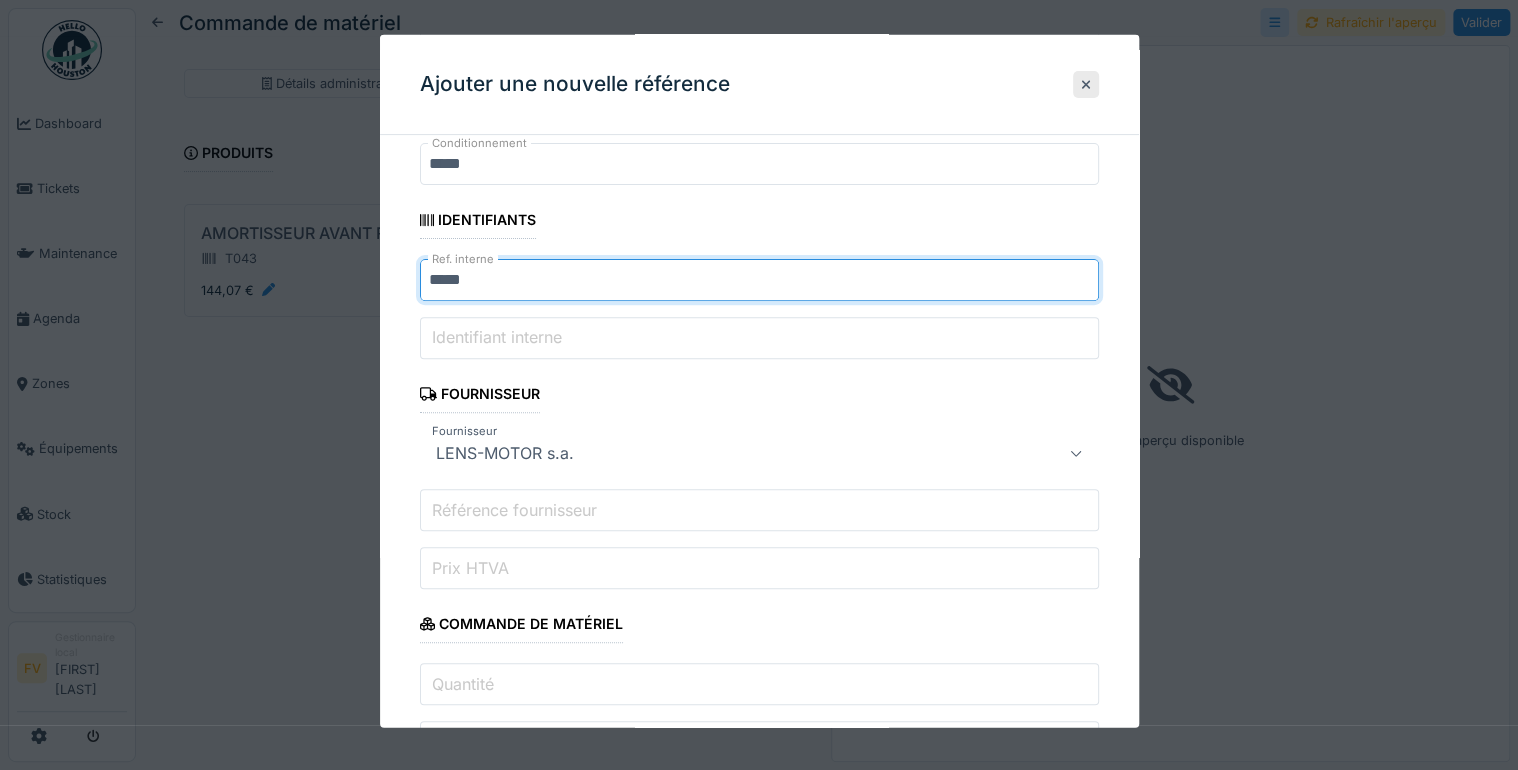 type on "*****" 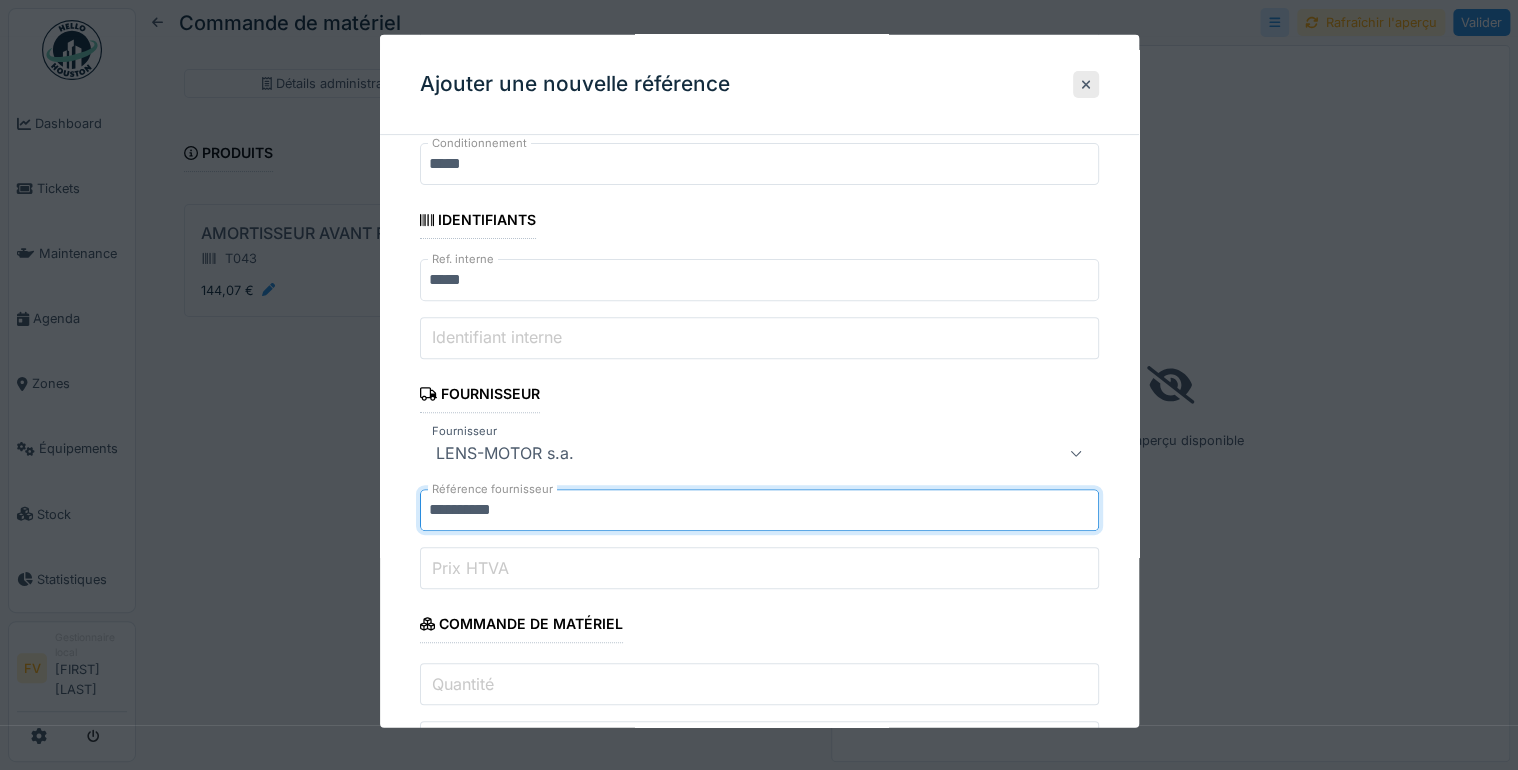 type on "**********" 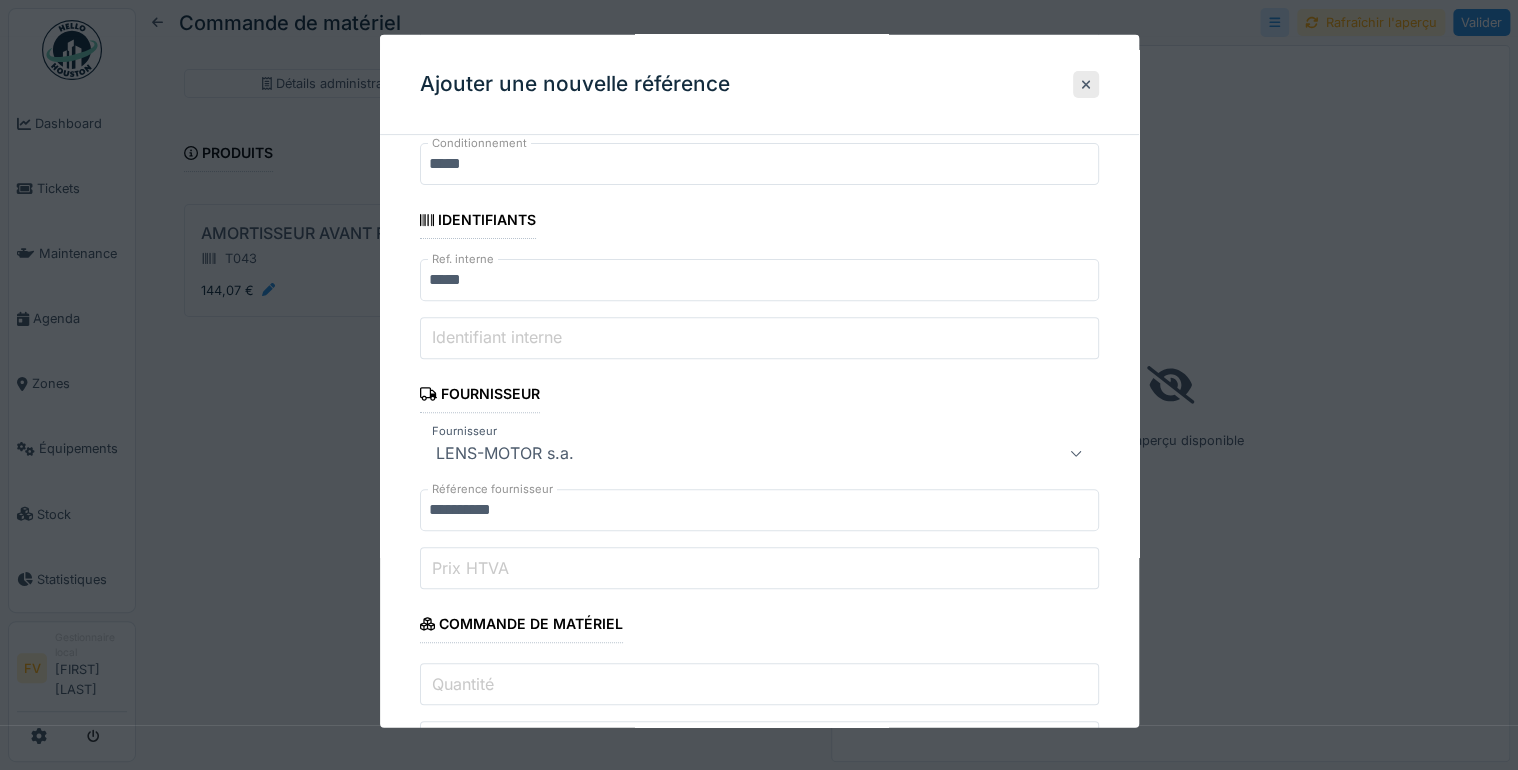 click on "Prix HTVA" at bounding box center [470, 567] 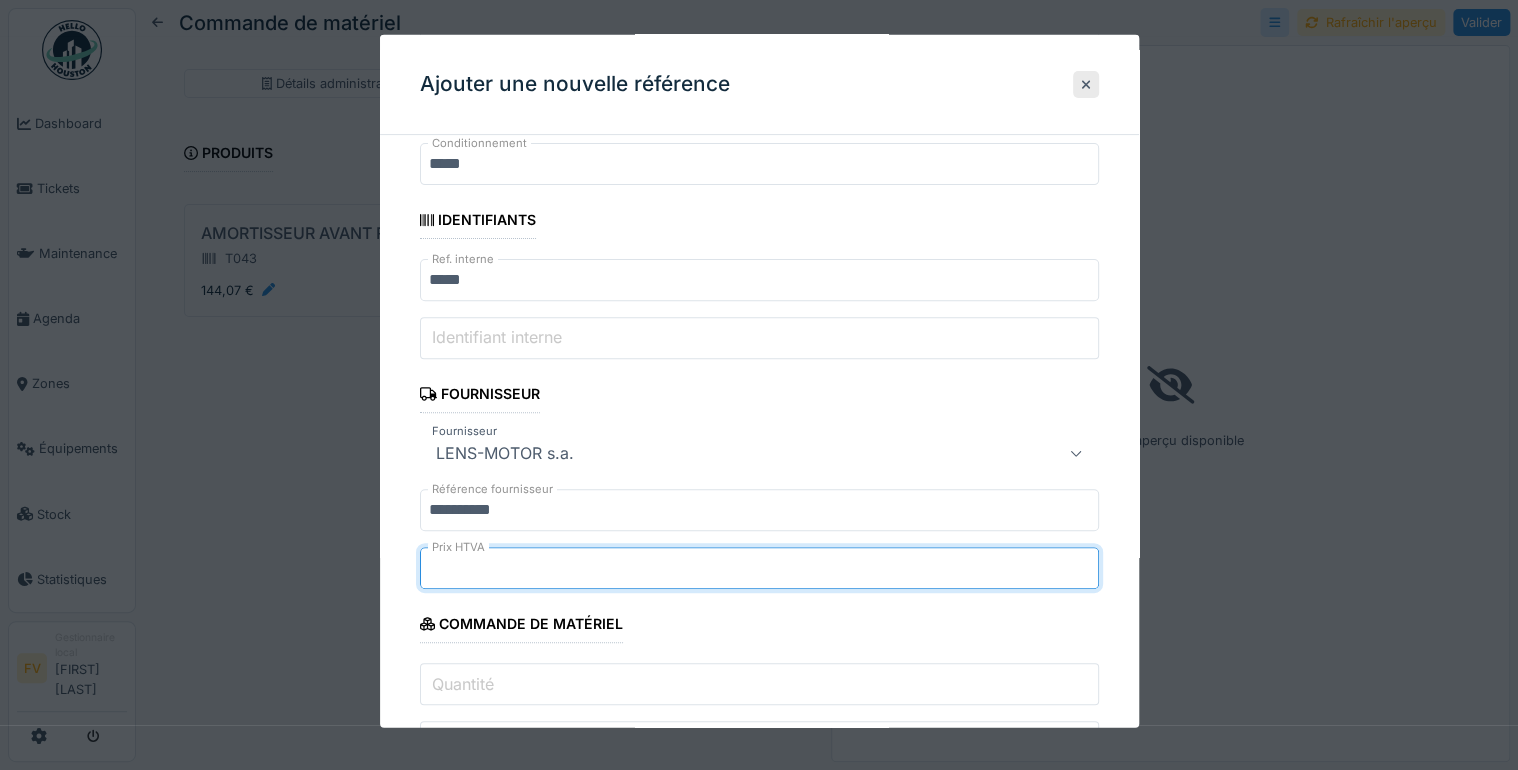 type on "****" 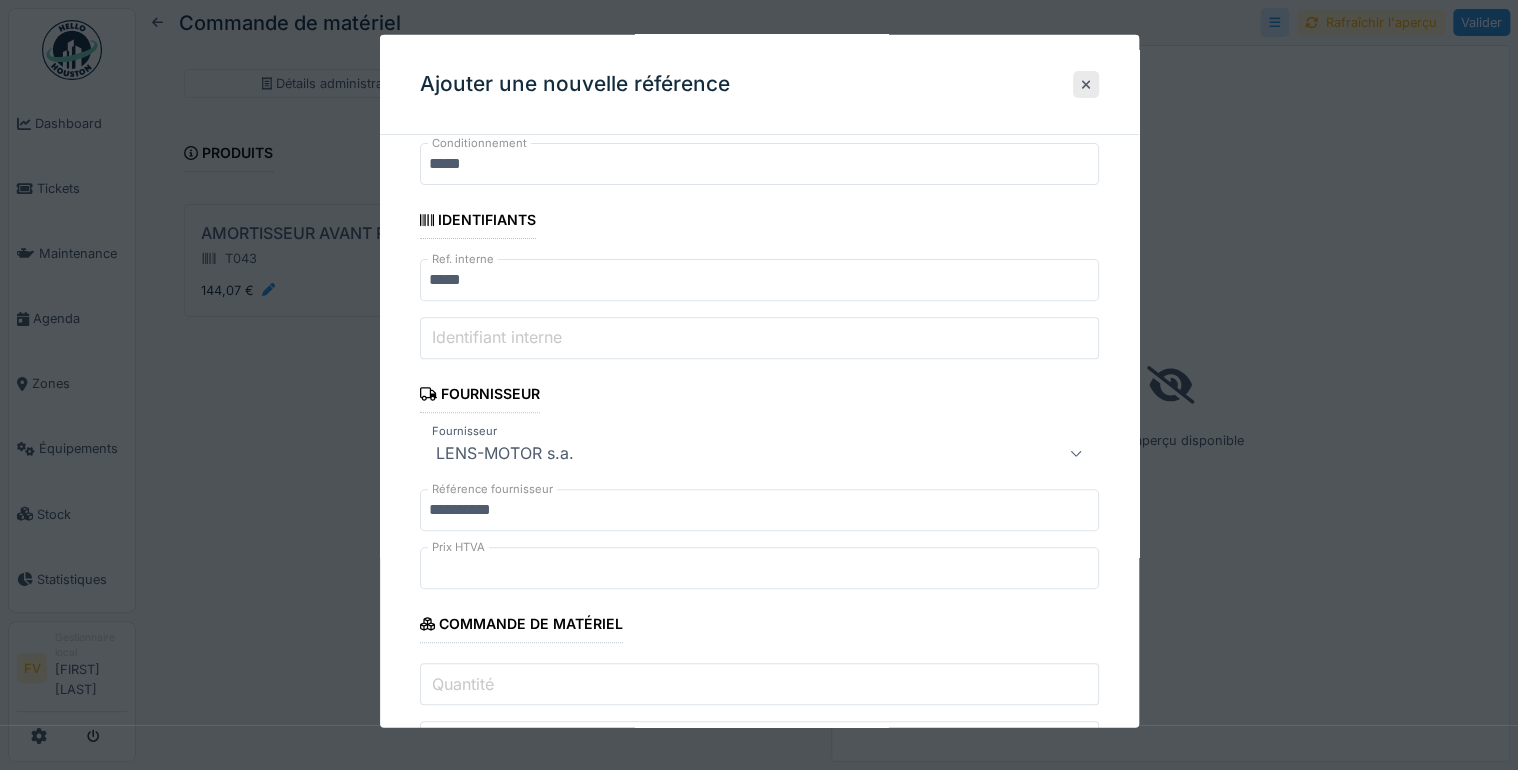 scroll, scrollTop: 386, scrollLeft: 0, axis: vertical 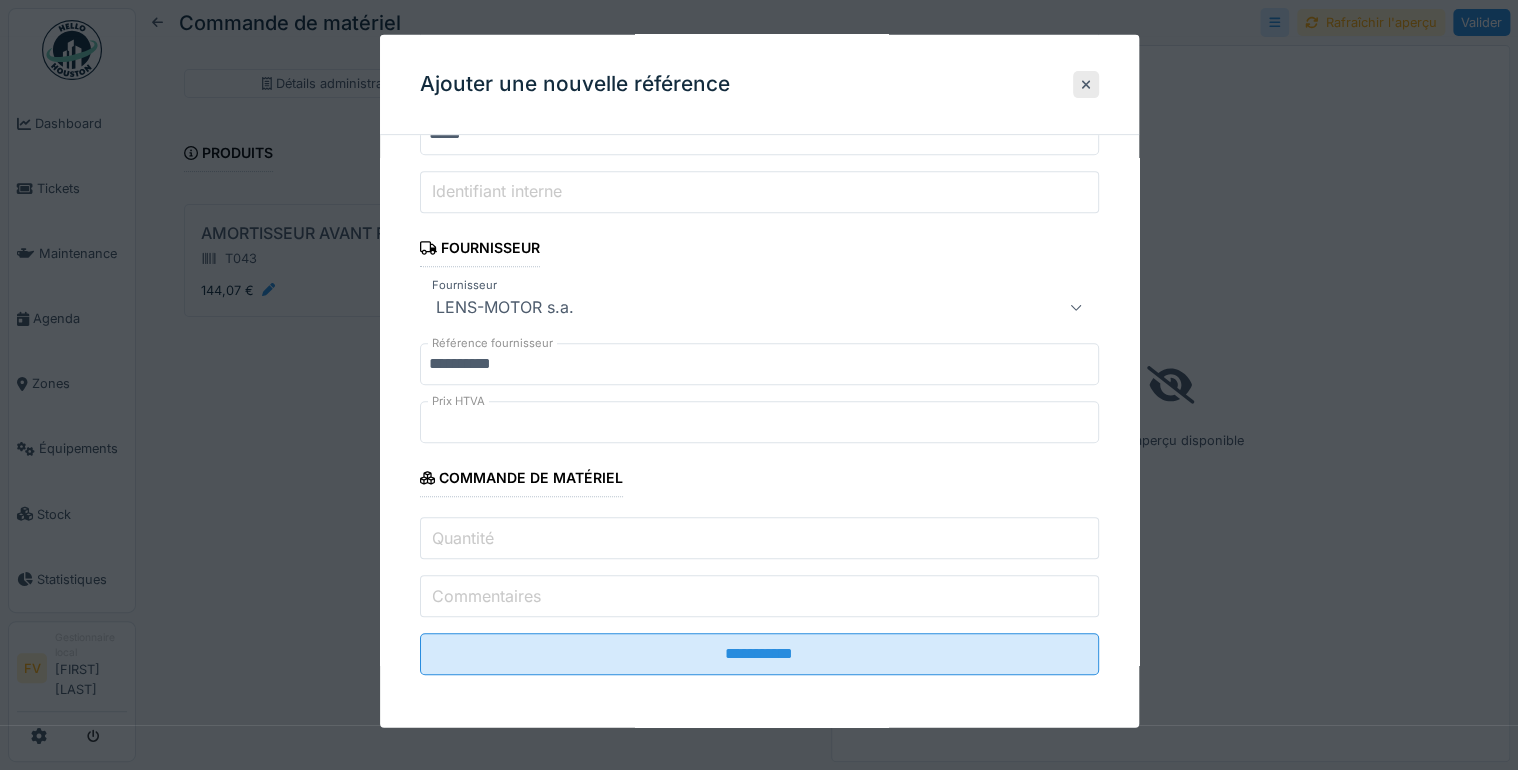 click on "Quantité" at bounding box center [759, 538] 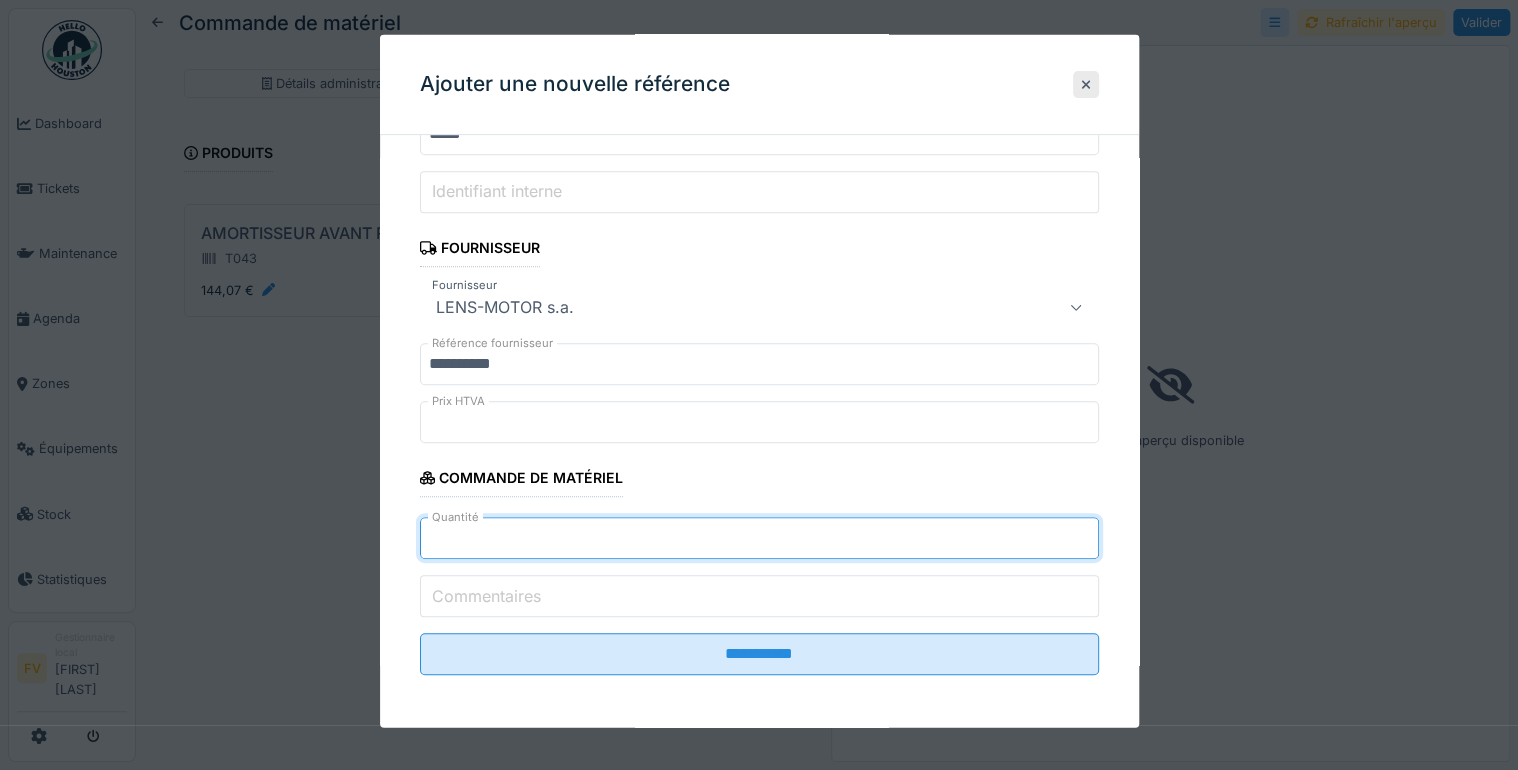 scroll, scrollTop: 386, scrollLeft: 0, axis: vertical 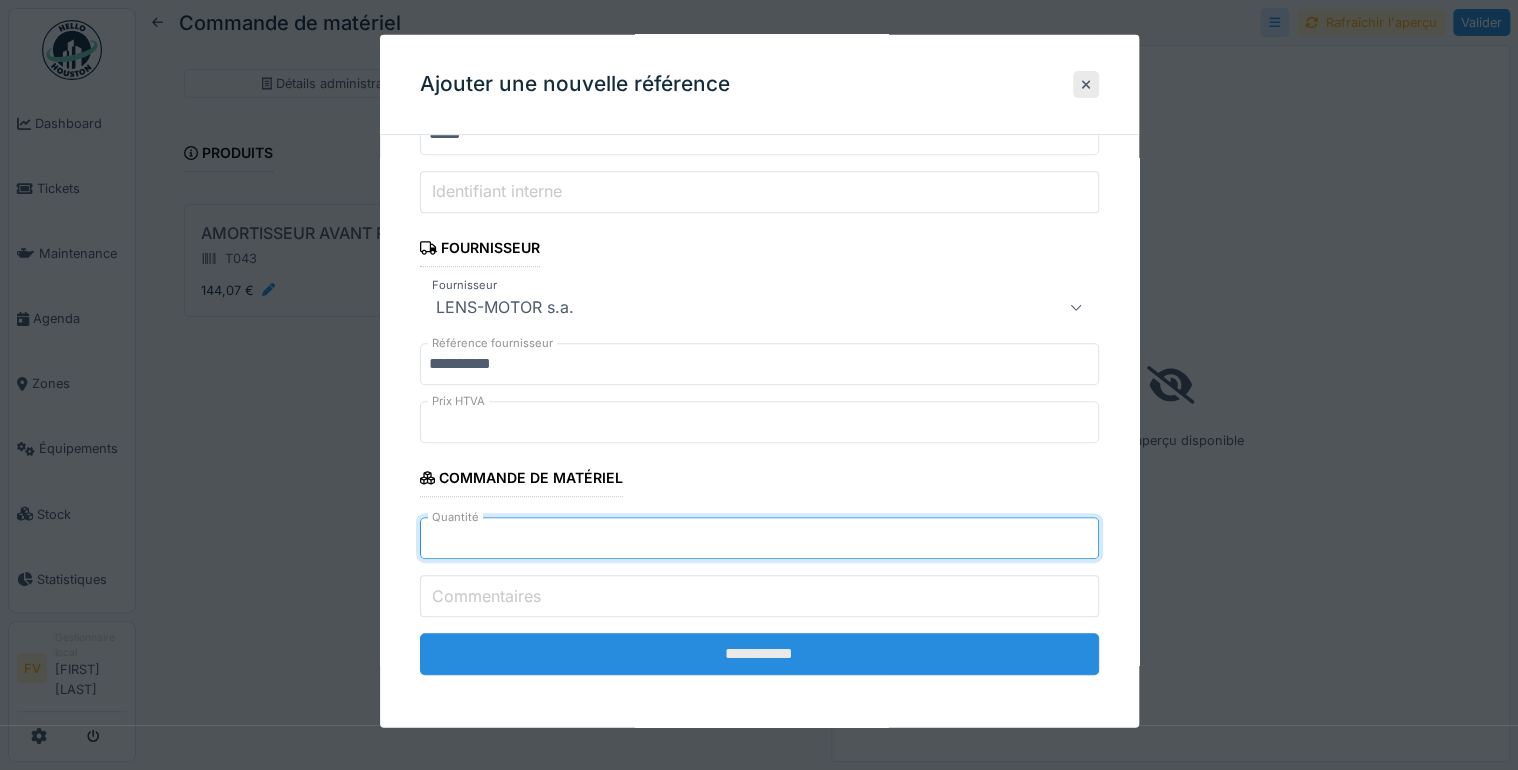 type on "*" 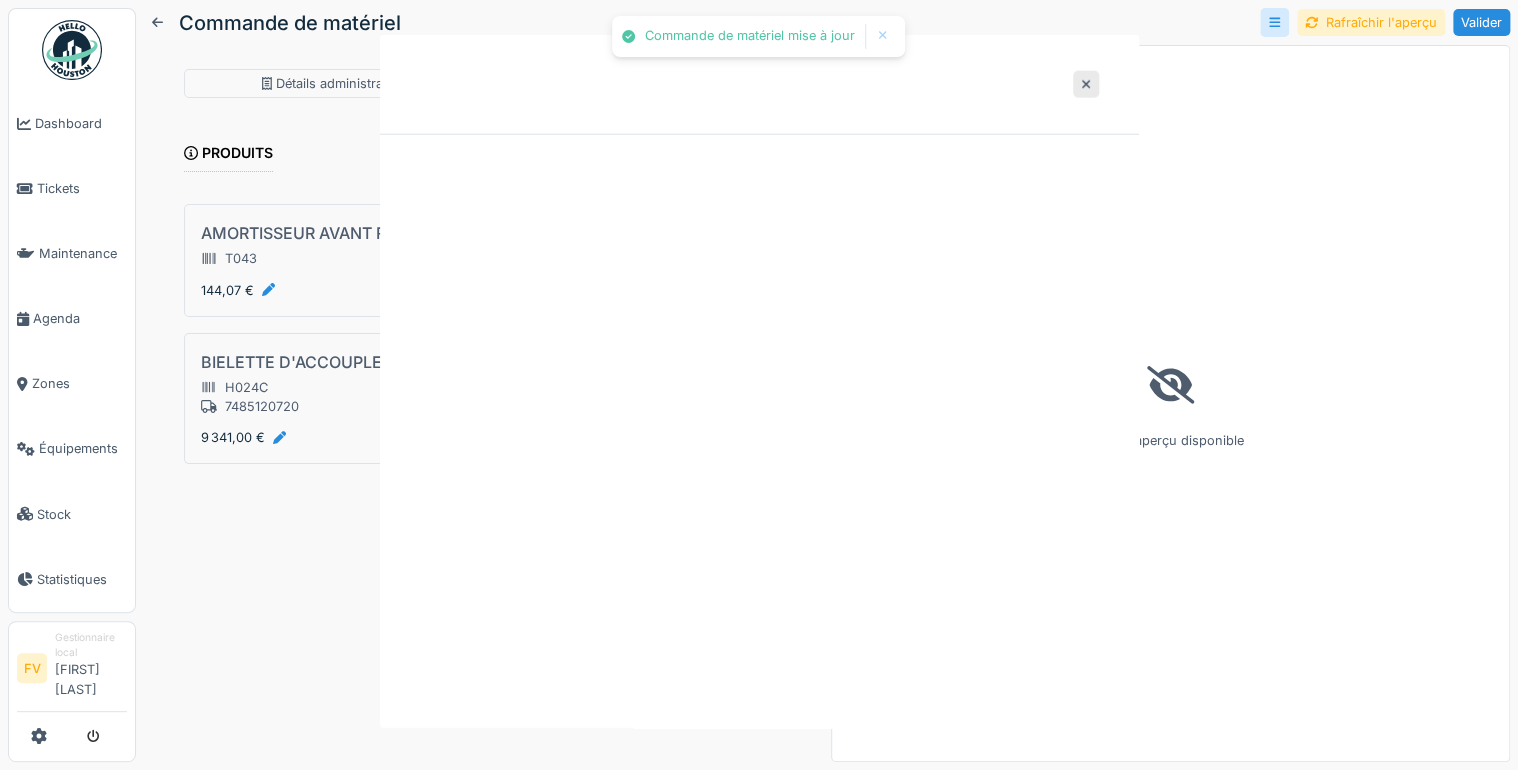 scroll, scrollTop: 0, scrollLeft: 0, axis: both 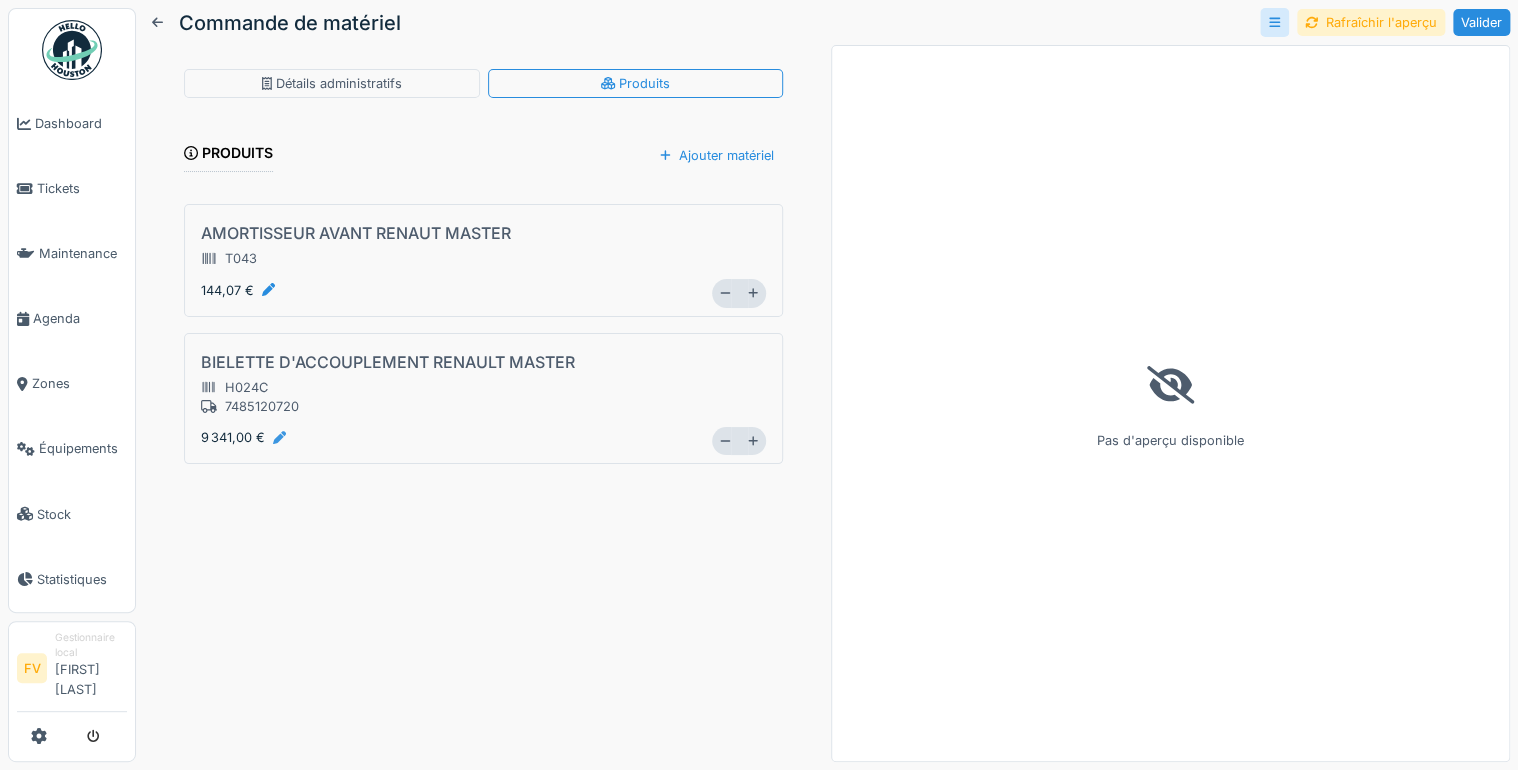 click at bounding box center (279, 437) 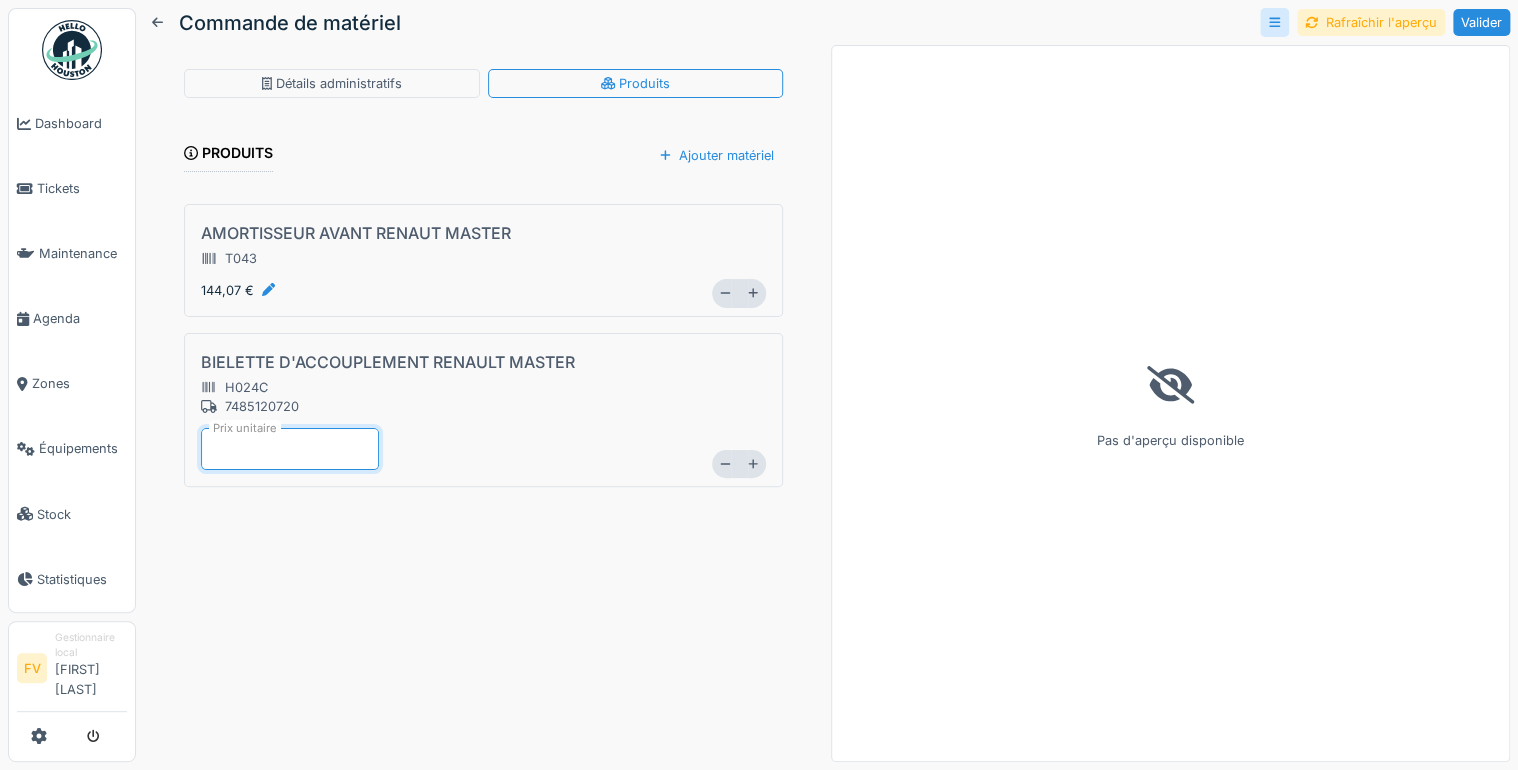 type on "****" 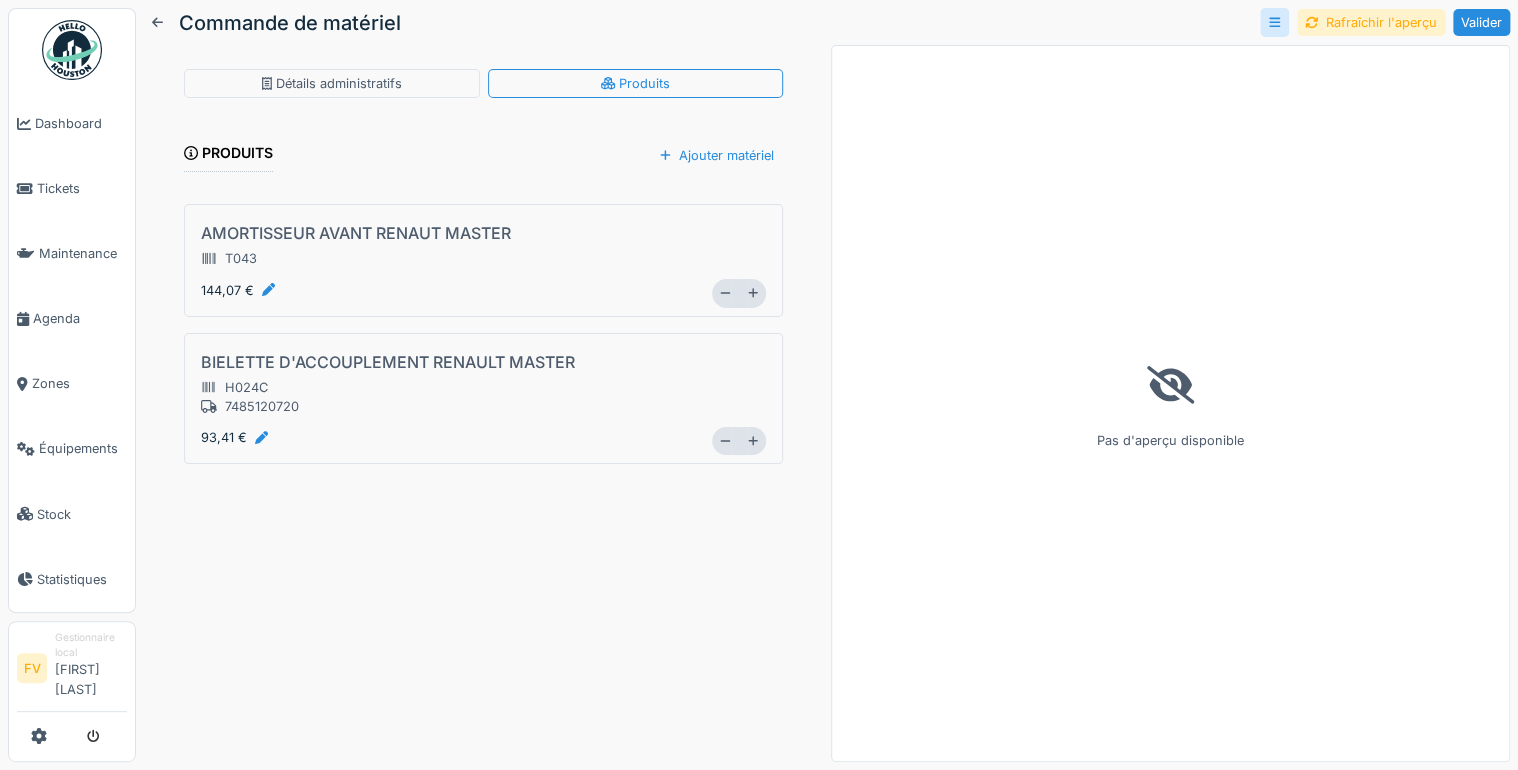 click on "Détails administratifs   Produits Produits Ajouter matériel AMORTISSEUR AVANT RENAUT MASTER    T043 144,07 € * BIELETTE D'ACCOUPLEMENT RENAULT MASTER     H024C     7485120720 93,41 € *" at bounding box center [483, 403] 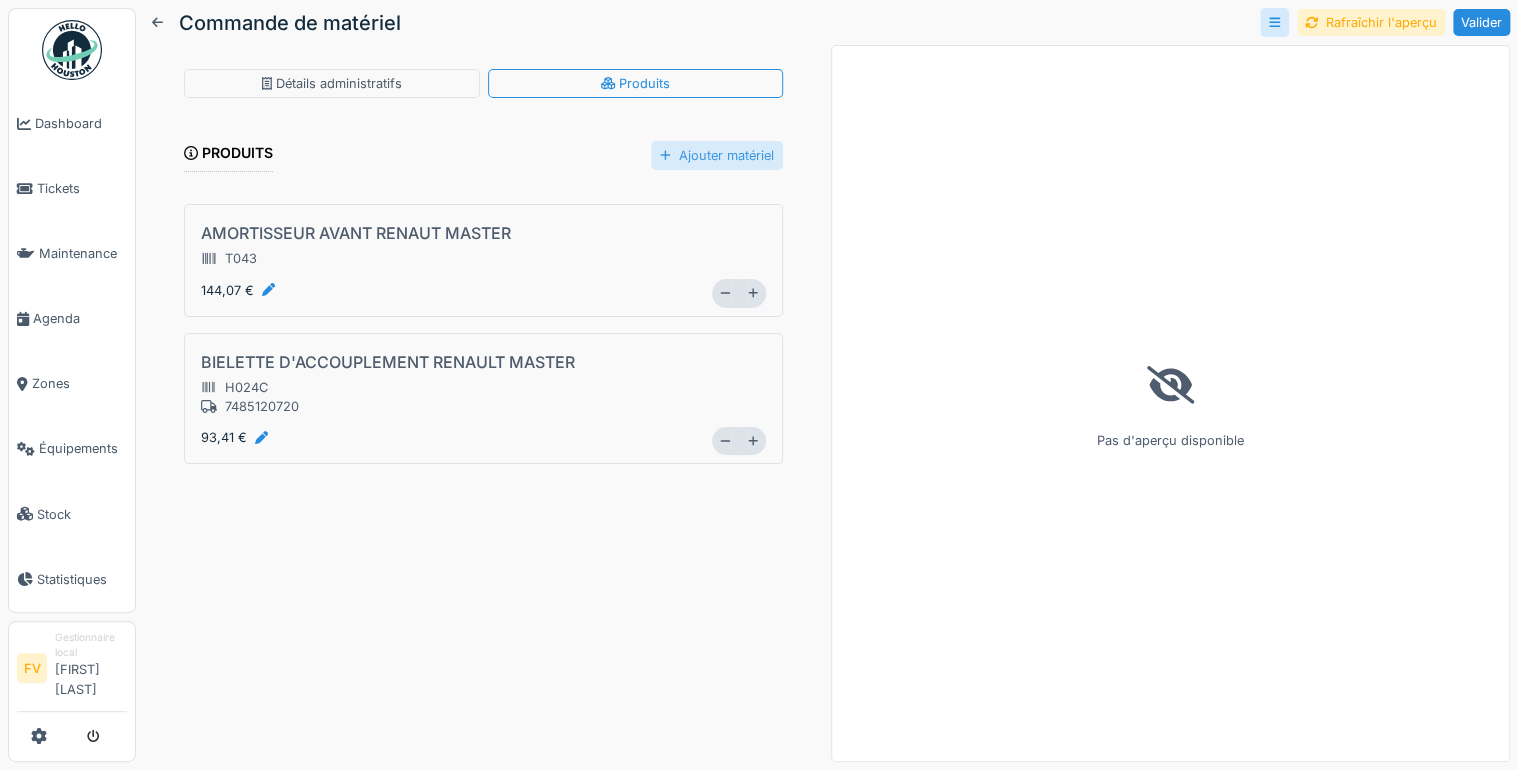 click on "Ajouter matériel" at bounding box center [717, 155] 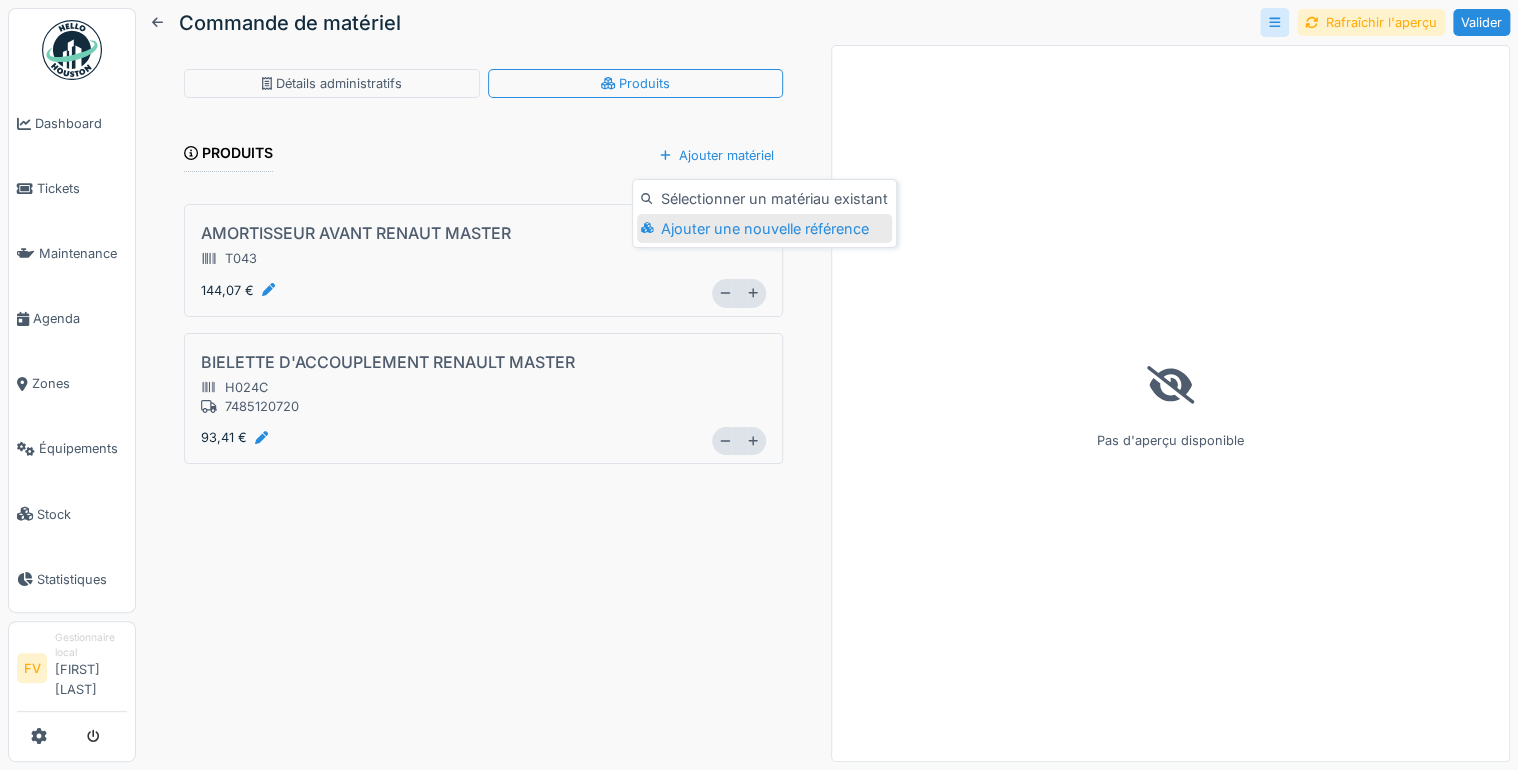 click on "Ajouter une nouvelle référence" at bounding box center [764, 229] 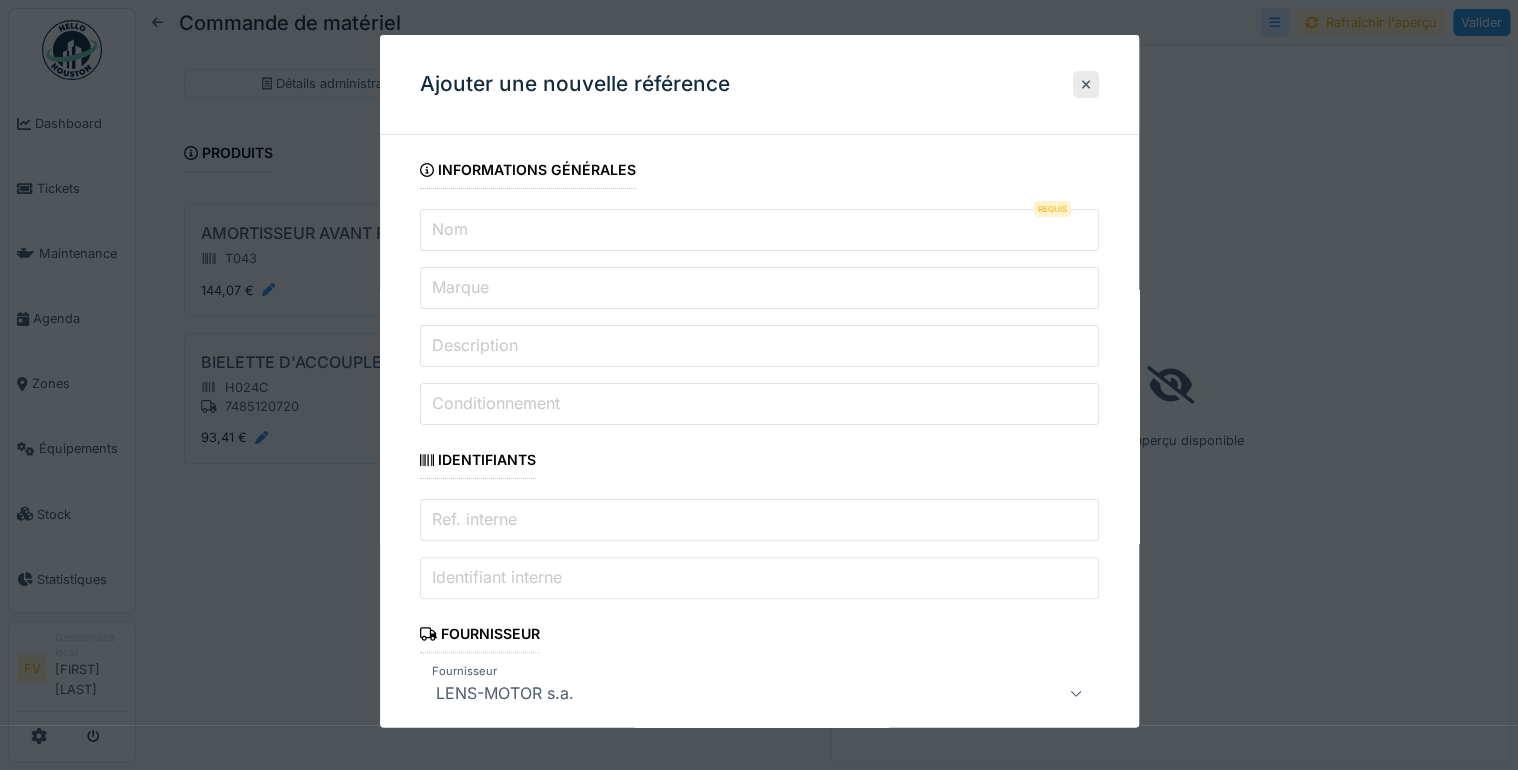click on "Nom" at bounding box center (759, 230) 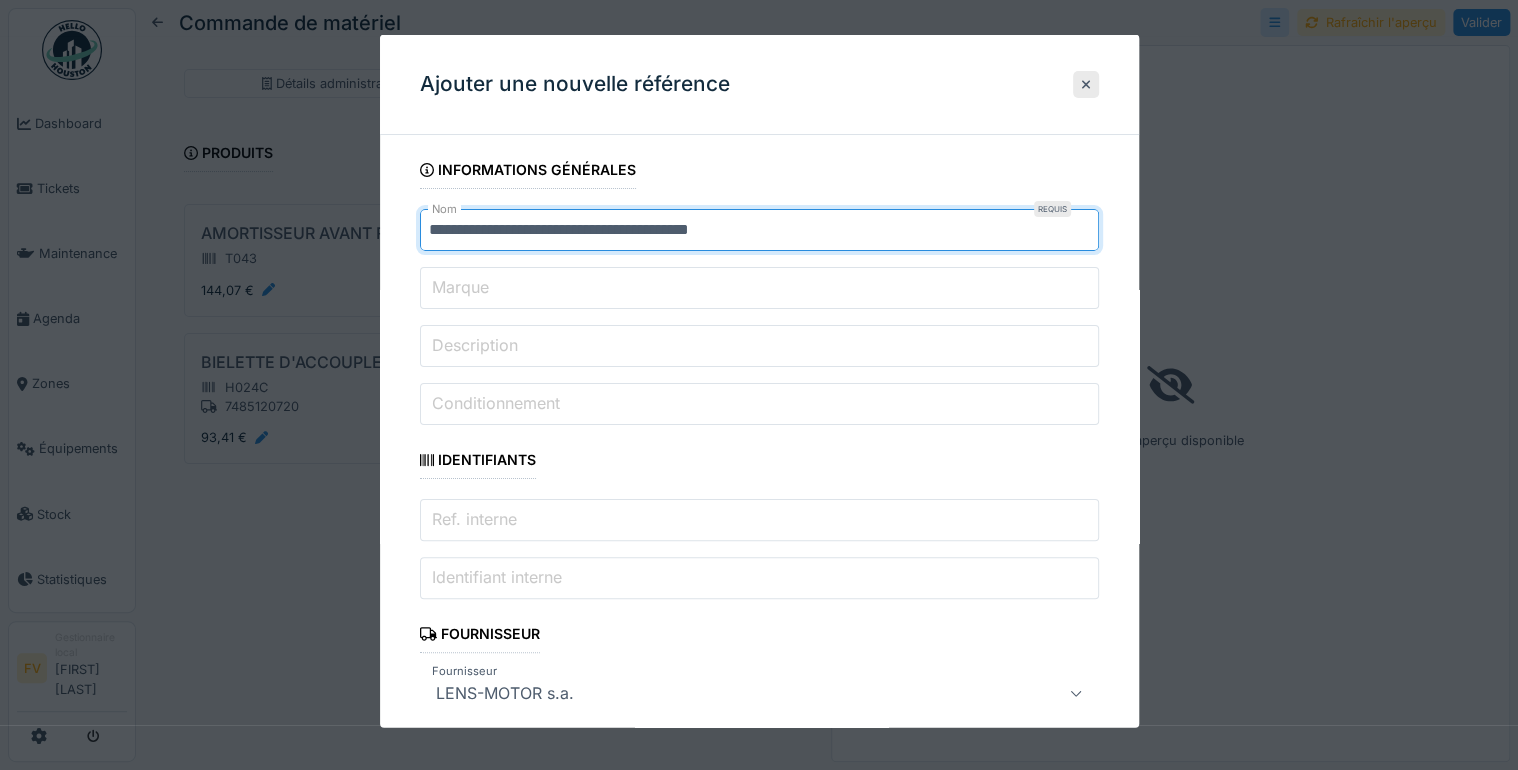 type on "**********" 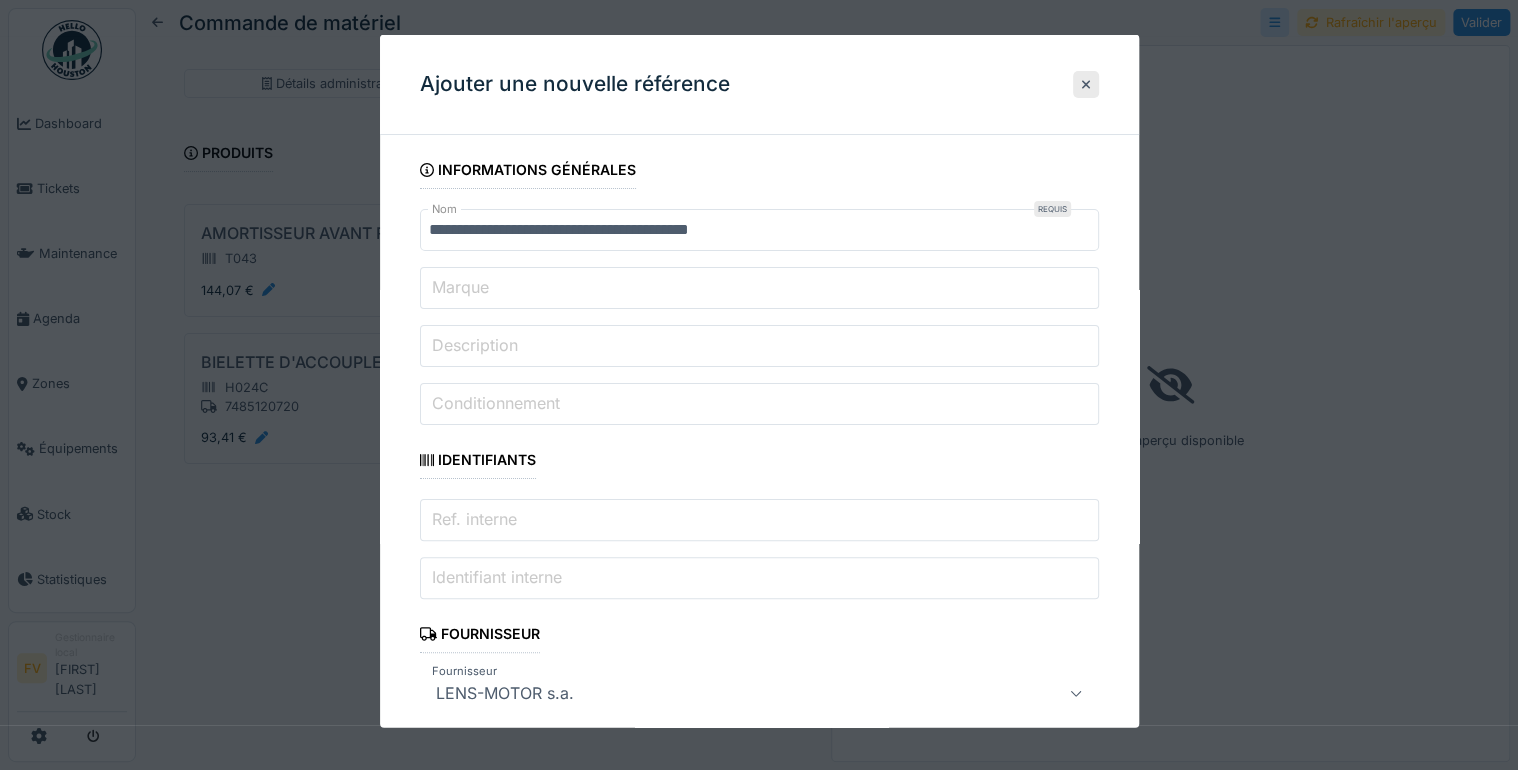 click on "Conditionnement" at bounding box center (496, 403) 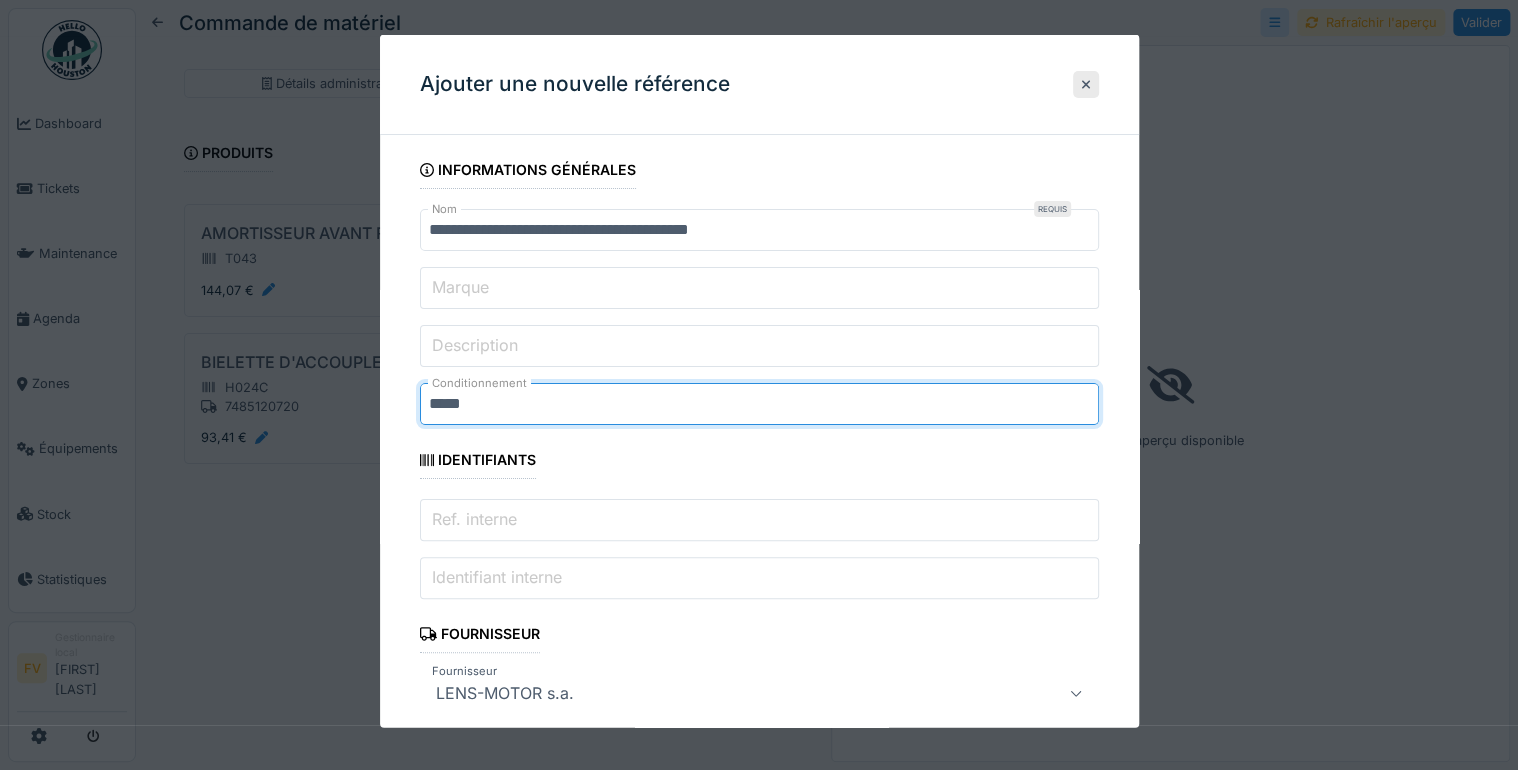 type on "*****" 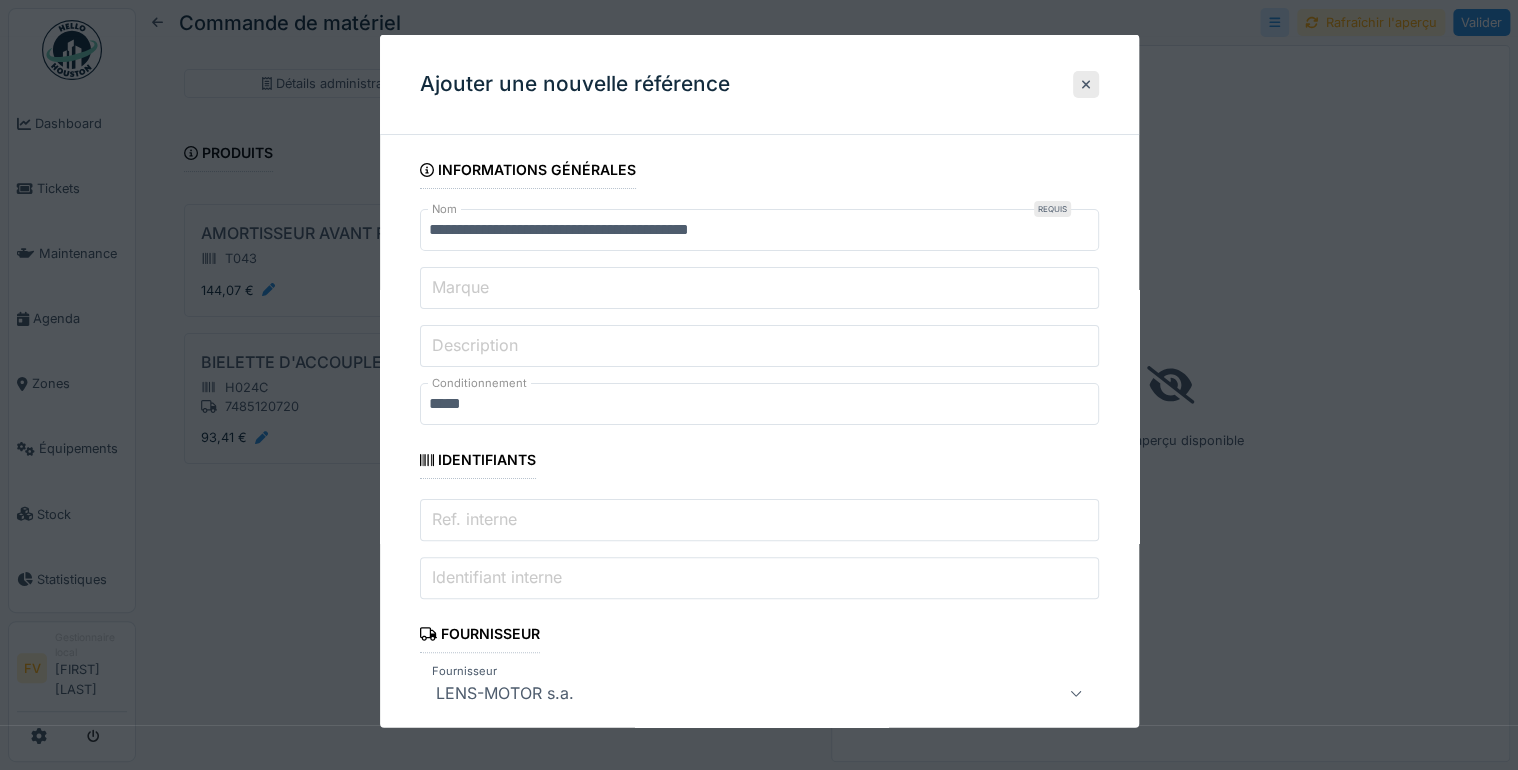 click on "Ref. interne" at bounding box center (474, 519) 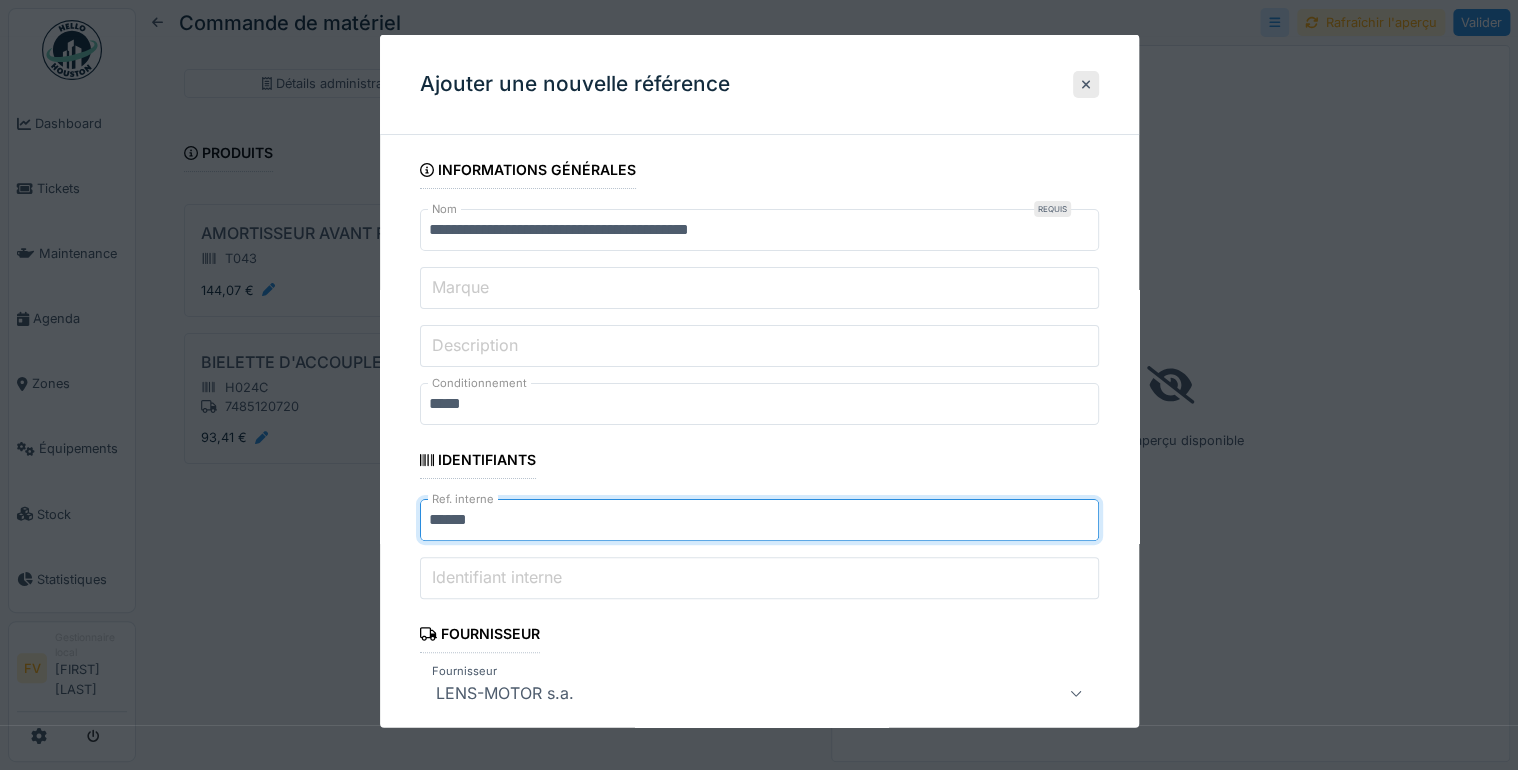 drag, startPoint x: 504, startPoint y: 520, endPoint x: 351, endPoint y: 506, distance: 153.63919 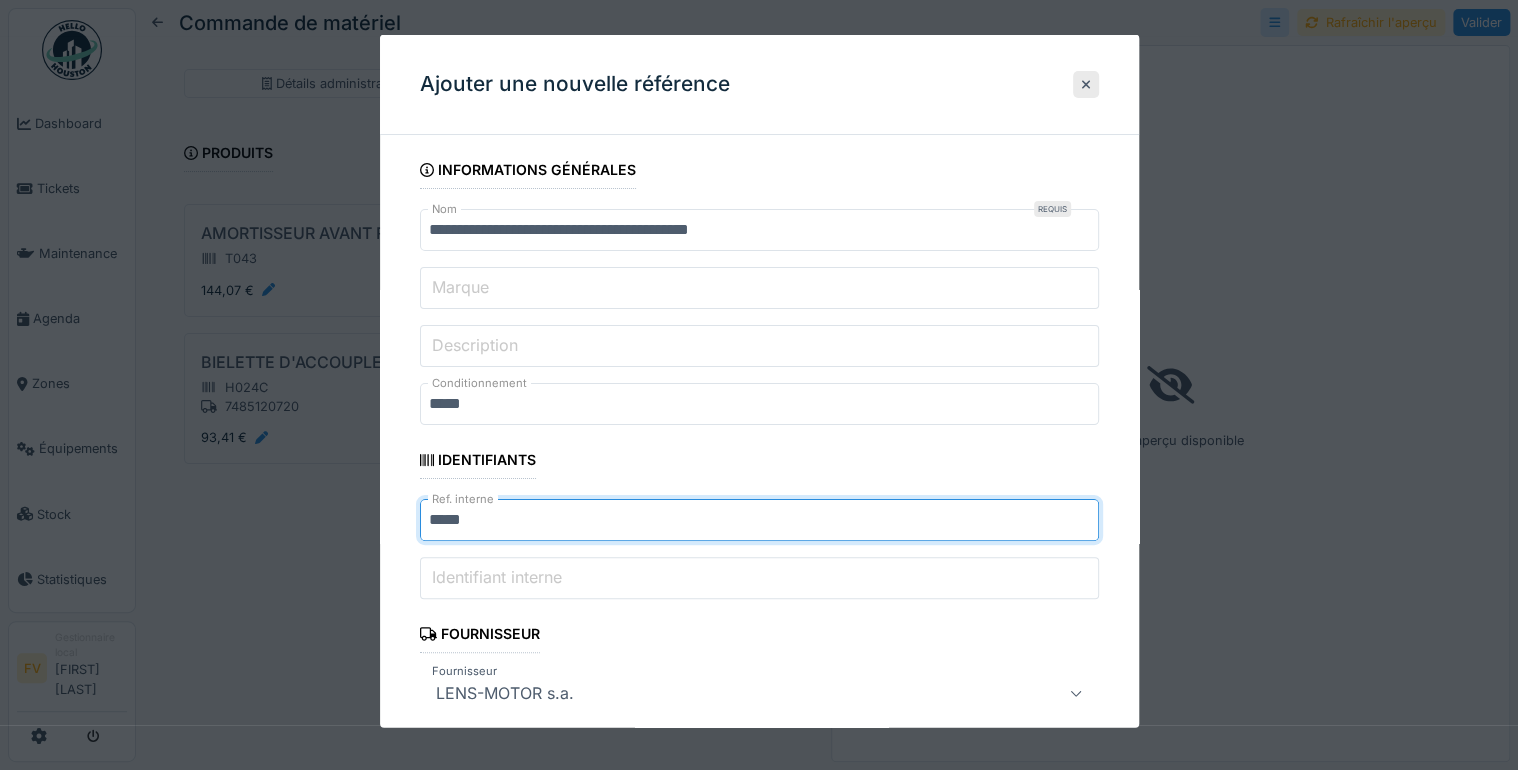 type on "*****" 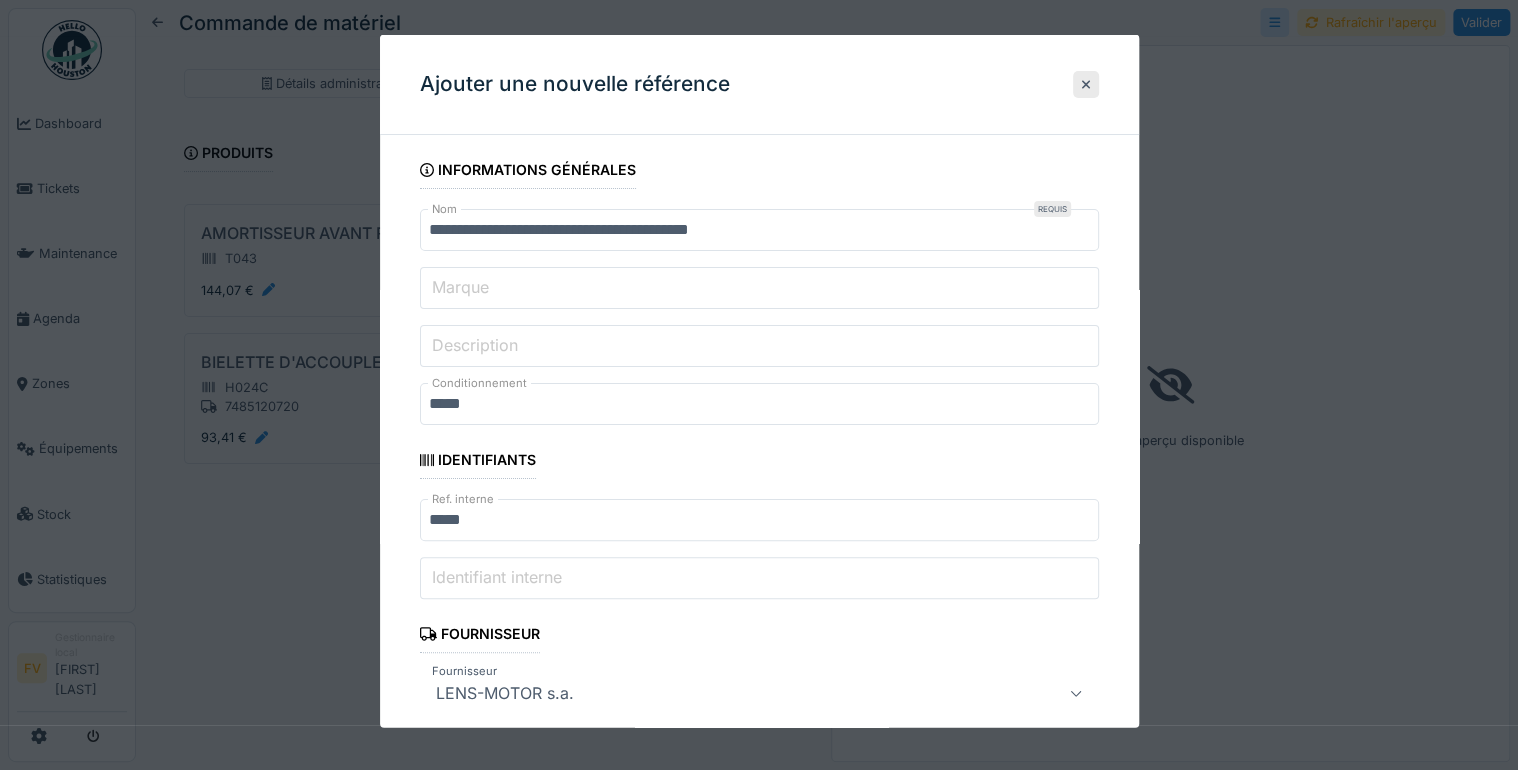 click on "Identifiant interne" at bounding box center (497, 577) 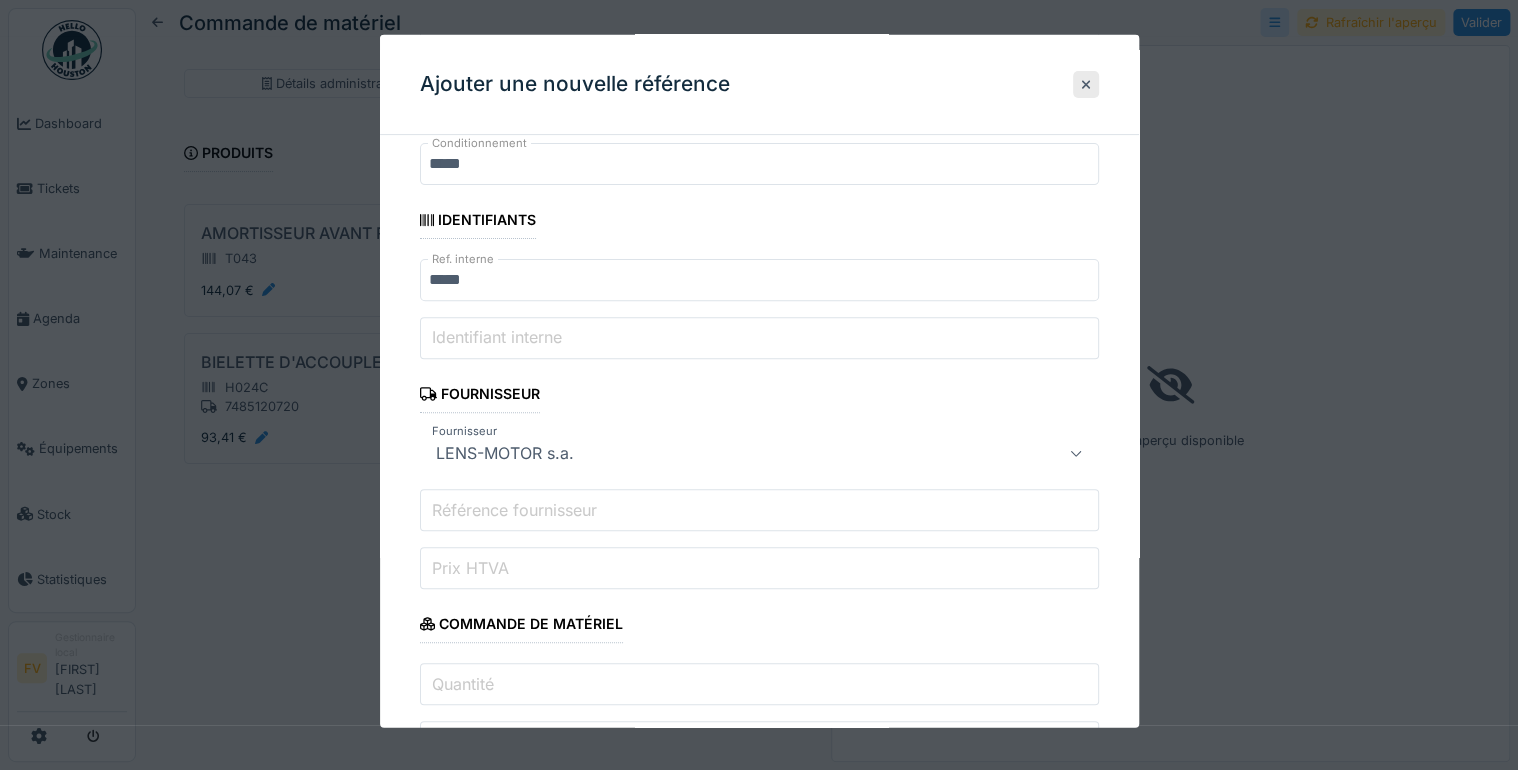 click on "Référence fournisseur" at bounding box center [514, 509] 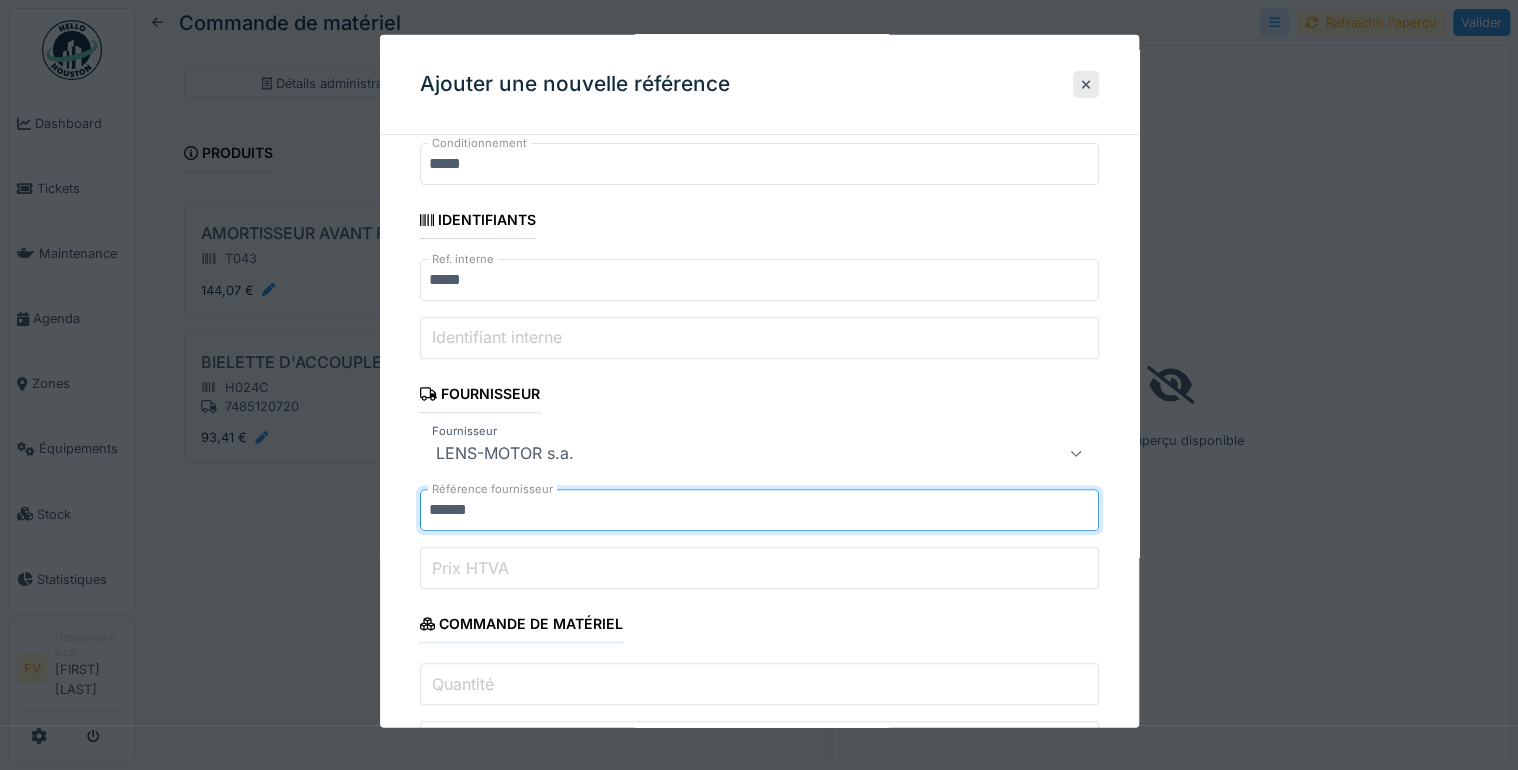 drag, startPoint x: 488, startPoint y: 510, endPoint x: 348, endPoint y: 494, distance: 140.91132 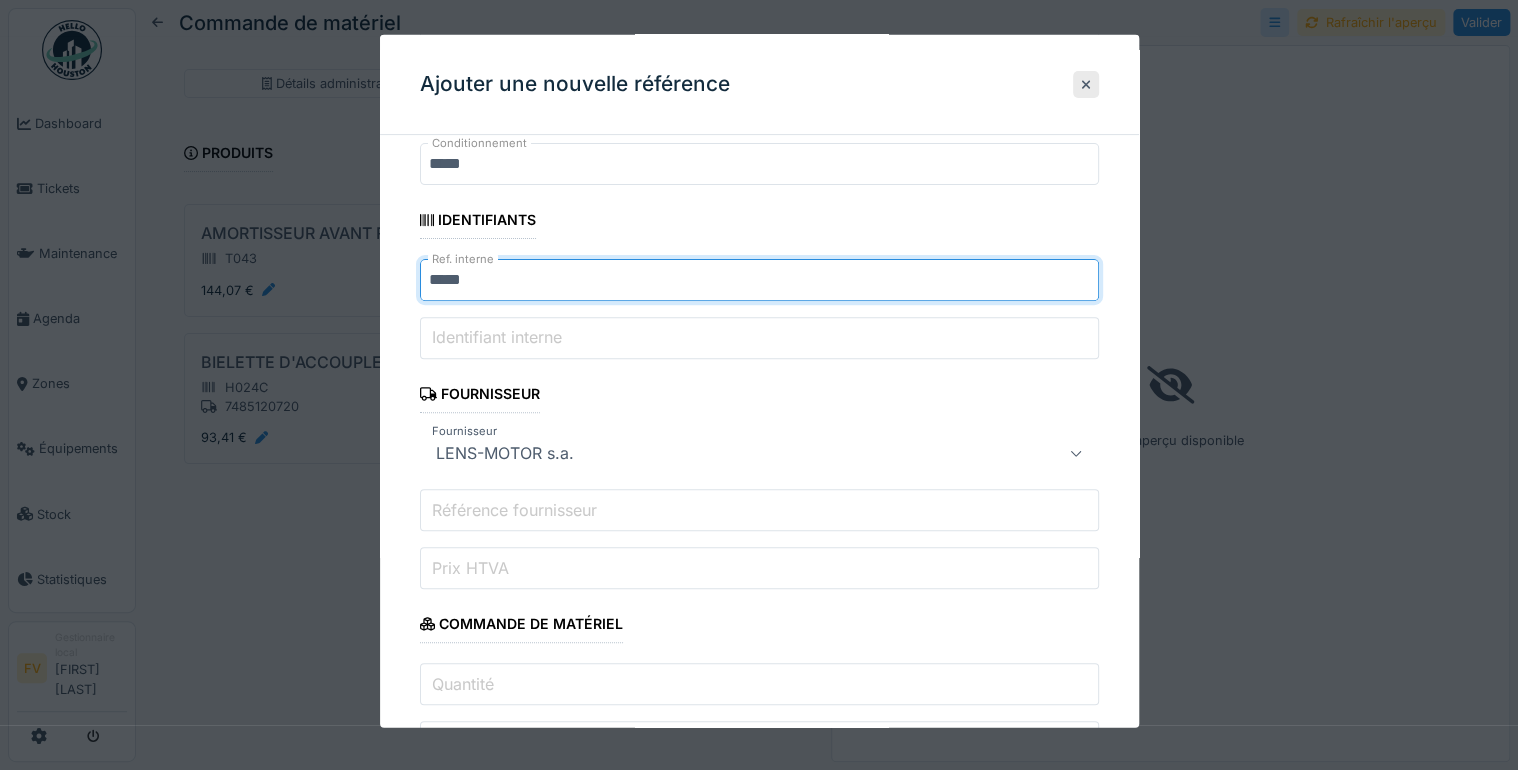 drag, startPoint x: 491, startPoint y: 274, endPoint x: 380, endPoint y: 276, distance: 111.01801 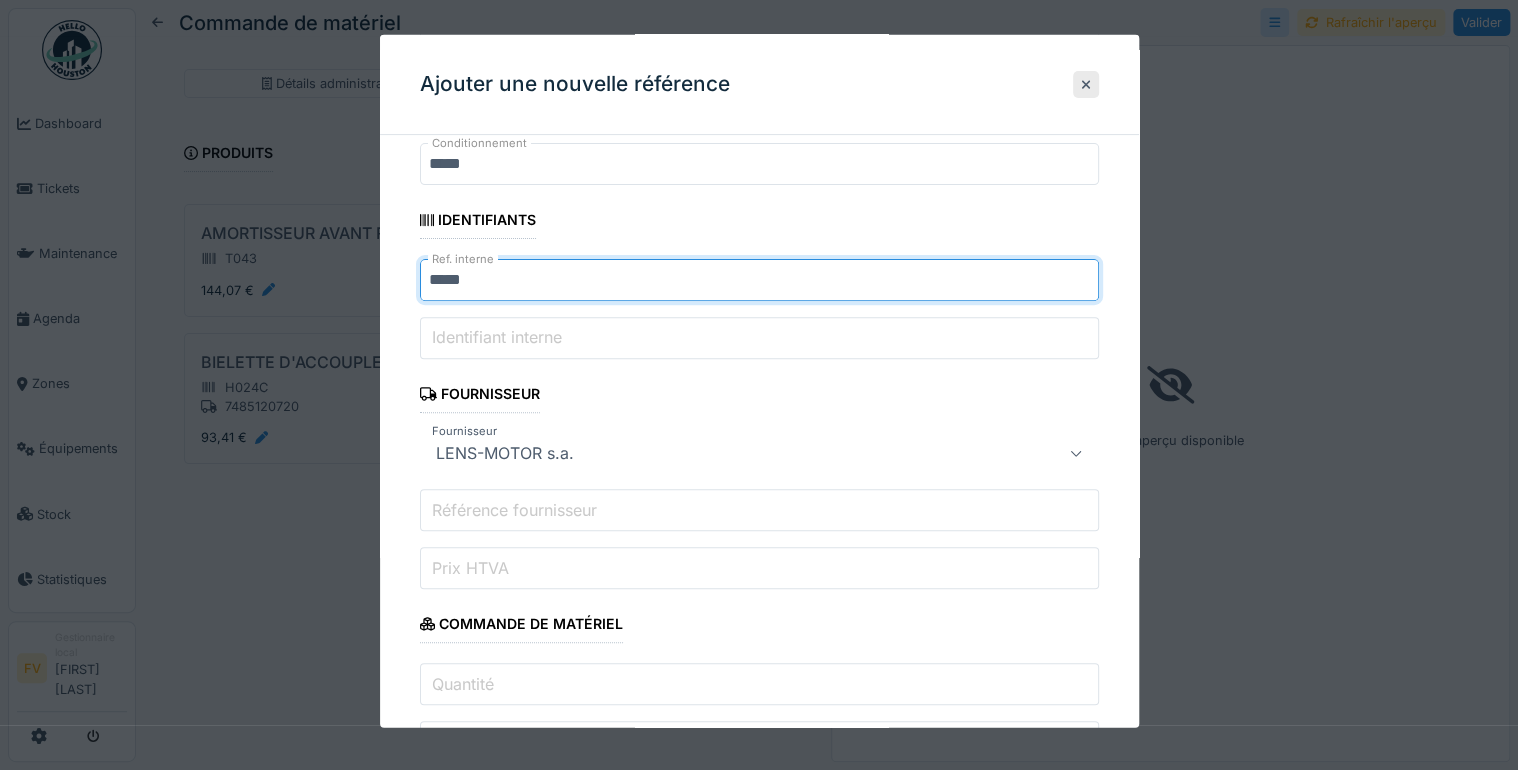 click on "**********" at bounding box center [759, 394] 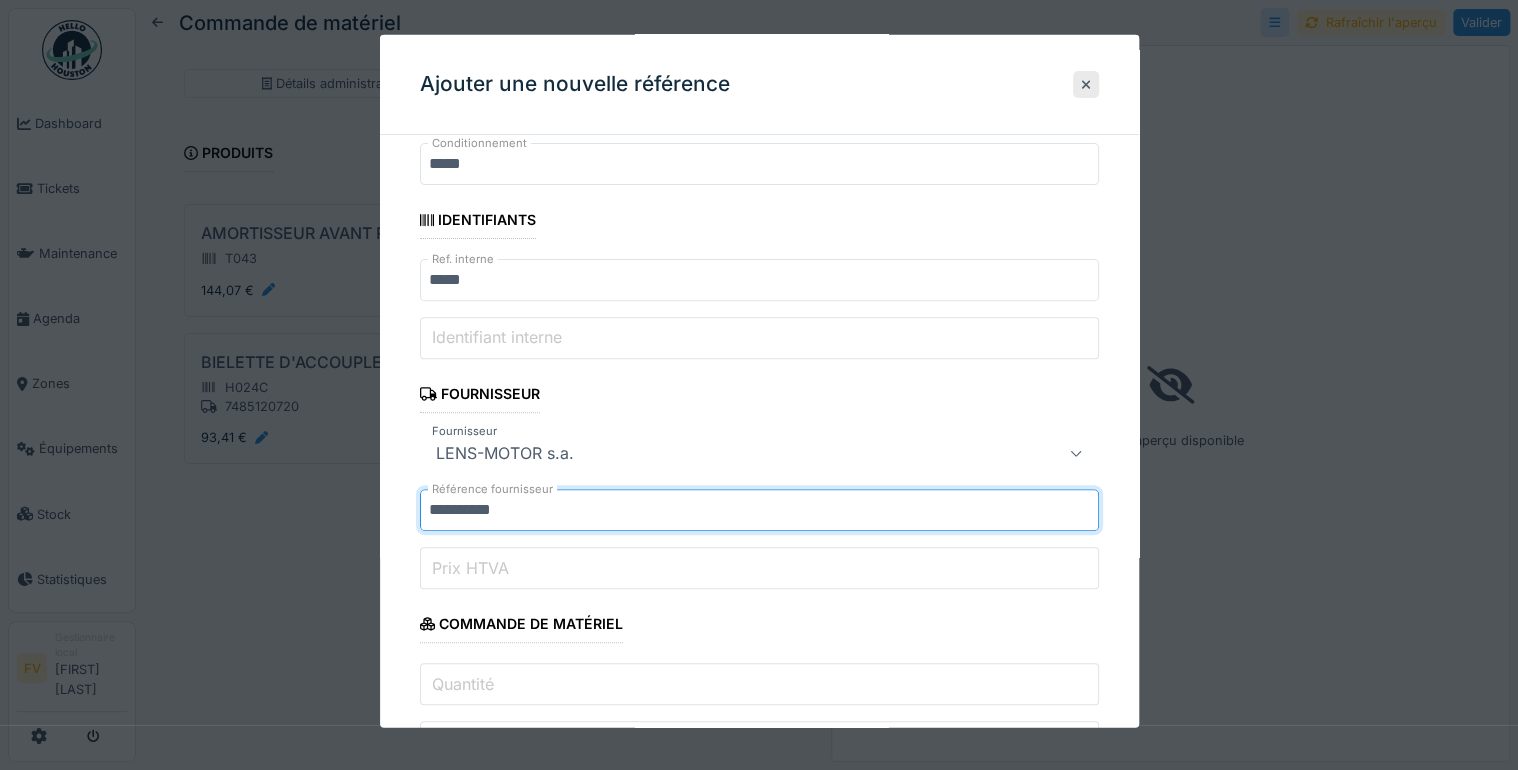type on "**********" 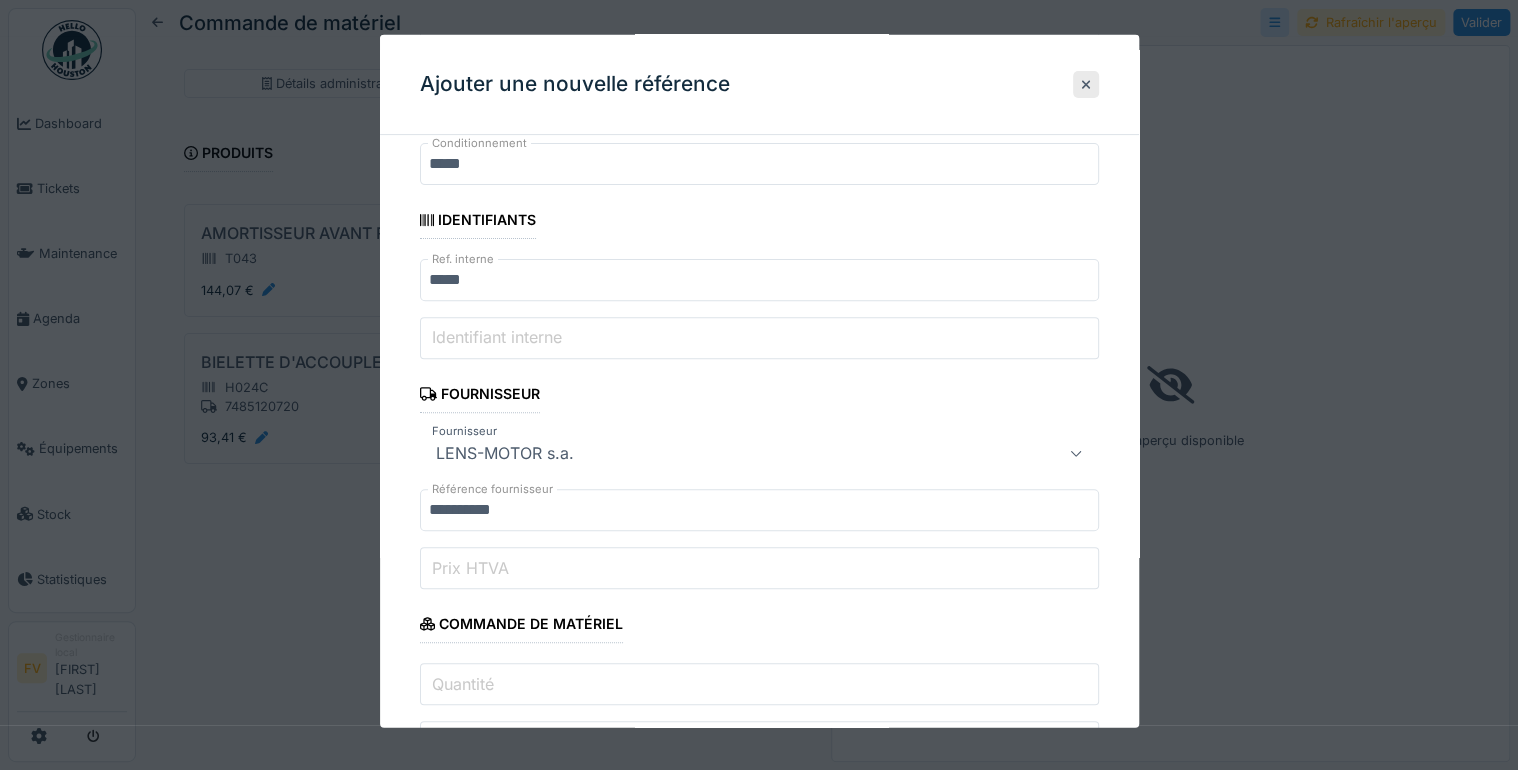 click on "Prix HTVA" at bounding box center (470, 567) 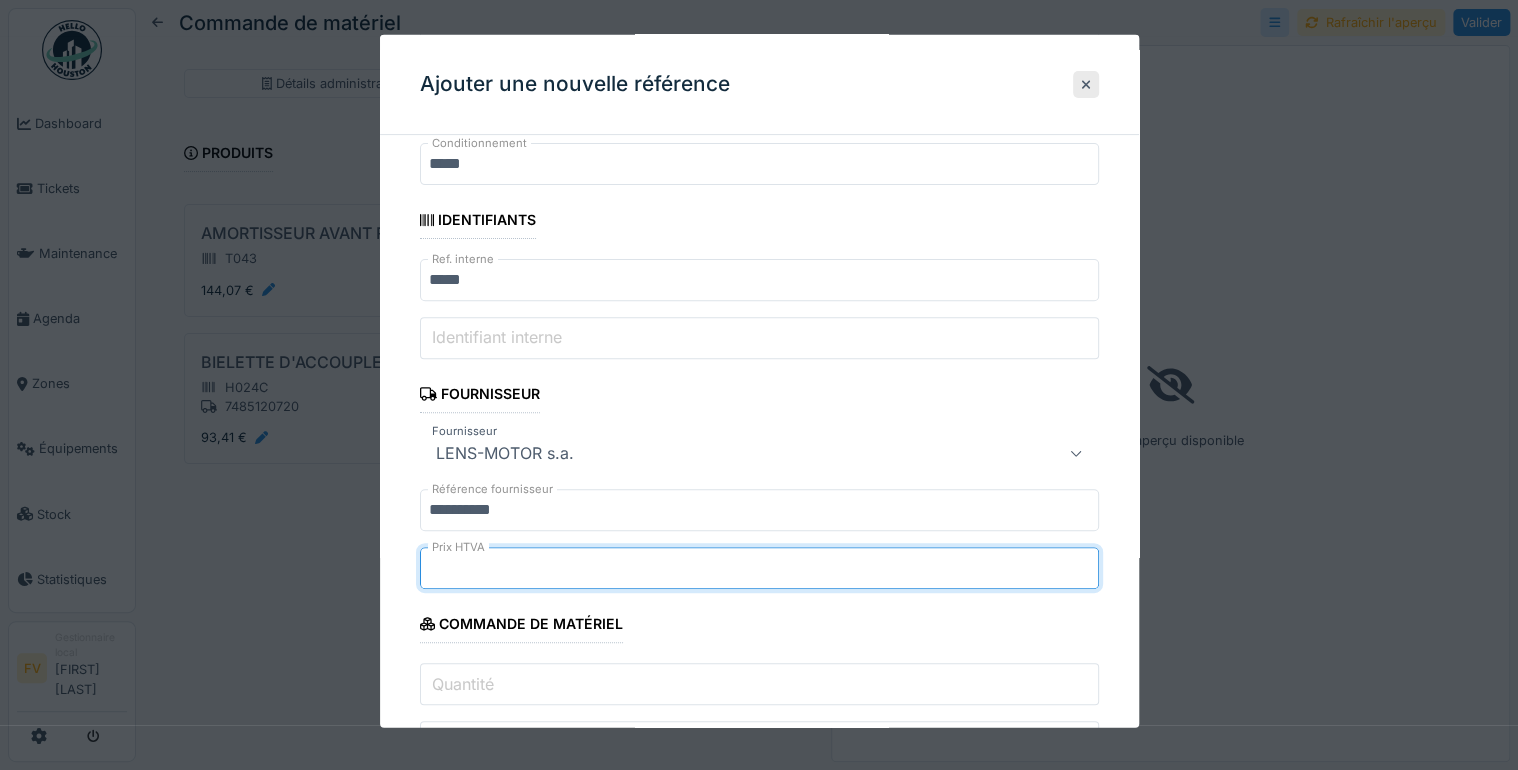 scroll, scrollTop: 386, scrollLeft: 0, axis: vertical 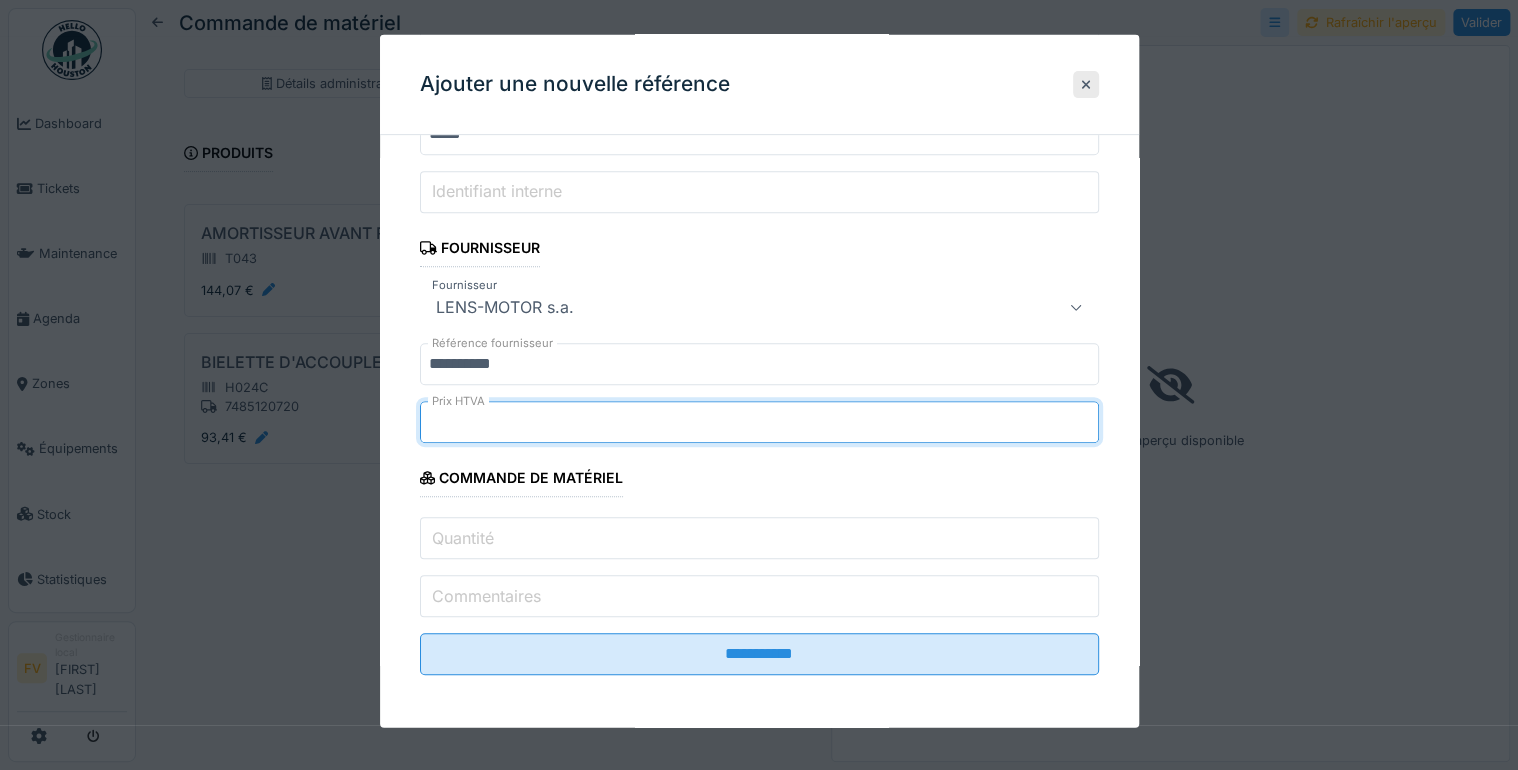 type on "******" 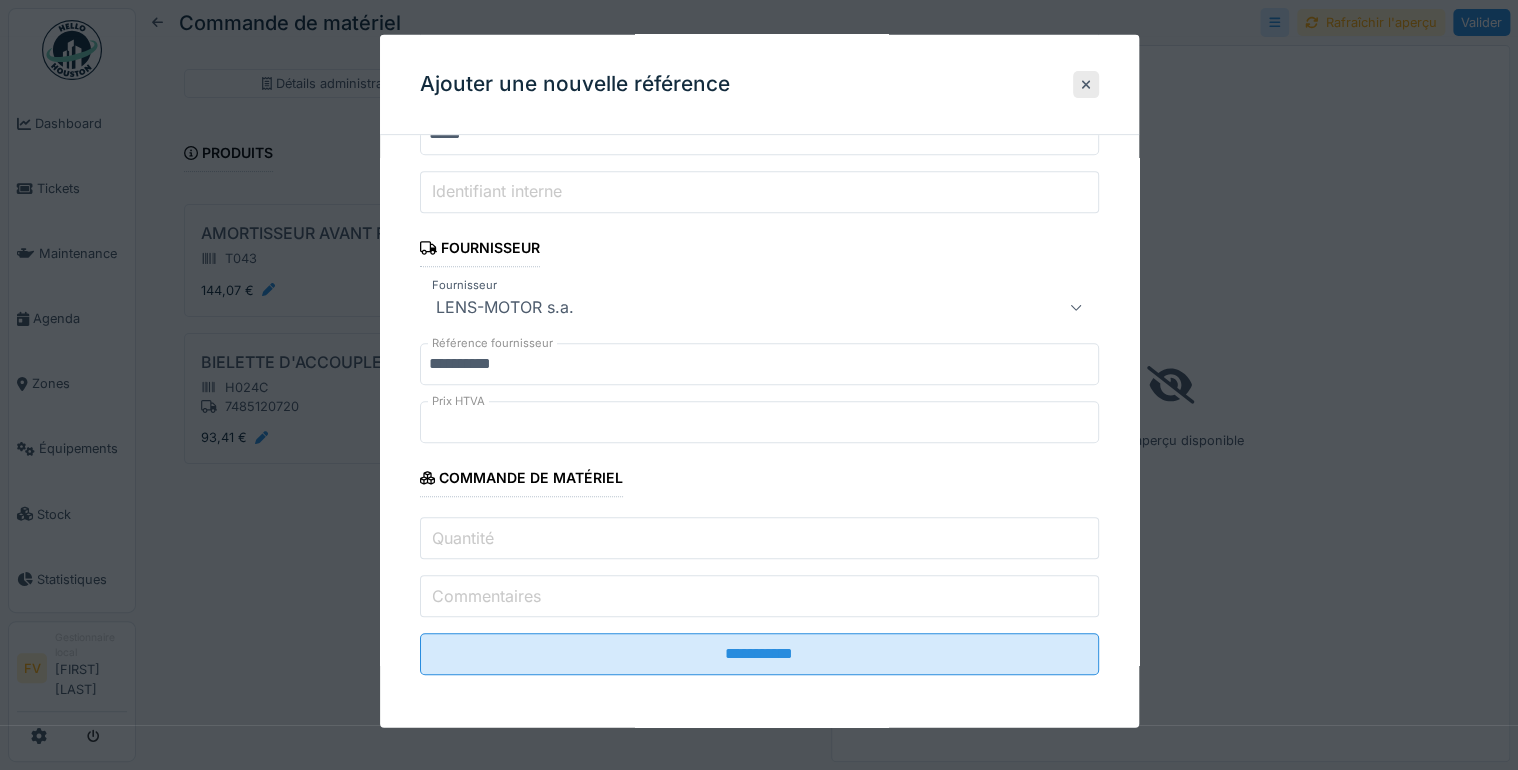 click on "Quantité" at bounding box center (463, 537) 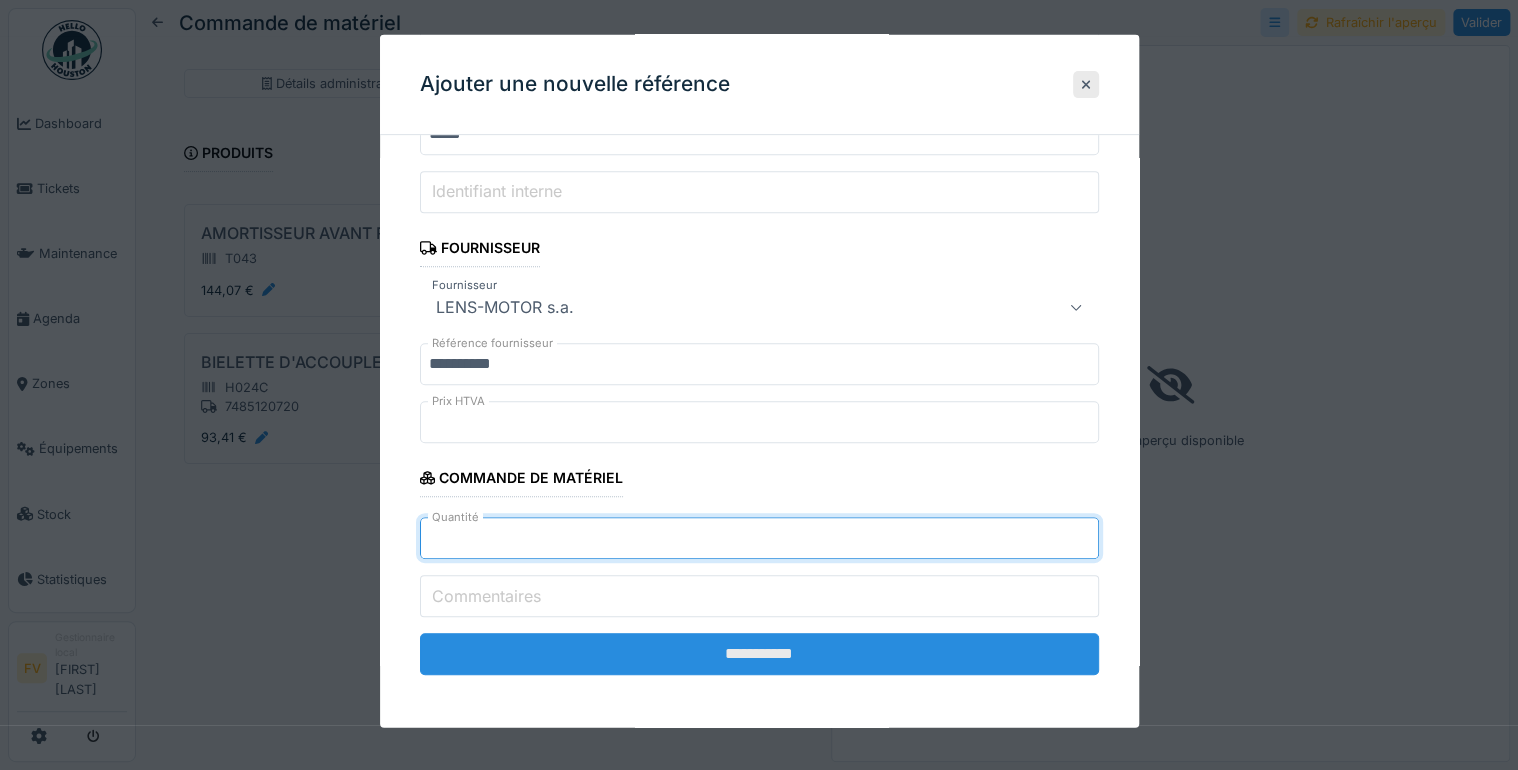 type on "*" 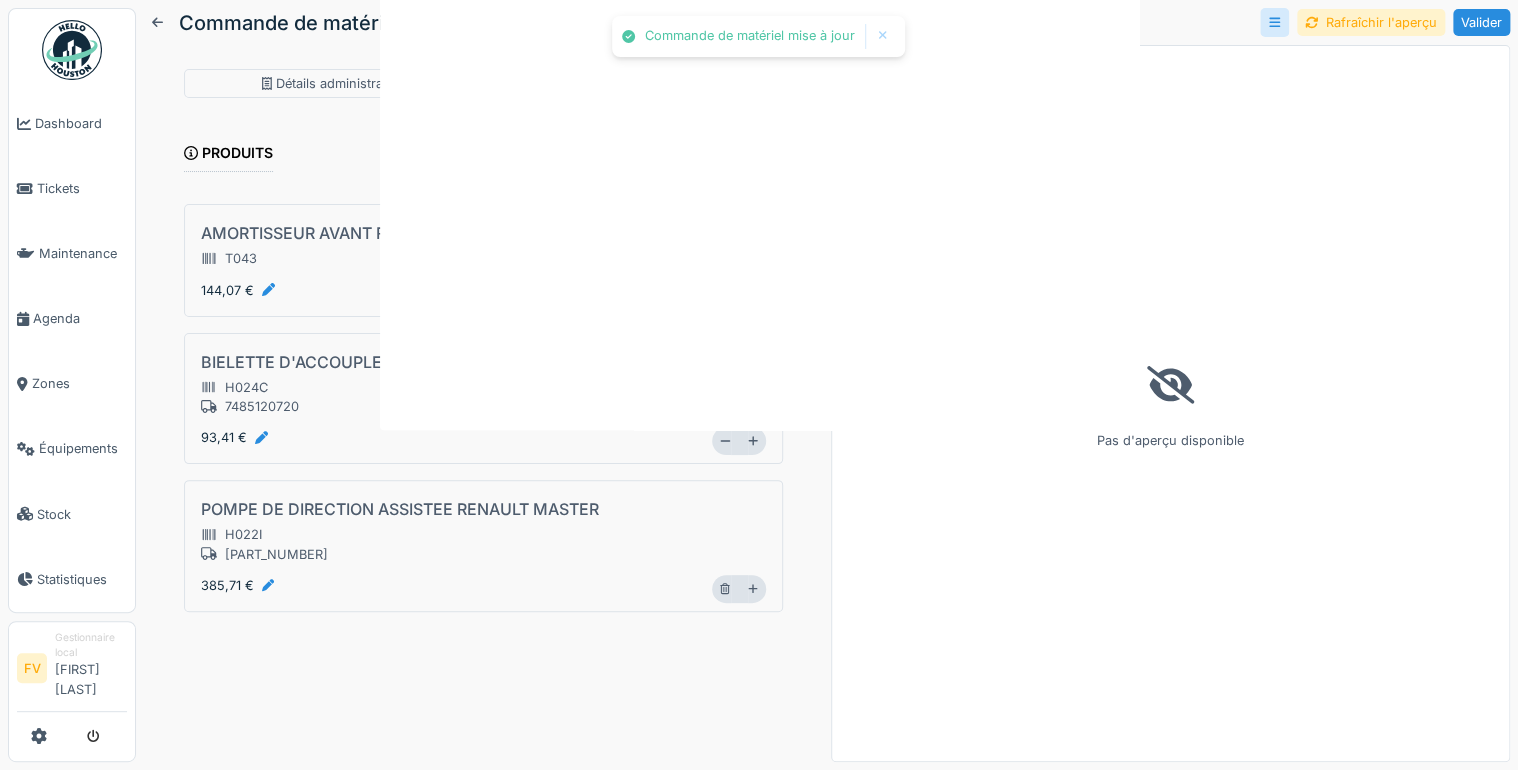 scroll, scrollTop: 0, scrollLeft: 0, axis: both 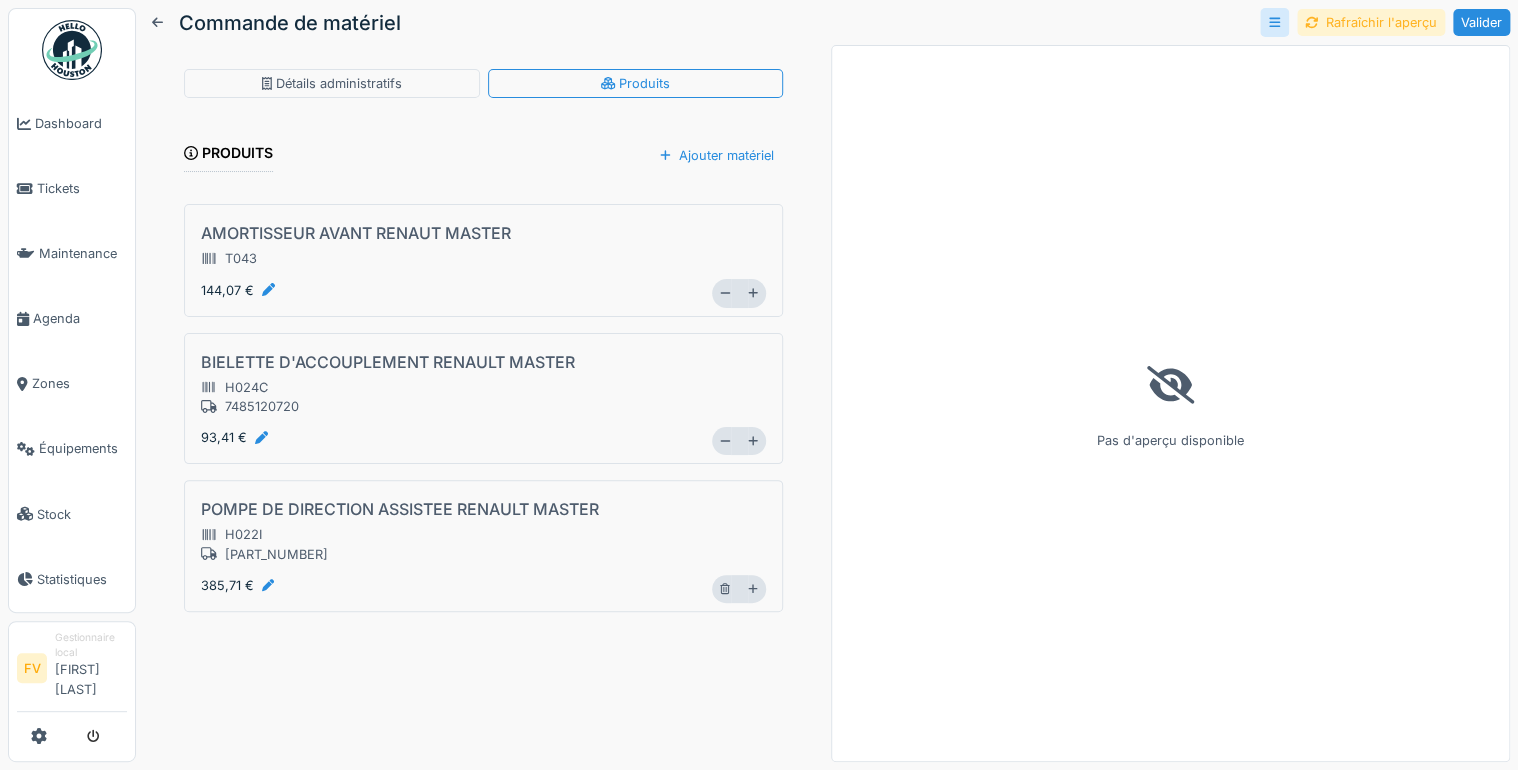 click on "Rafraîchir l'aperçu" at bounding box center [1371, 22] 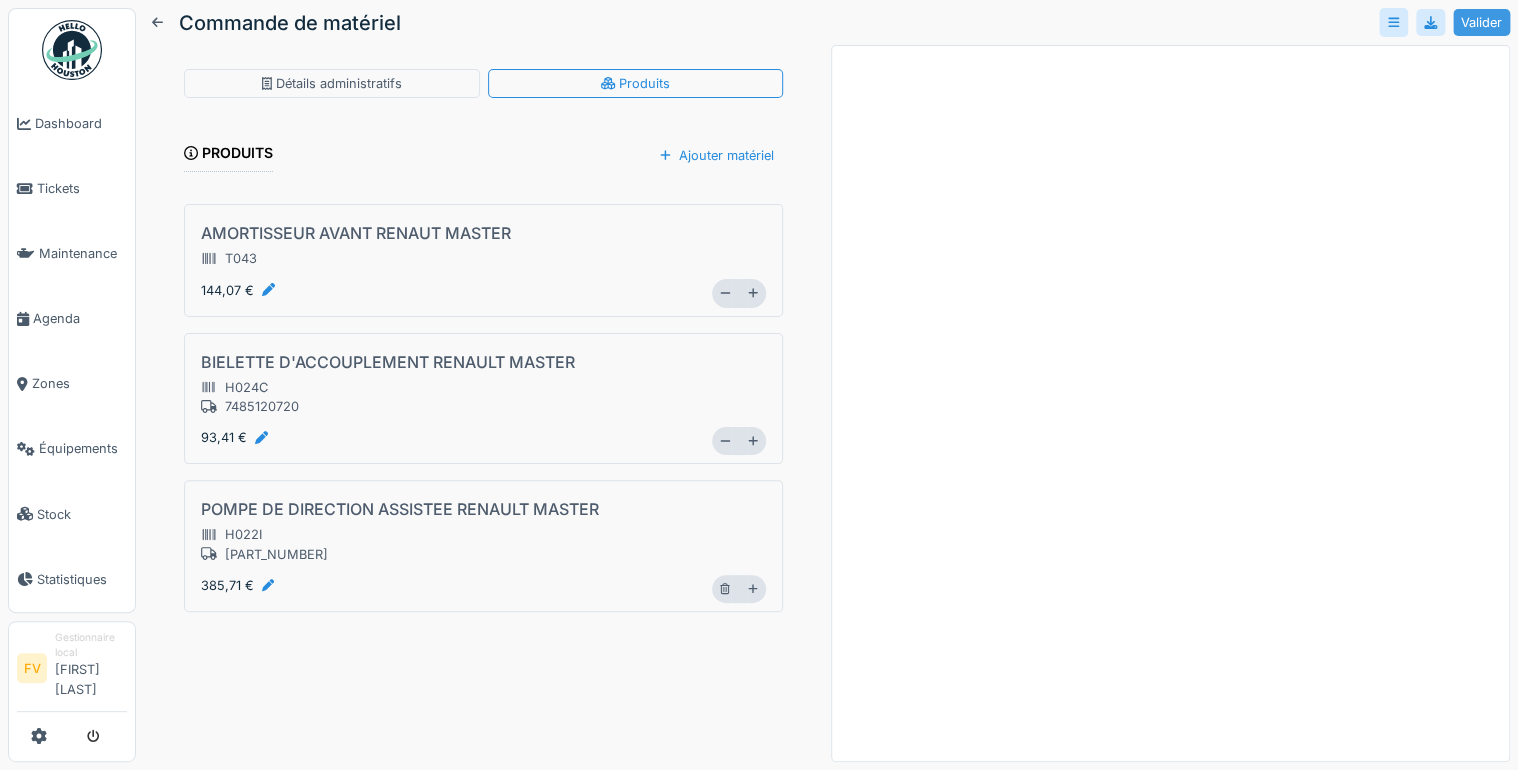 click on "Valider" at bounding box center [1481, 22] 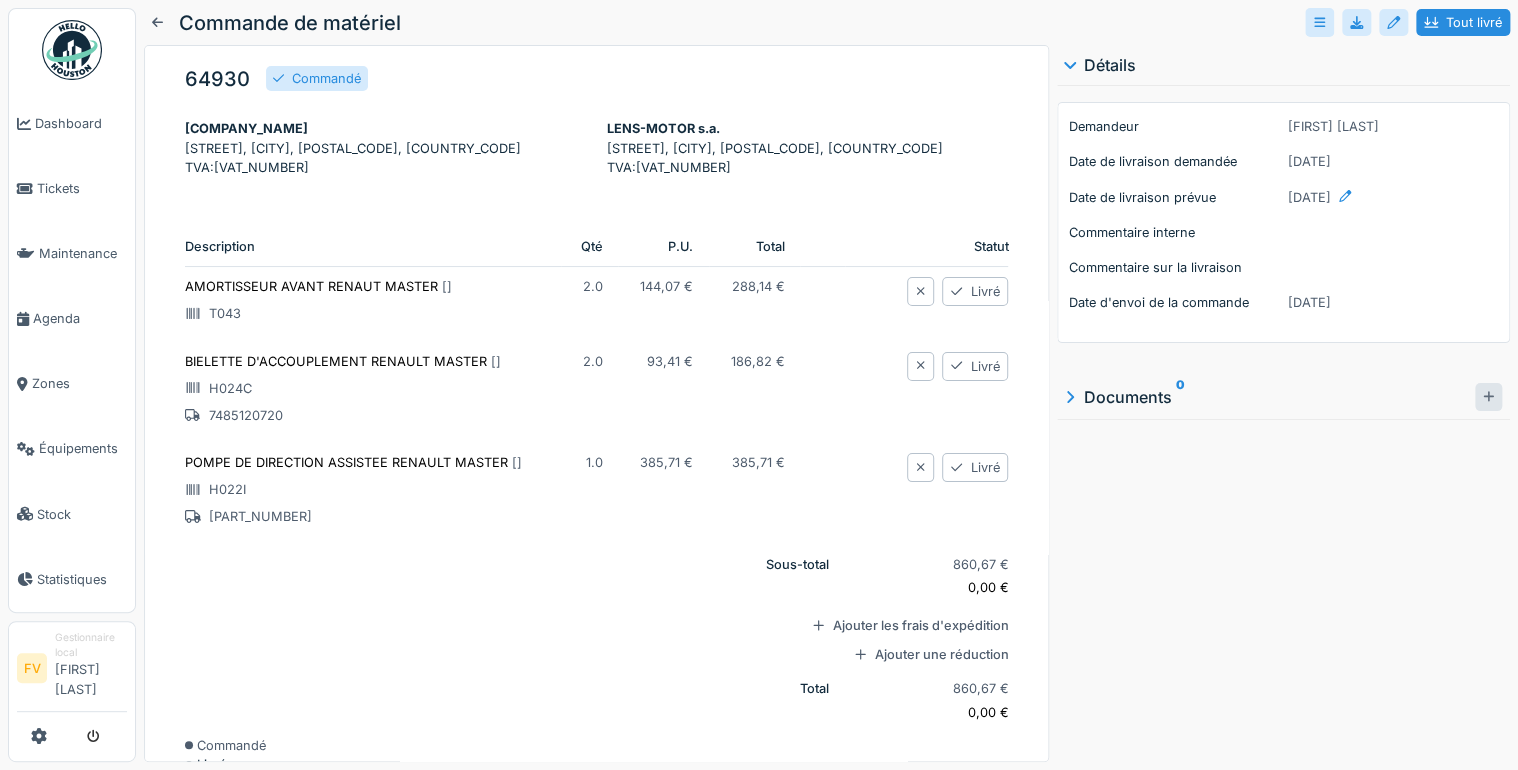 click at bounding box center [1488, 396] 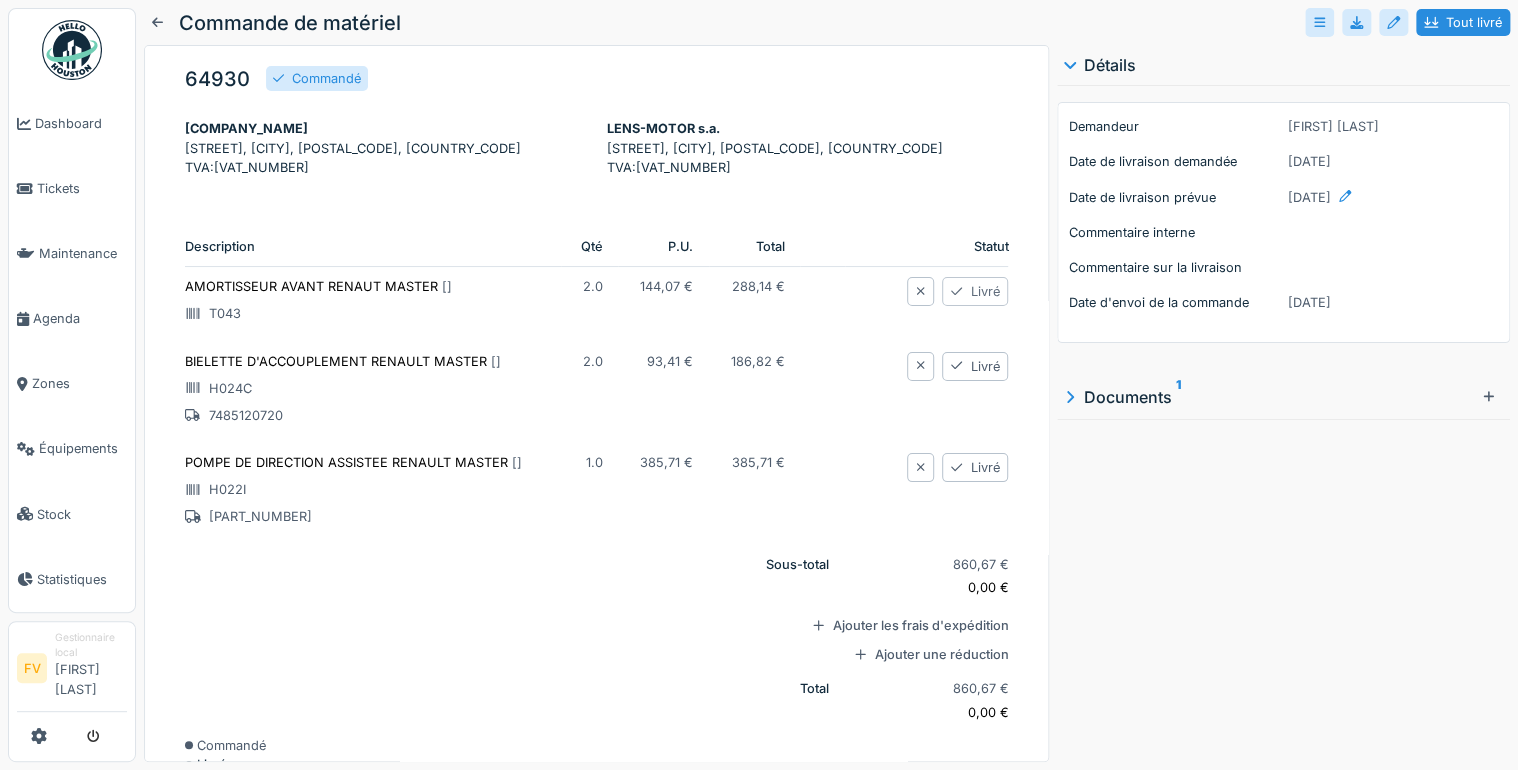 click on "Livré" at bounding box center [975, 310] 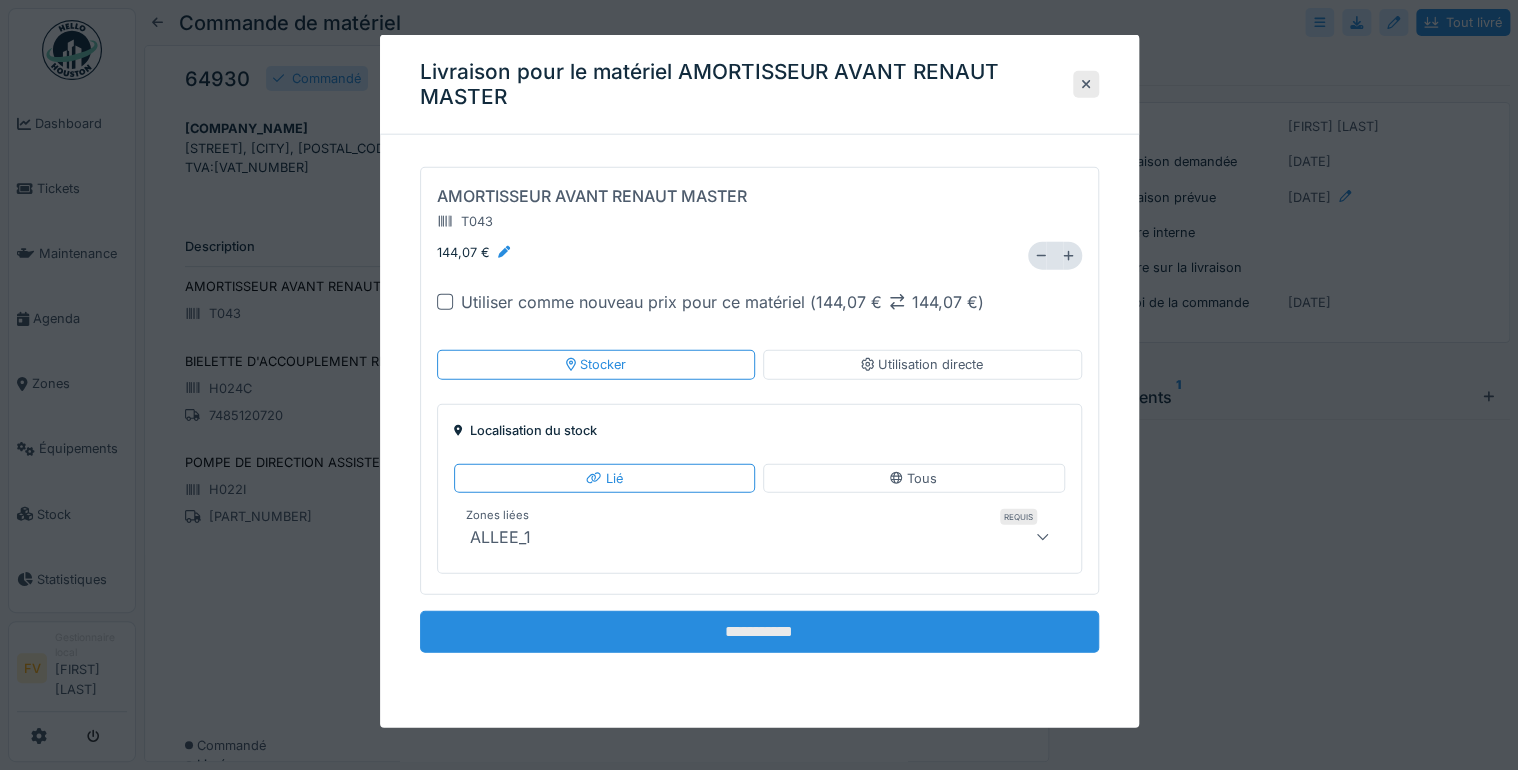 click on "**********" at bounding box center (759, 632) 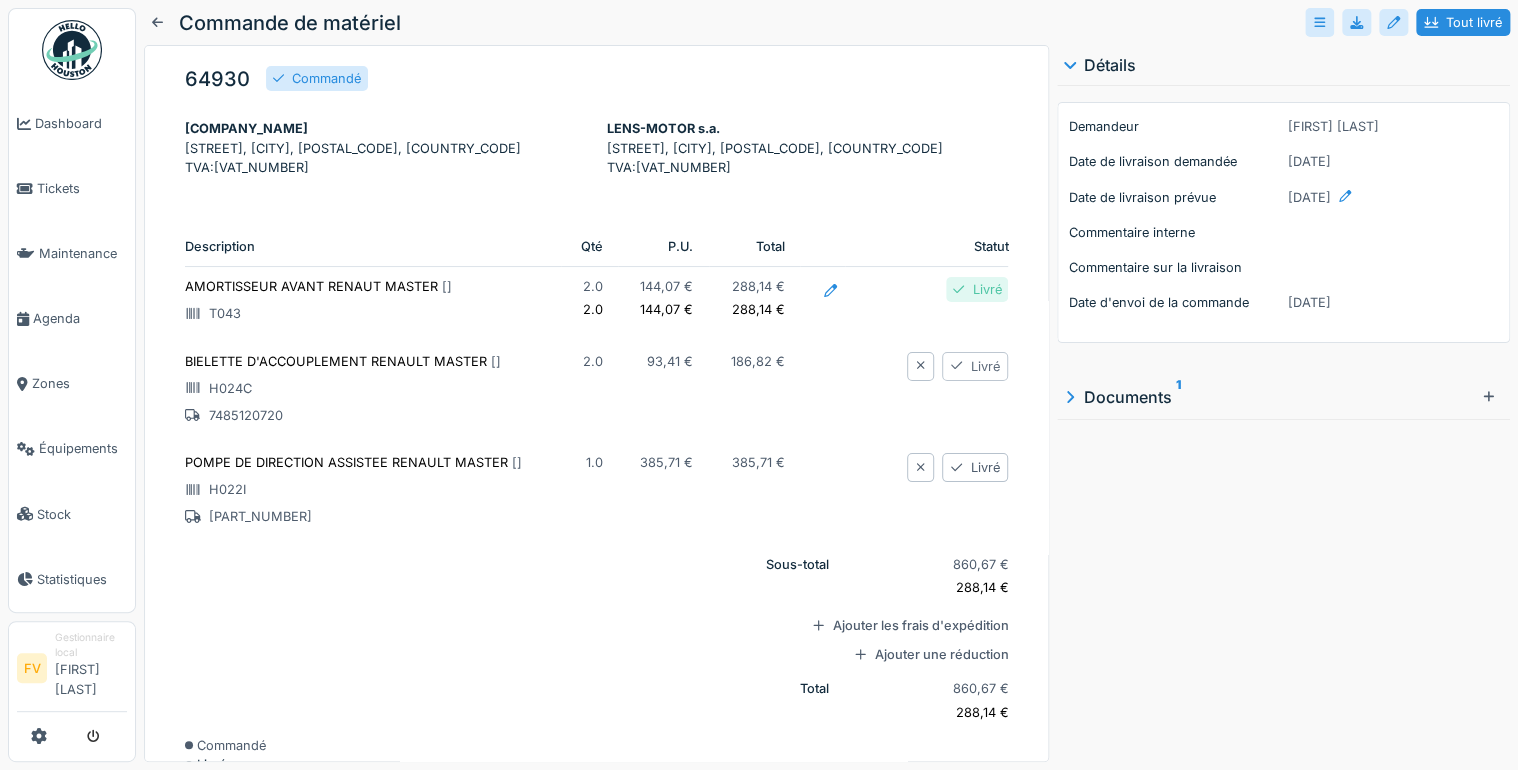 click on "Livré" at bounding box center (975, 385) 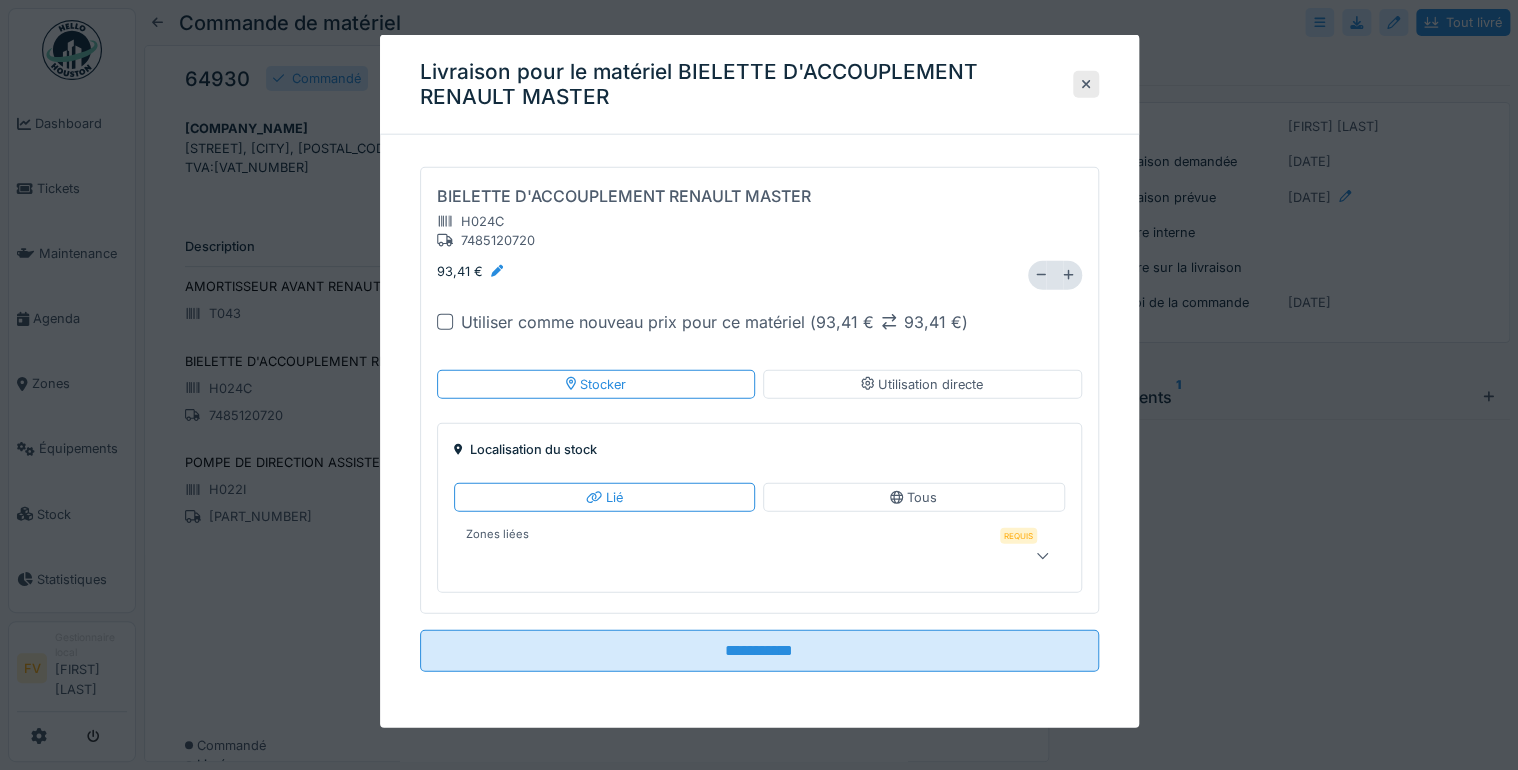 click at bounding box center (1042, 555) 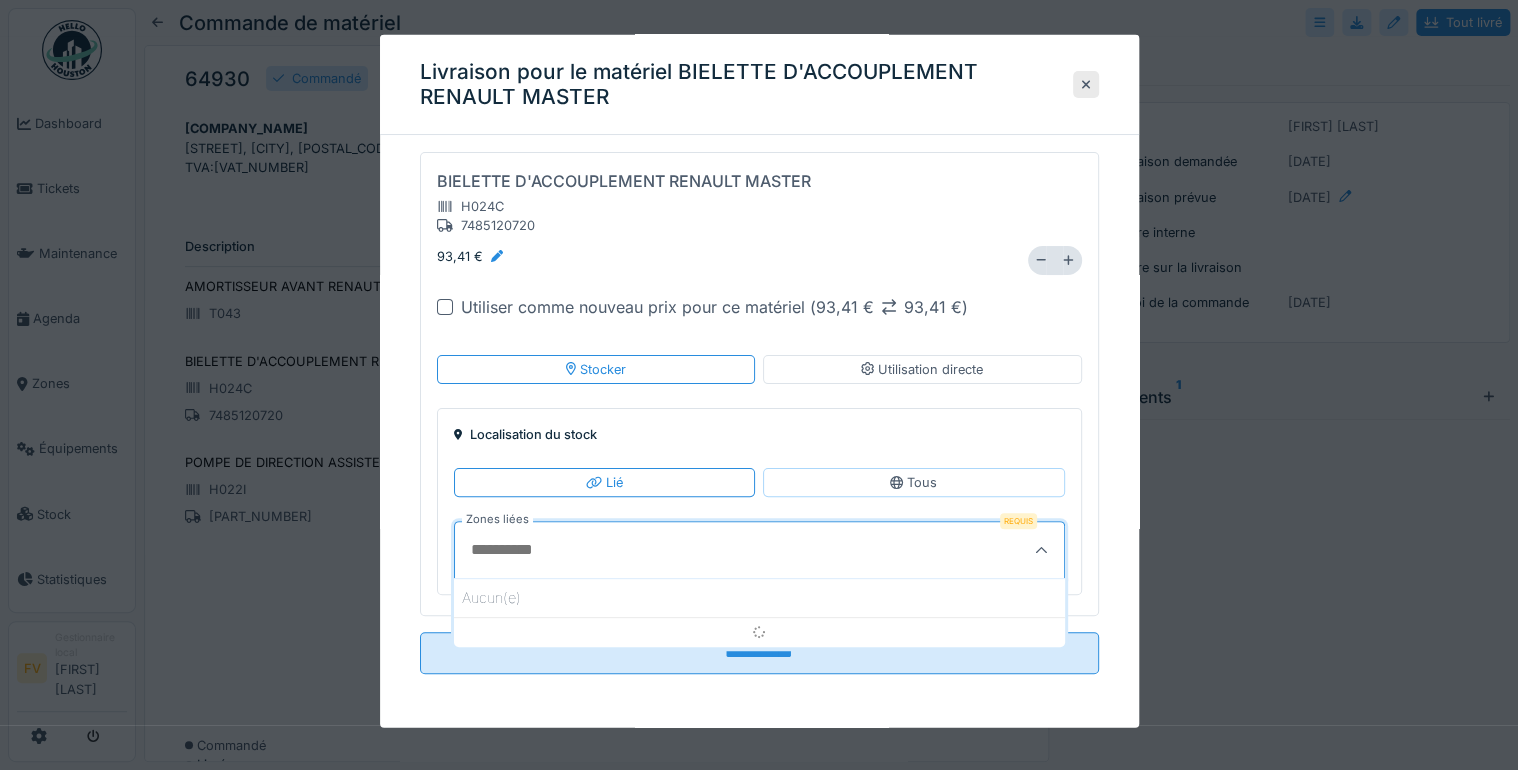 click on "Tous" at bounding box center [914, 482] 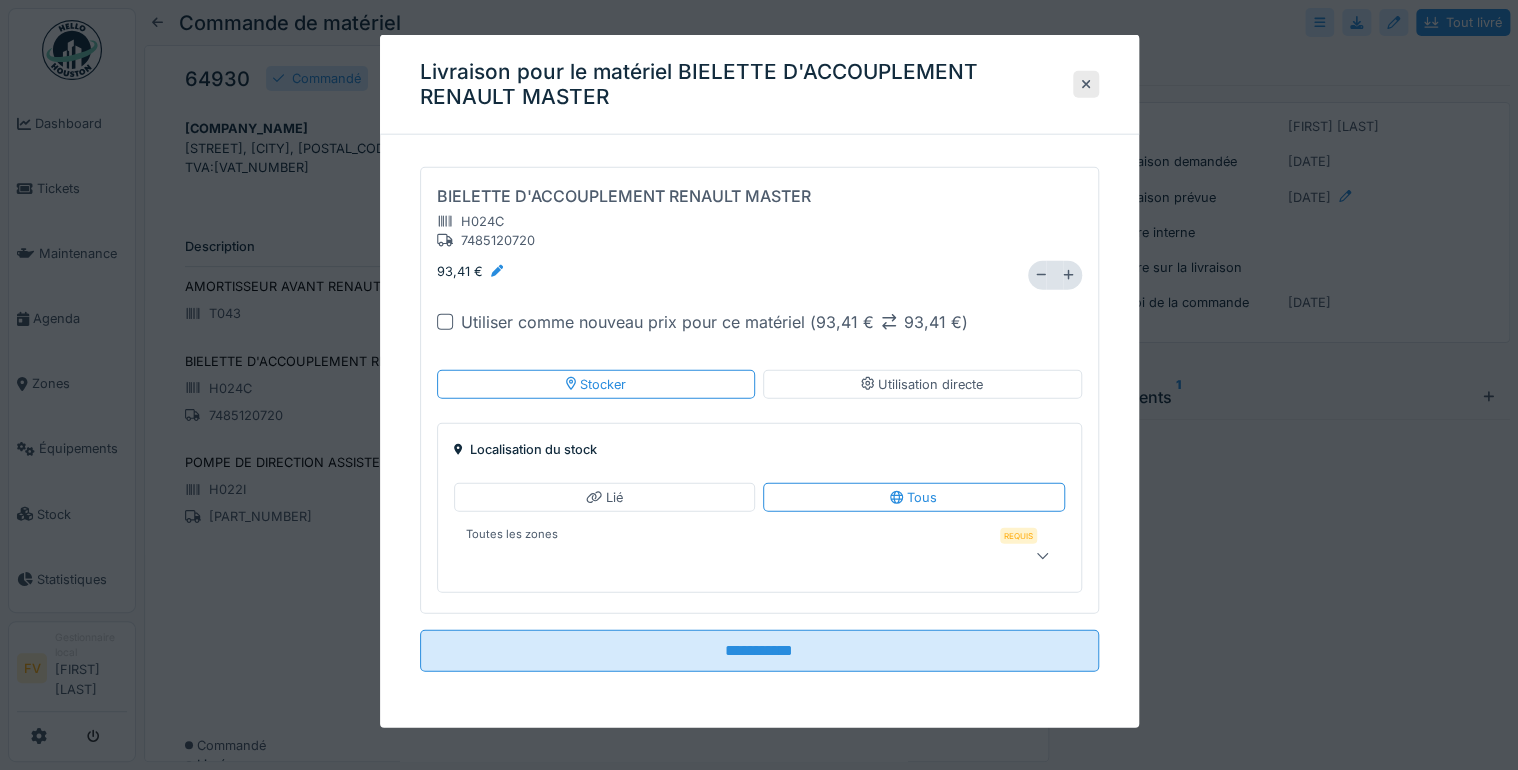 click at bounding box center [1042, 555] 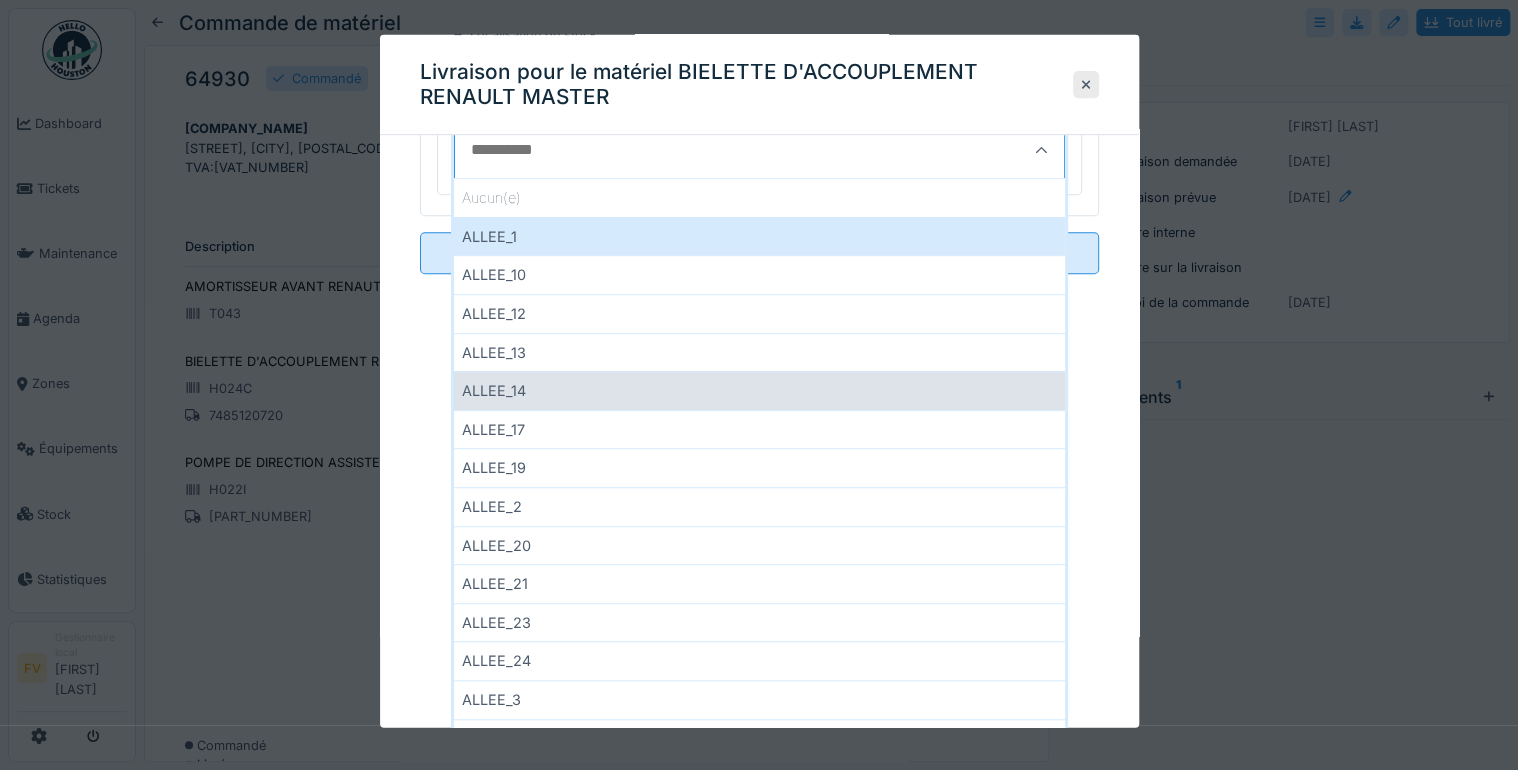 scroll, scrollTop: 495, scrollLeft: 0, axis: vertical 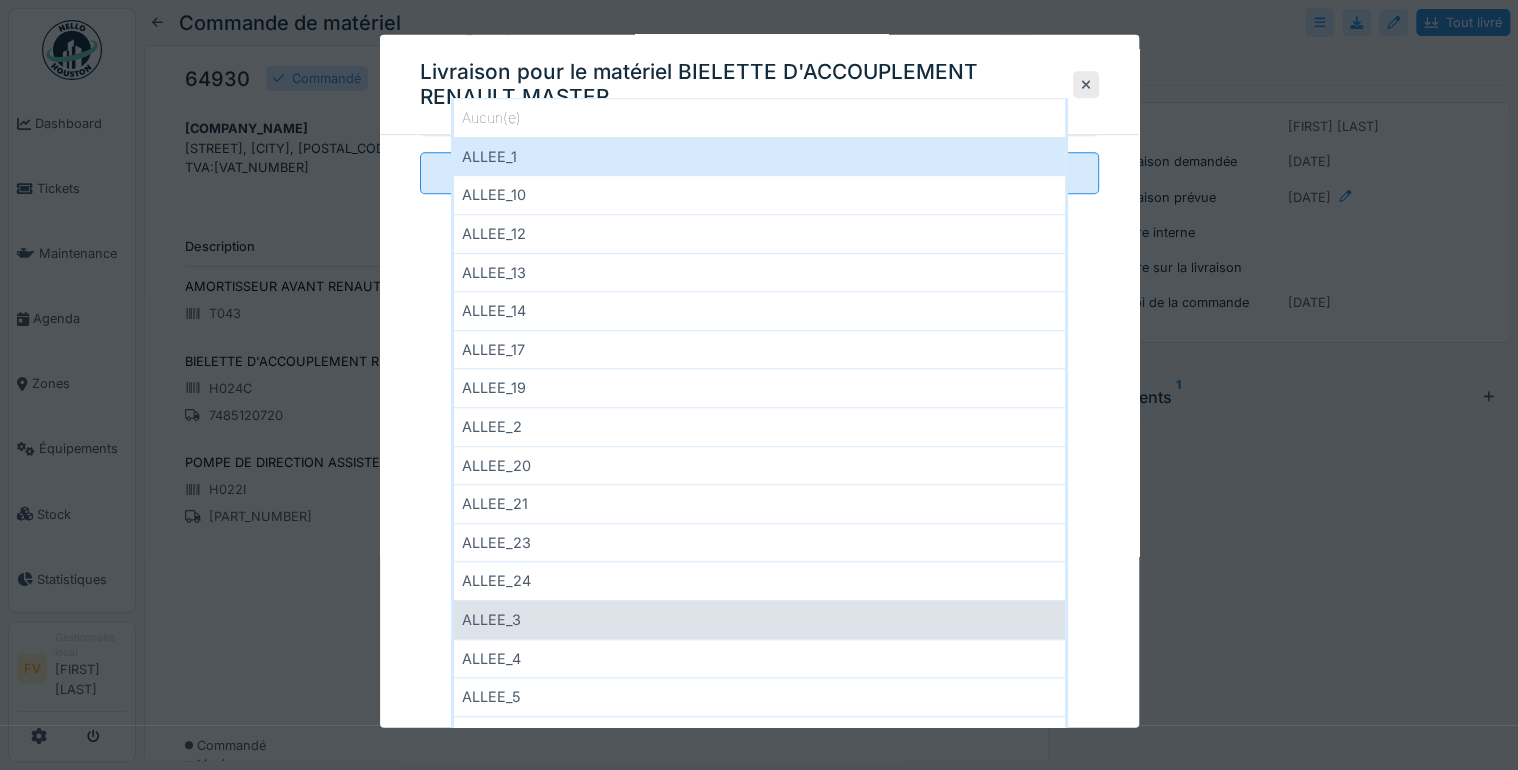 click on "ALLEE_3" at bounding box center [759, 619] 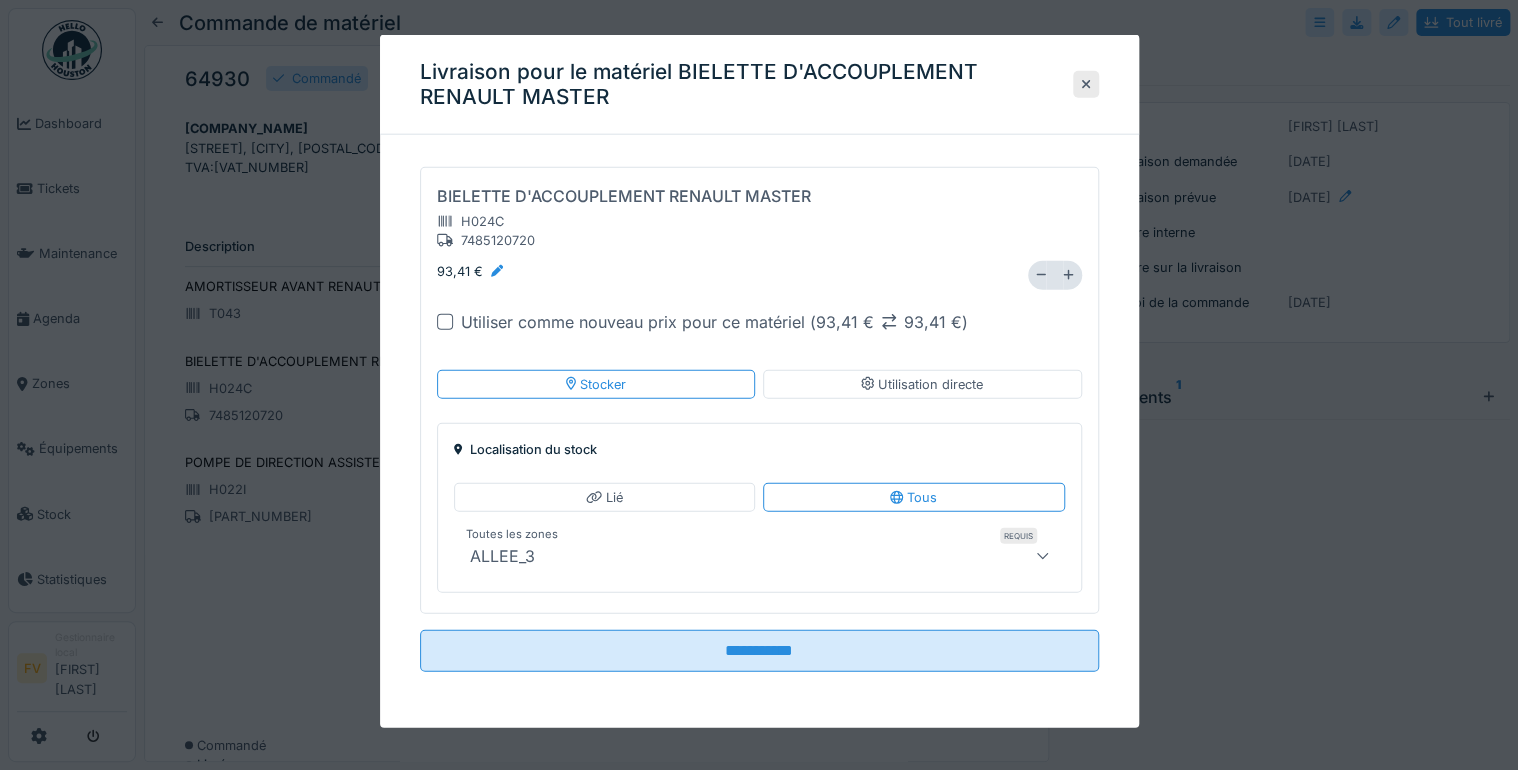 scroll, scrollTop: 0, scrollLeft: 0, axis: both 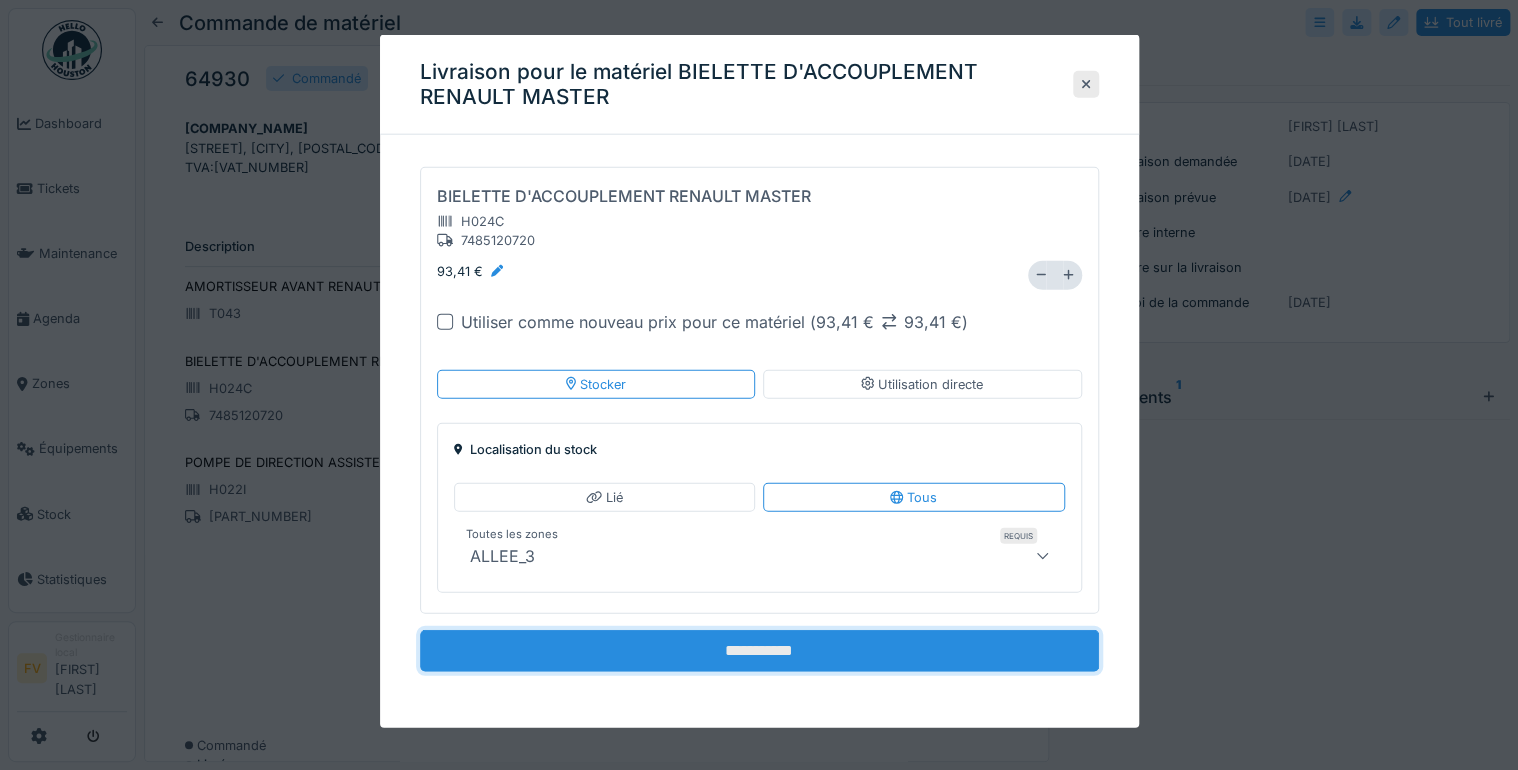 click on "**********" at bounding box center [759, 651] 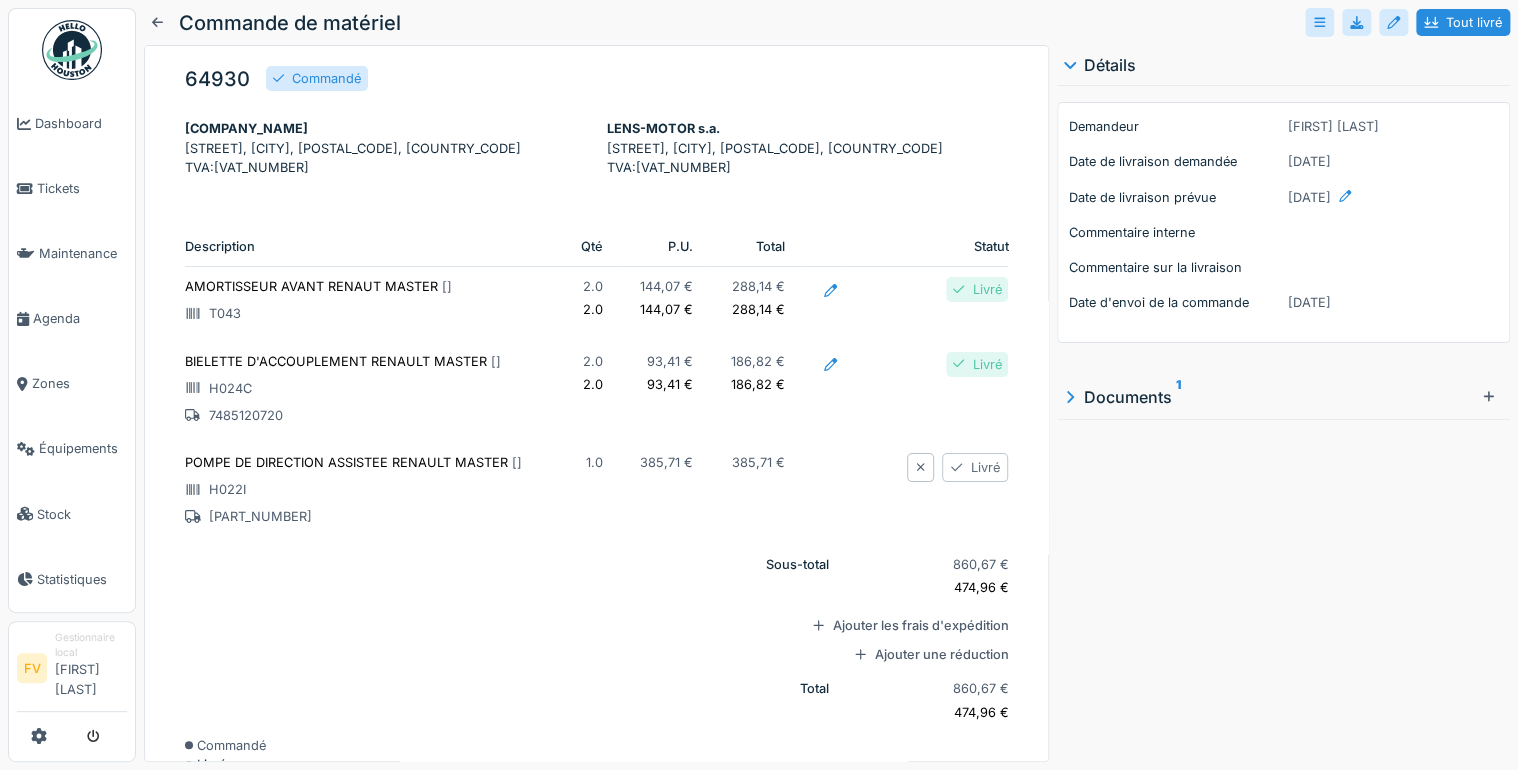 click on "Livré" at bounding box center [975, 486] 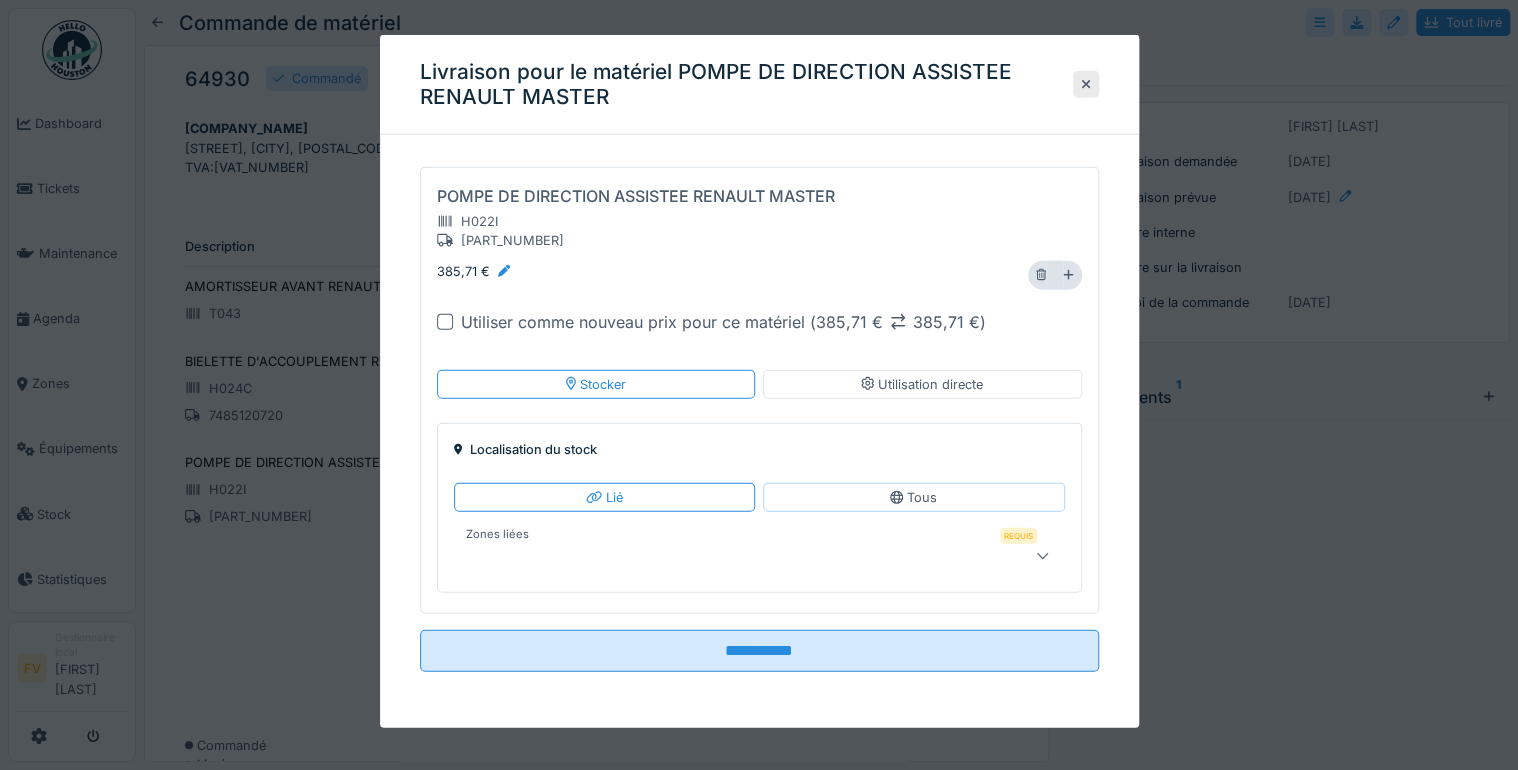 click on "Tous" at bounding box center [913, 497] 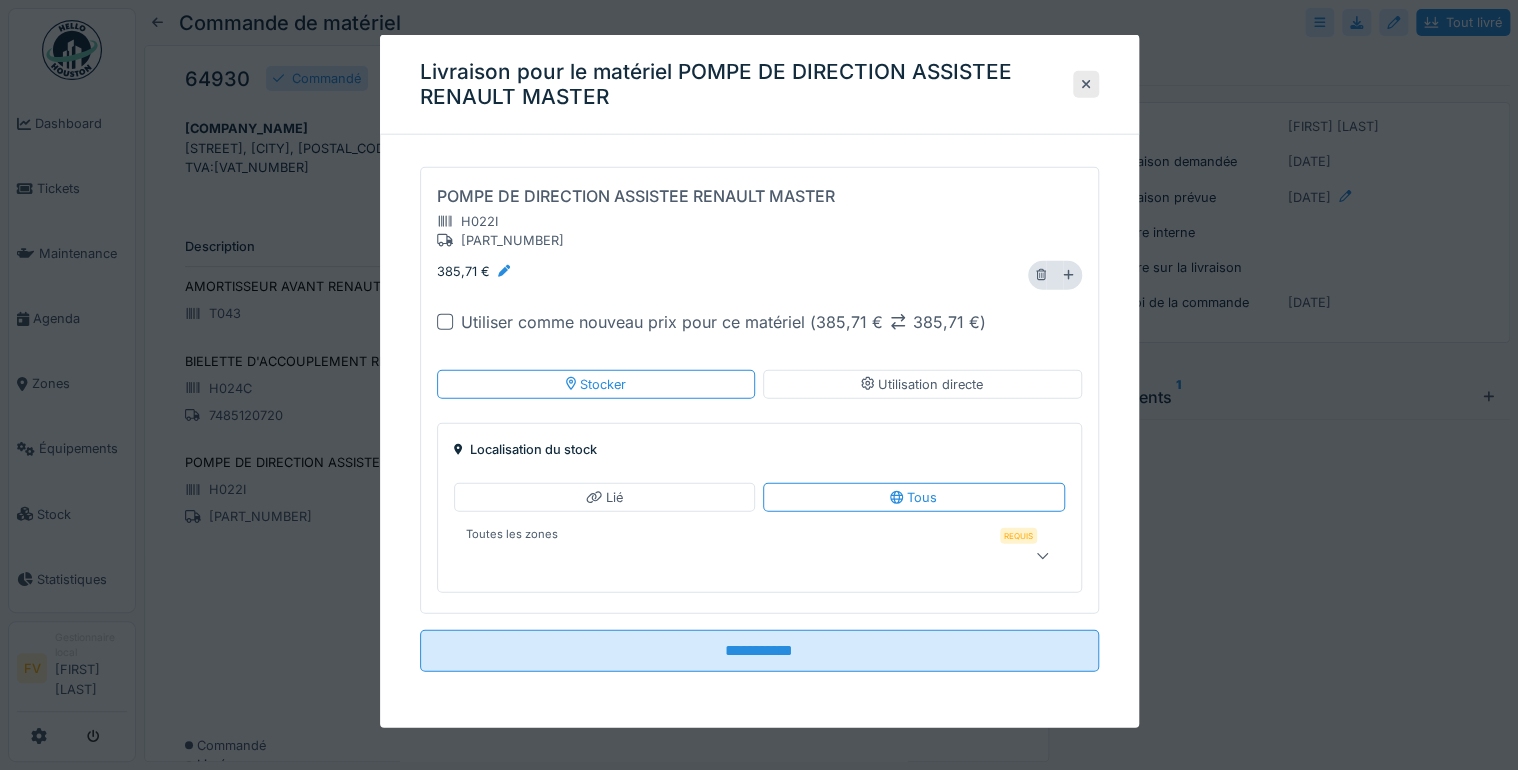 click at bounding box center [1042, 556] 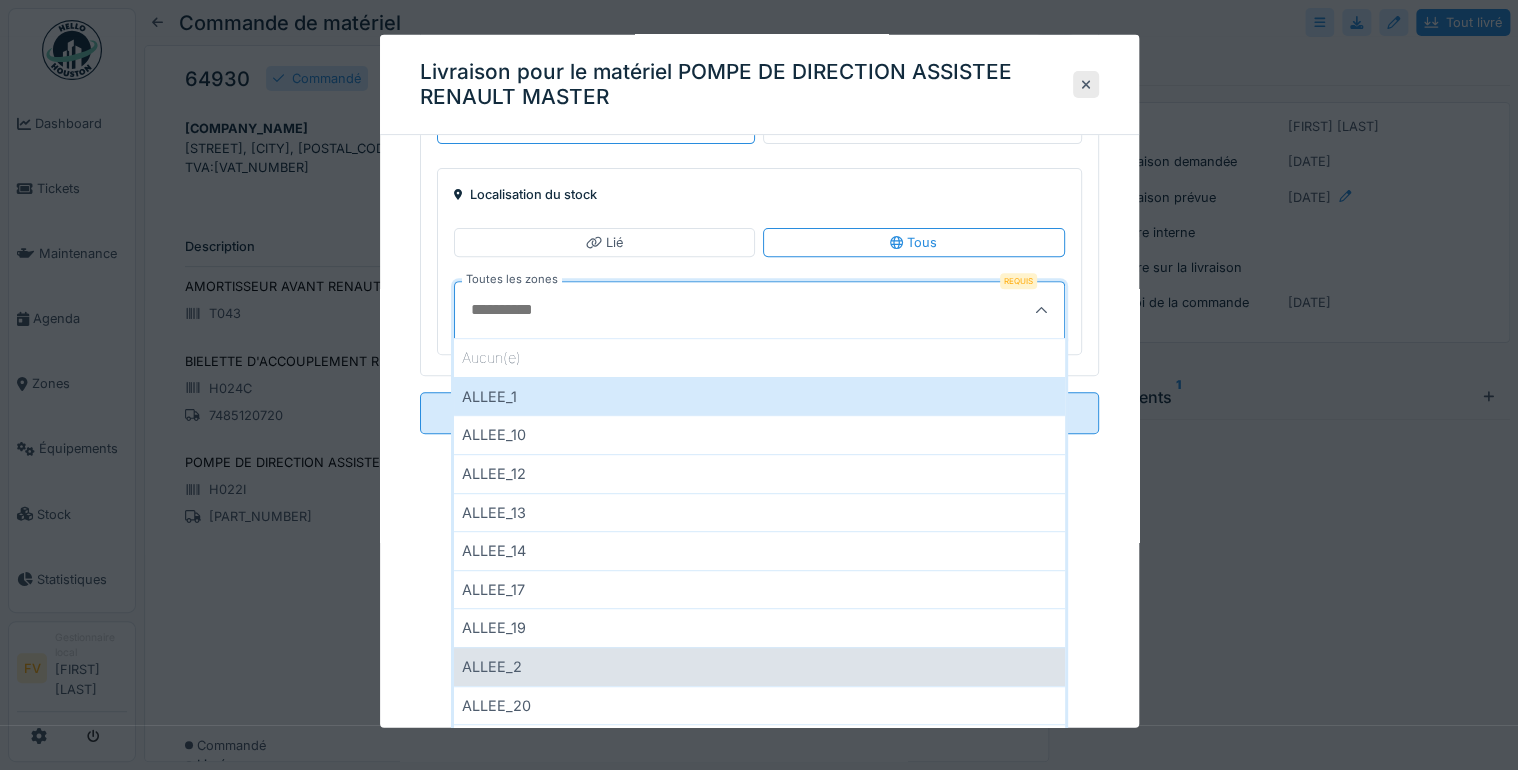 scroll, scrollTop: 495, scrollLeft: 0, axis: vertical 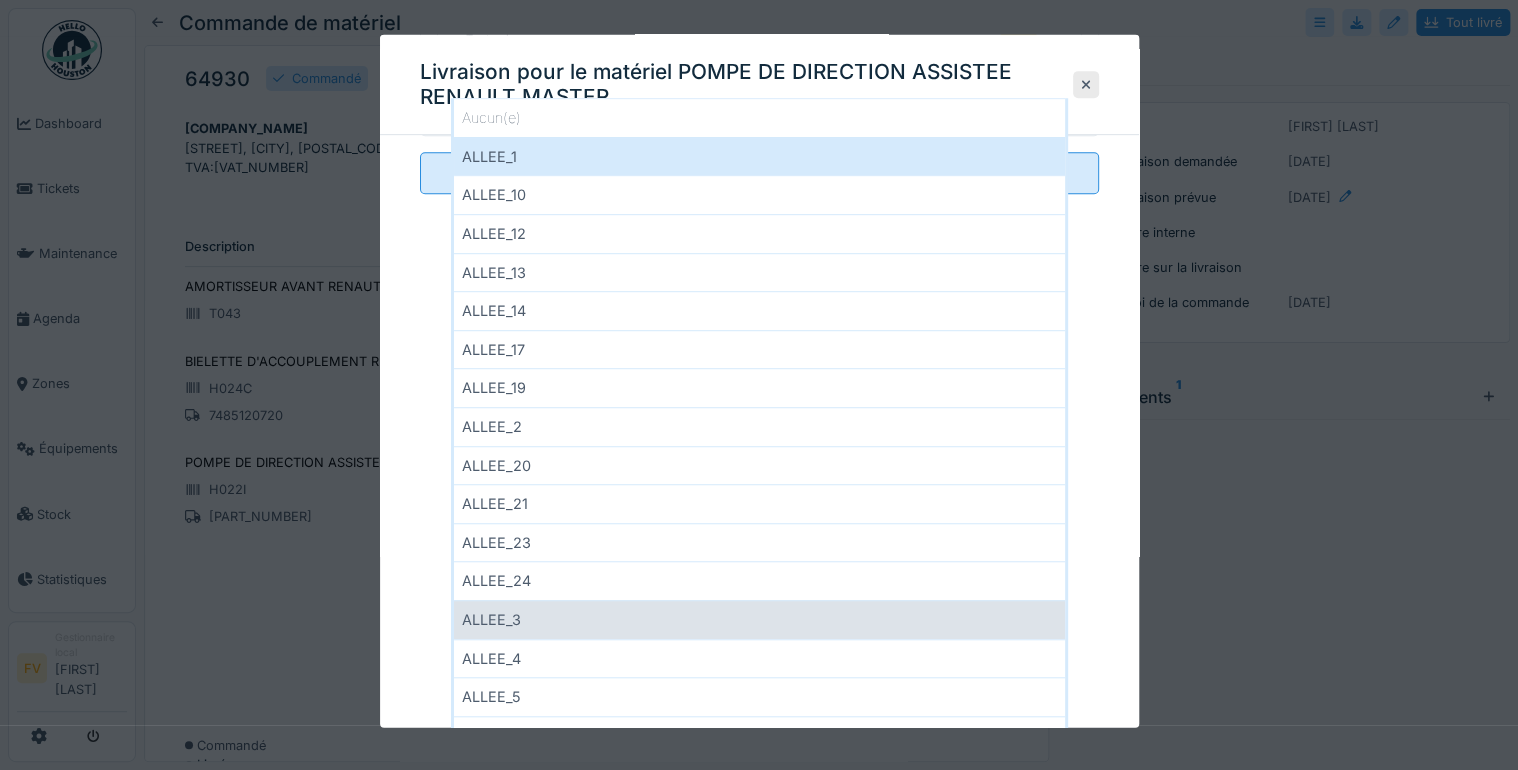 click on "ALLEE_3" at bounding box center [759, 619] 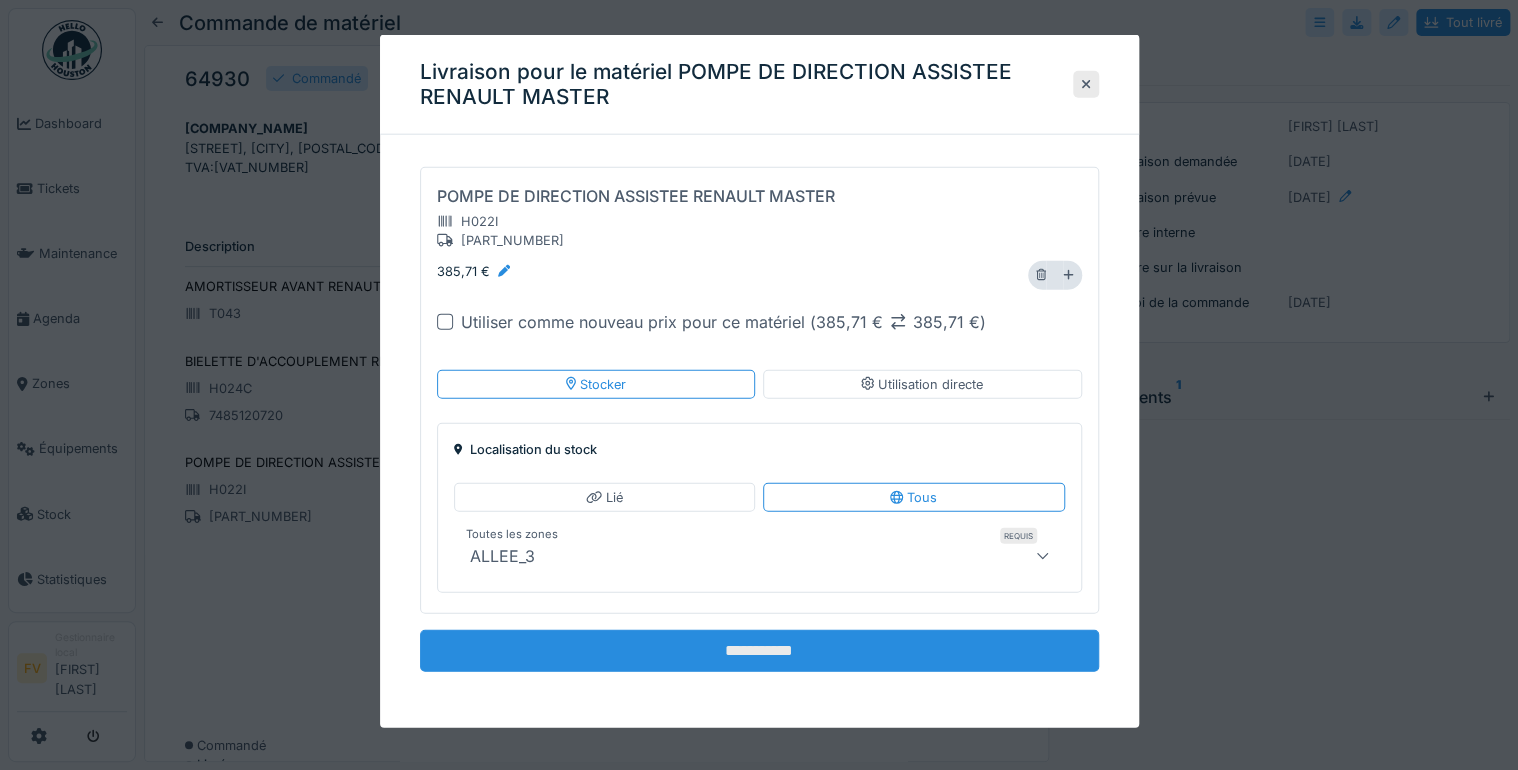 click on "**********" at bounding box center [759, 651] 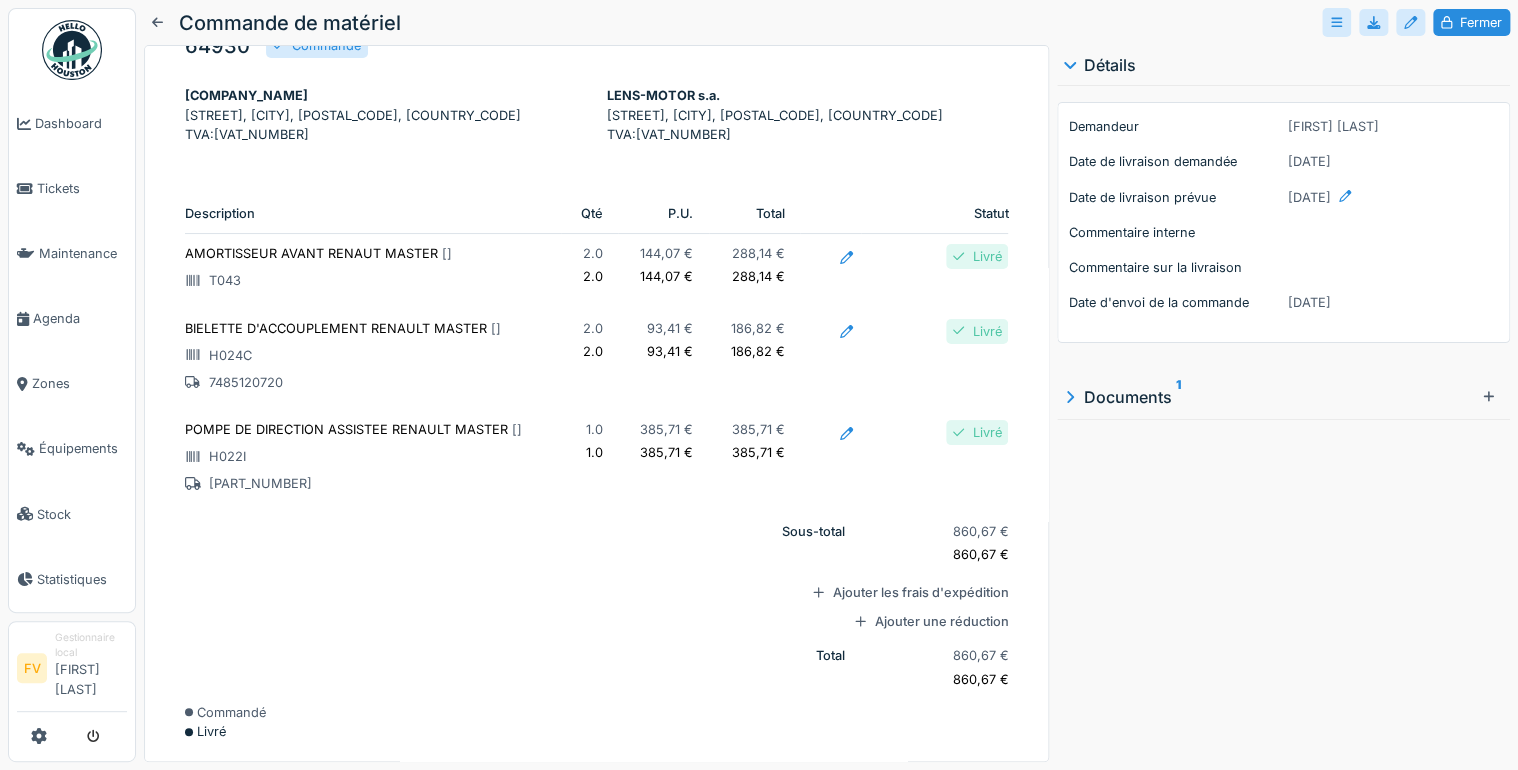 scroll, scrollTop: 0, scrollLeft: 0, axis: both 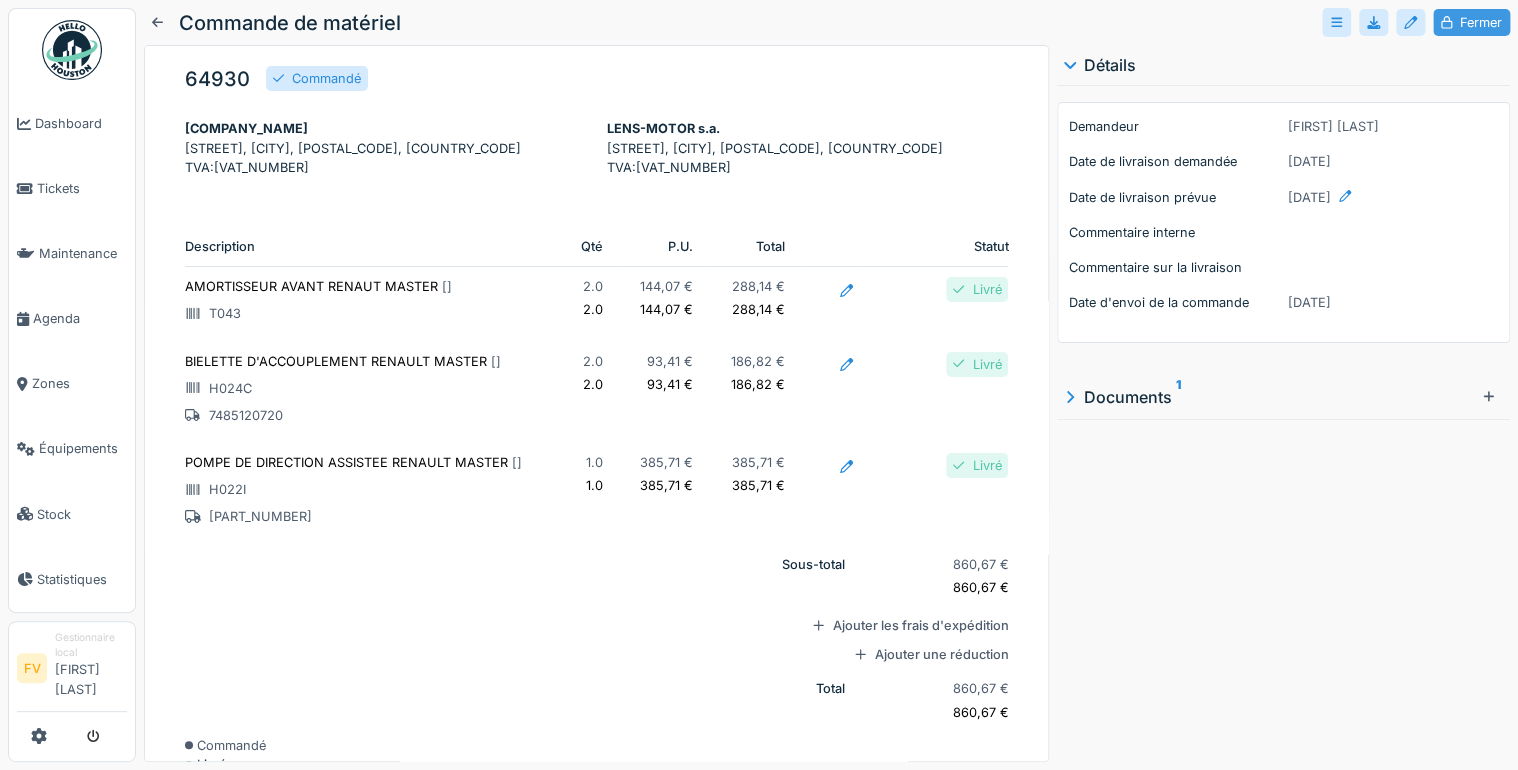 click on "Fermer" at bounding box center [1471, 22] 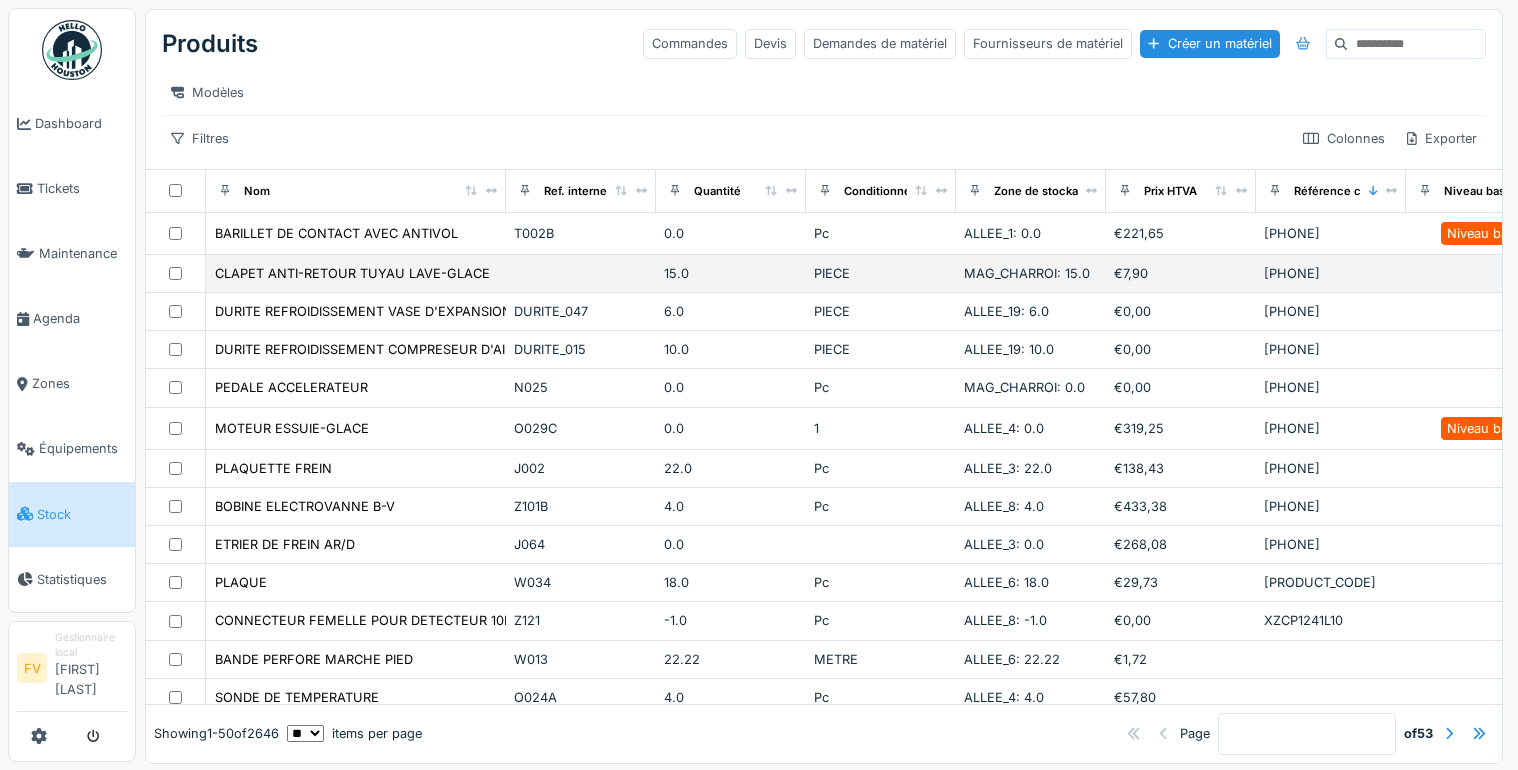 scroll, scrollTop: 0, scrollLeft: 0, axis: both 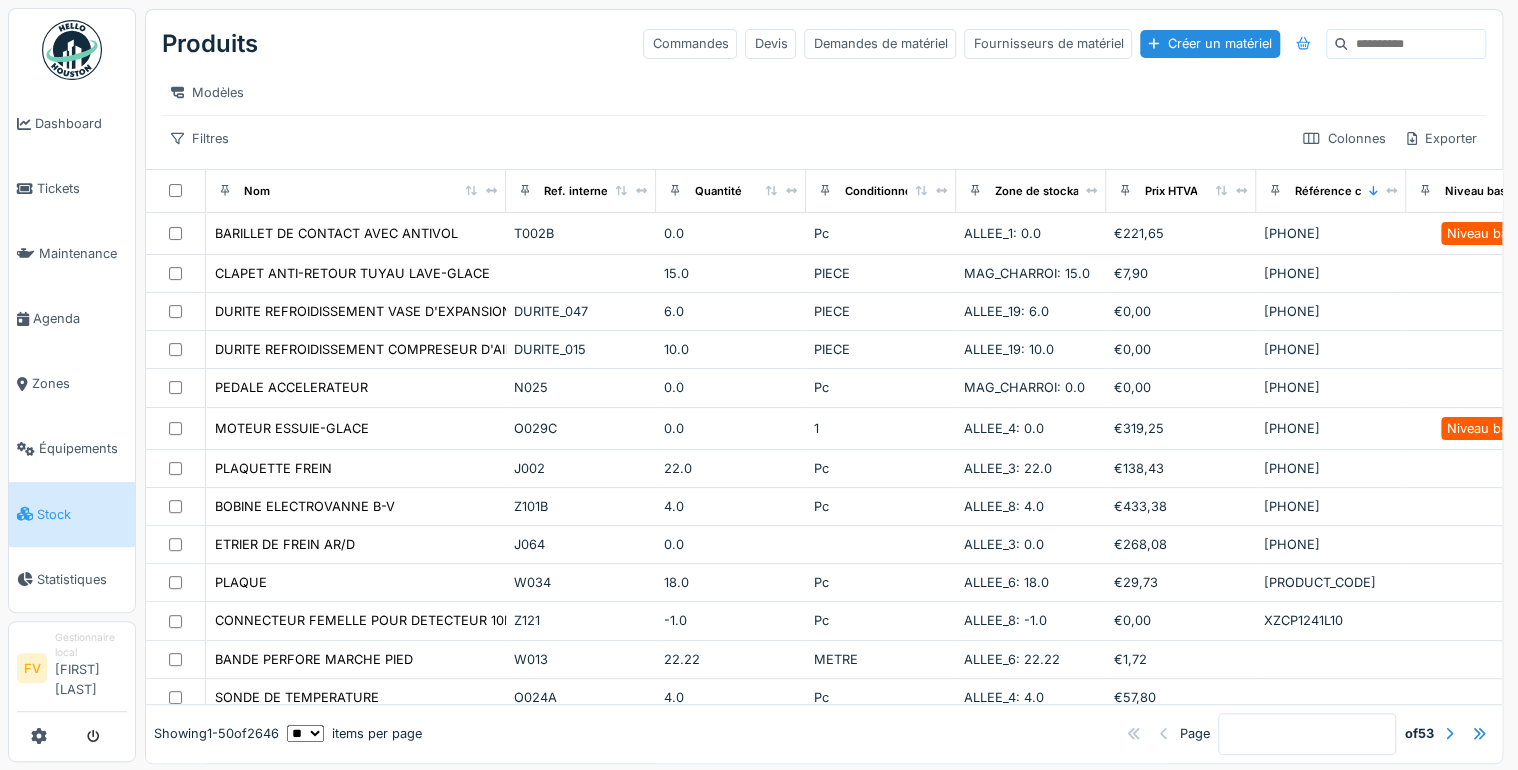 click on "Produits Commandes Devis Demandes de matériel Fournisseurs de matériel Créer un matériel Modèles Filtres Colonnes Exporter" at bounding box center [824, 89] 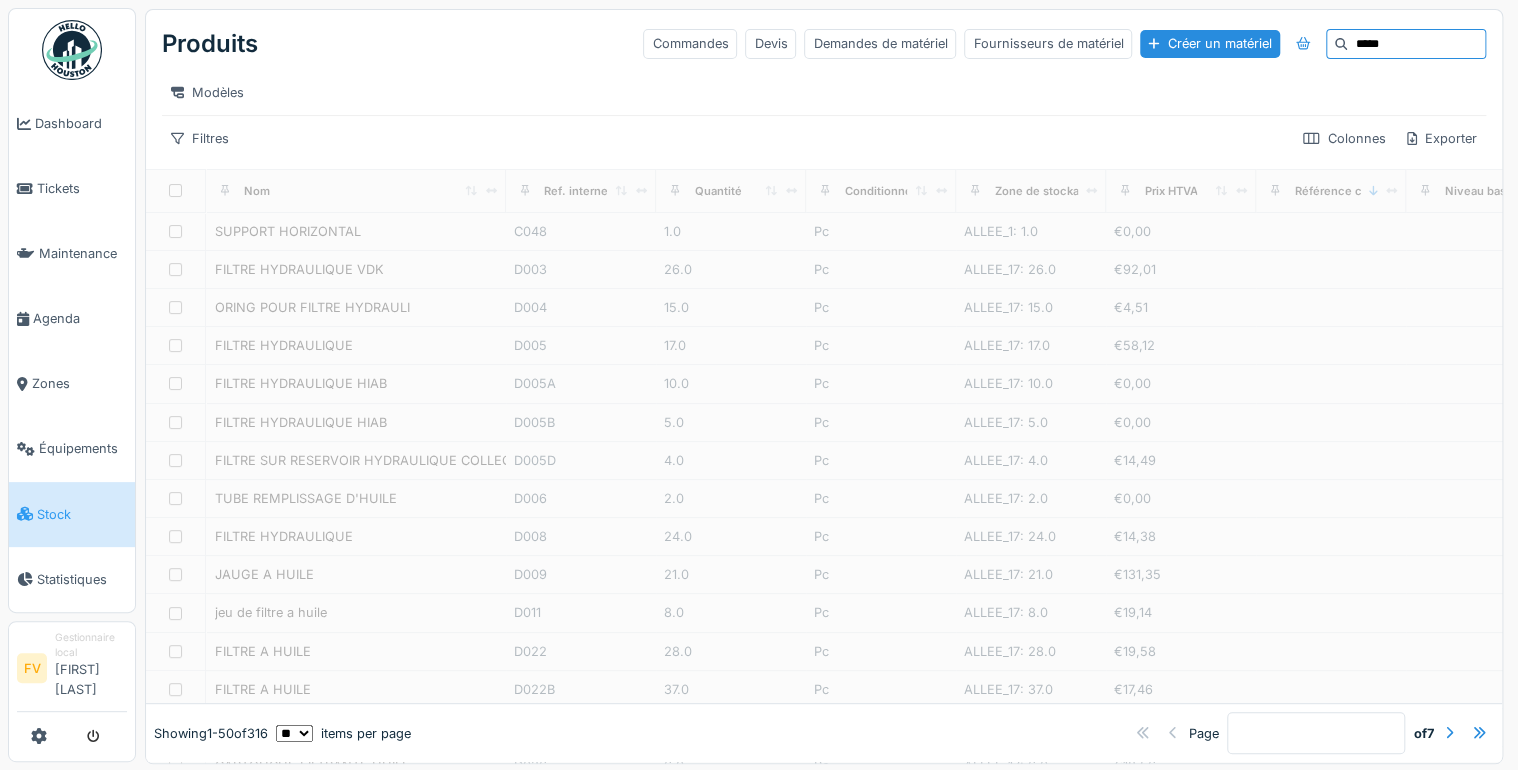 click on "*****" at bounding box center (1416, 44) 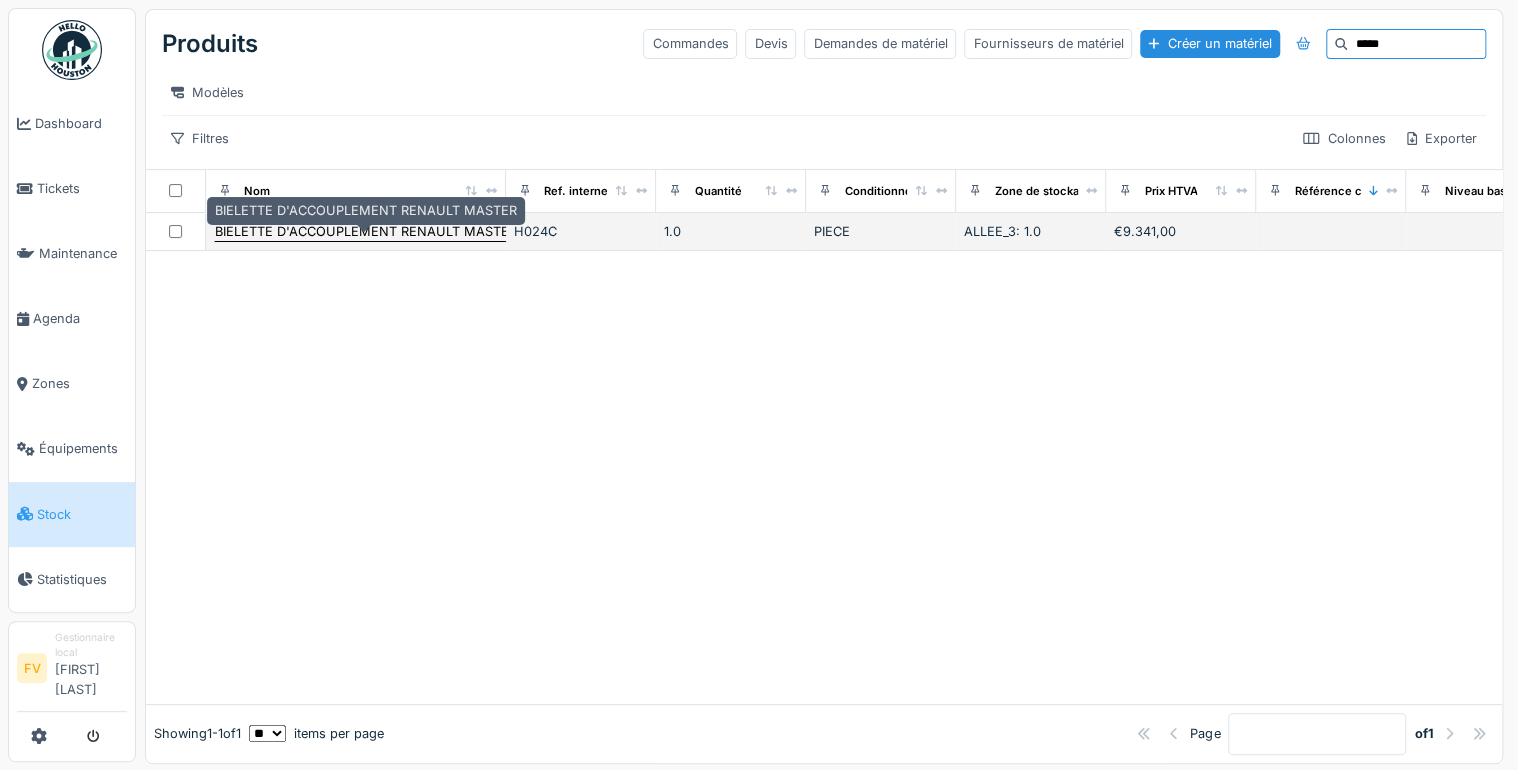type on "*****" 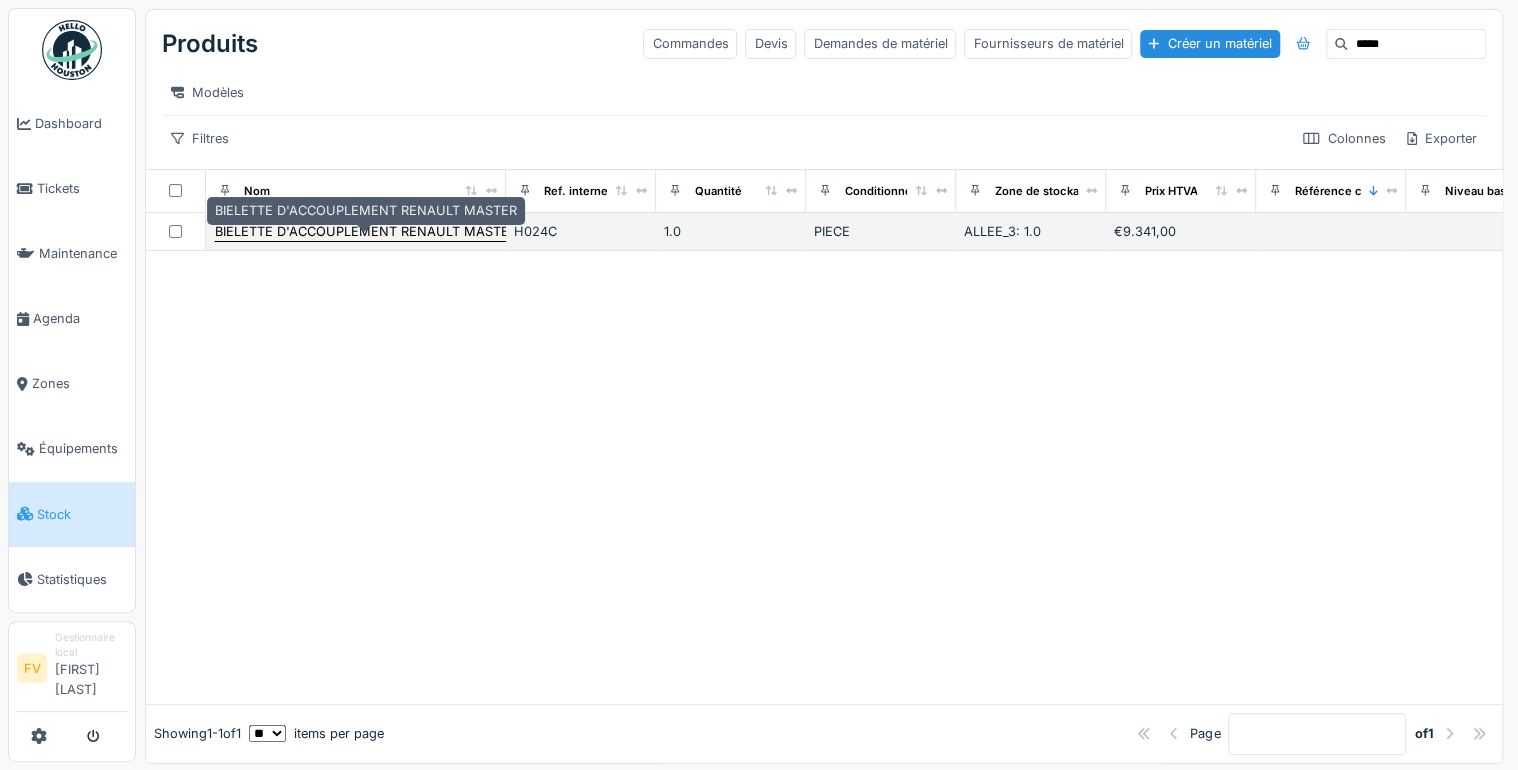 click on "BIELETTE D'ACCOUPLEMENT RENAULT MASTER" at bounding box center (366, 239) 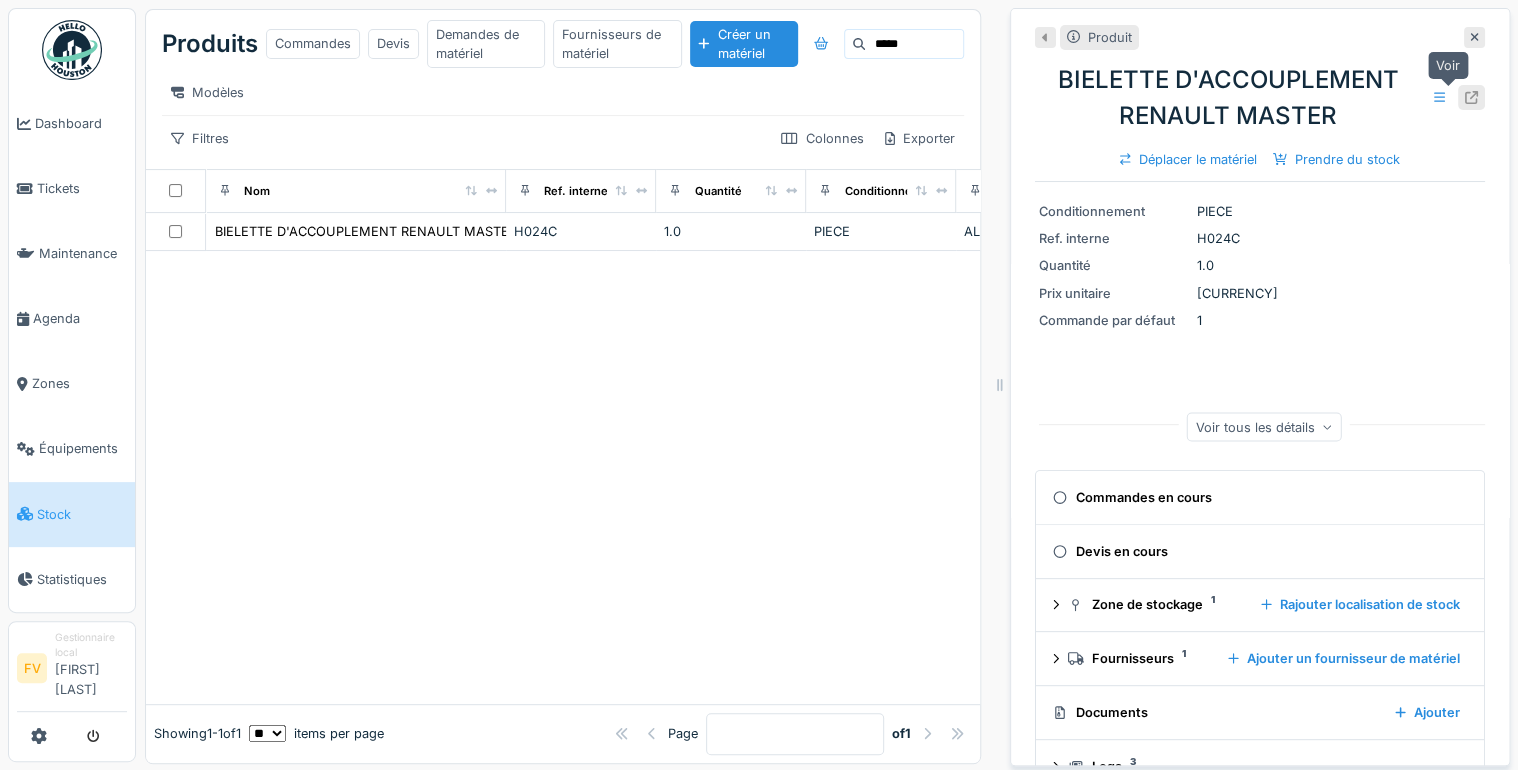click at bounding box center [1471, 97] 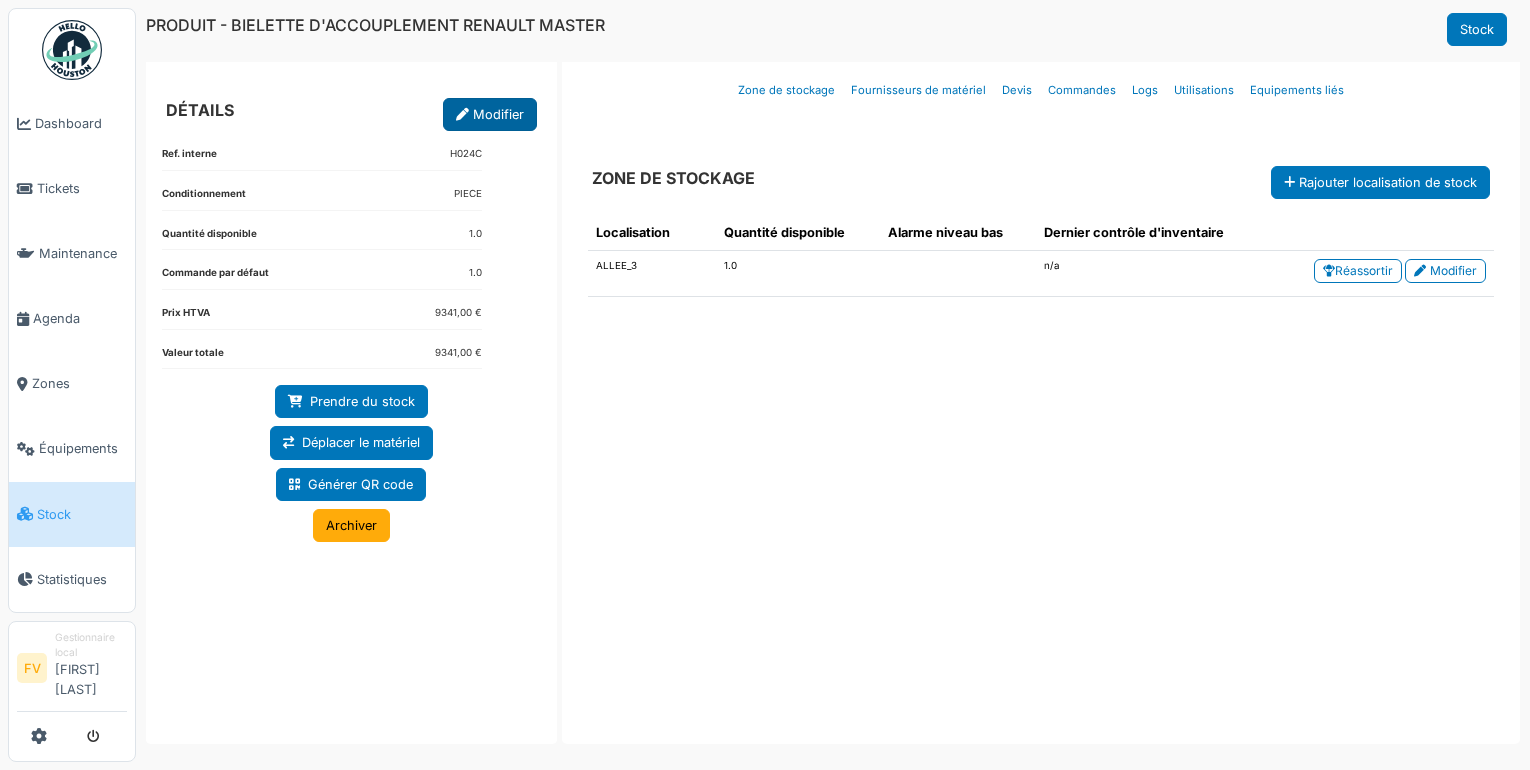 scroll, scrollTop: 0, scrollLeft: 0, axis: both 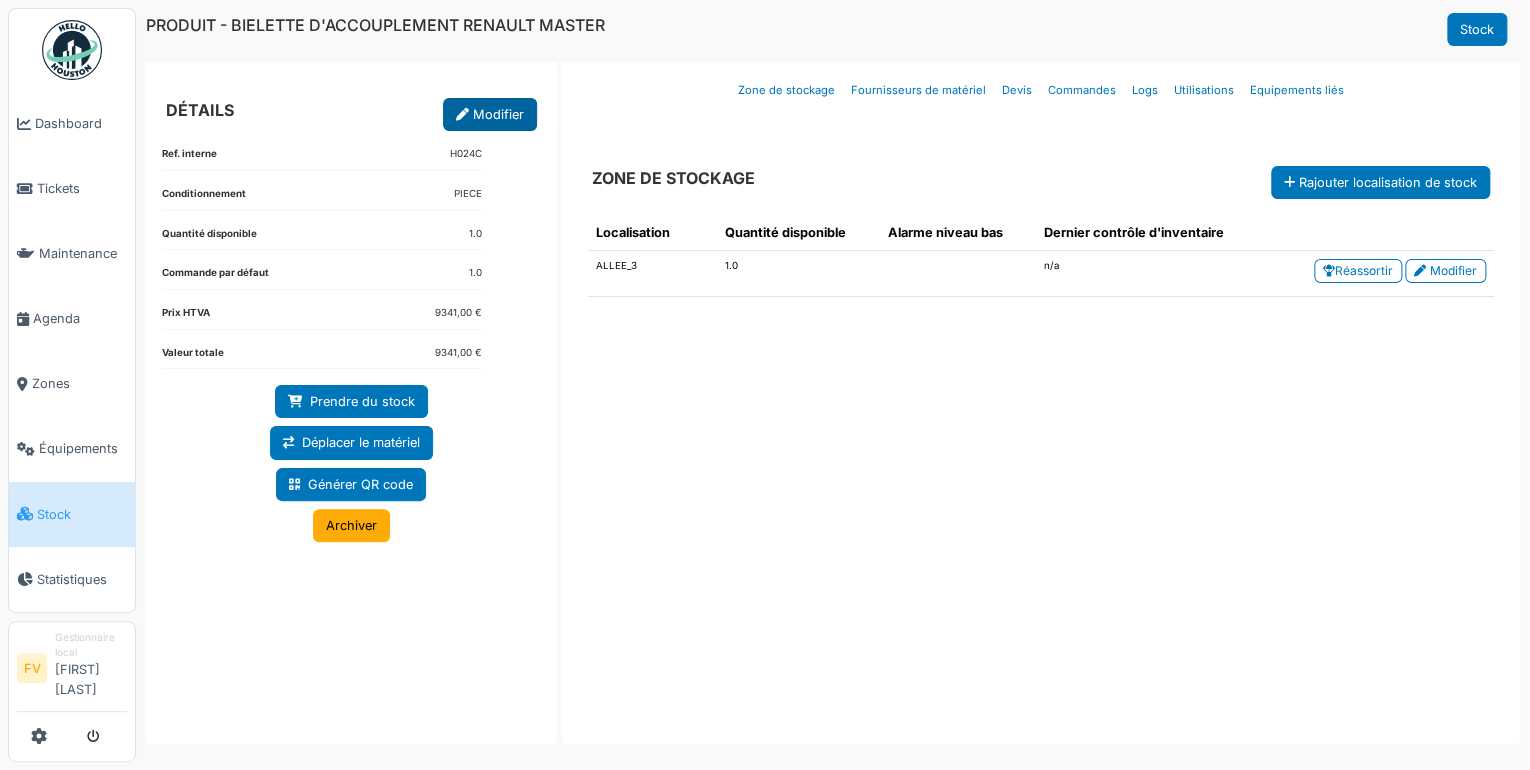 click on "Modifier" at bounding box center (490, 114) 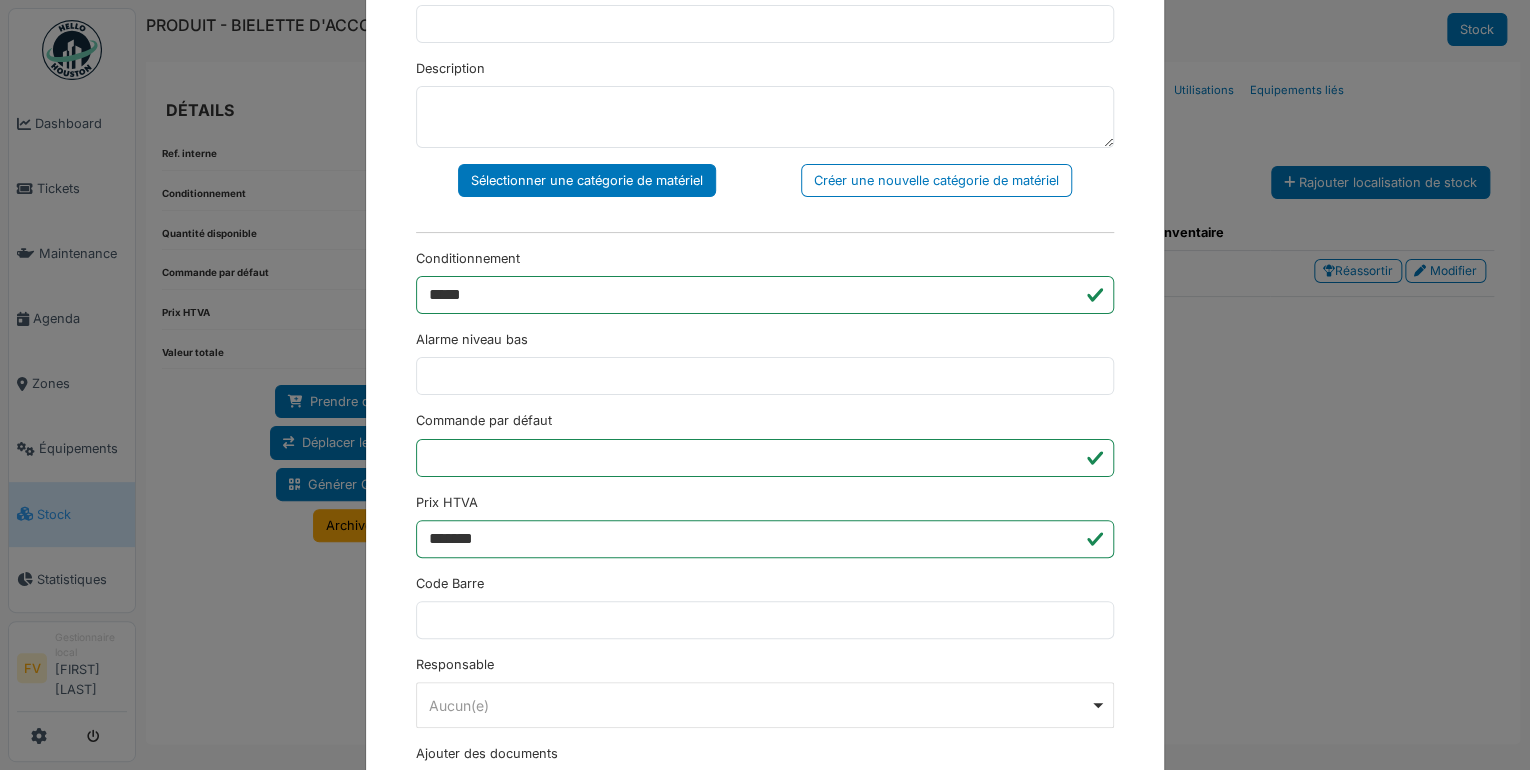 scroll, scrollTop: 546, scrollLeft: 0, axis: vertical 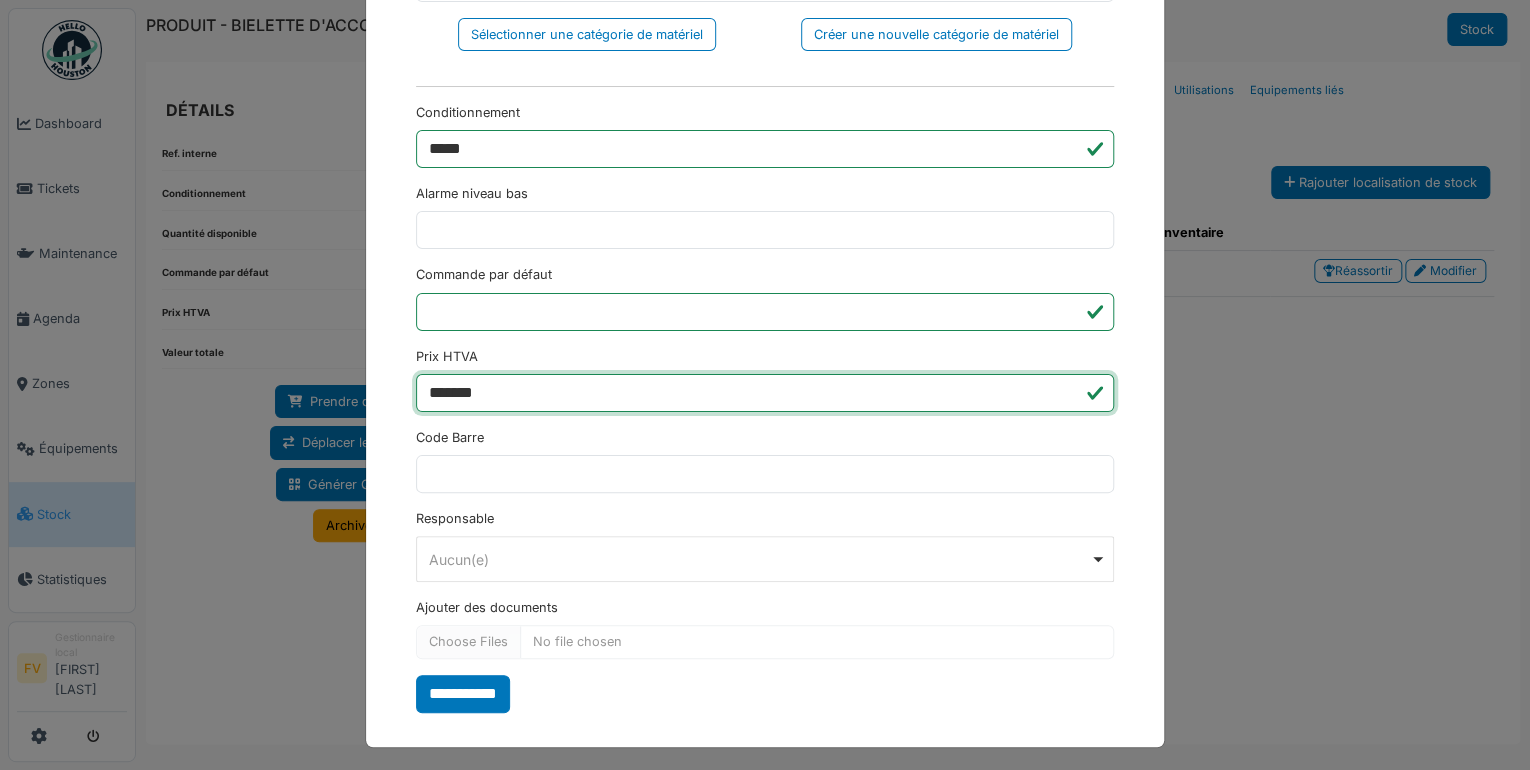 click on "*******" at bounding box center [765, 393] 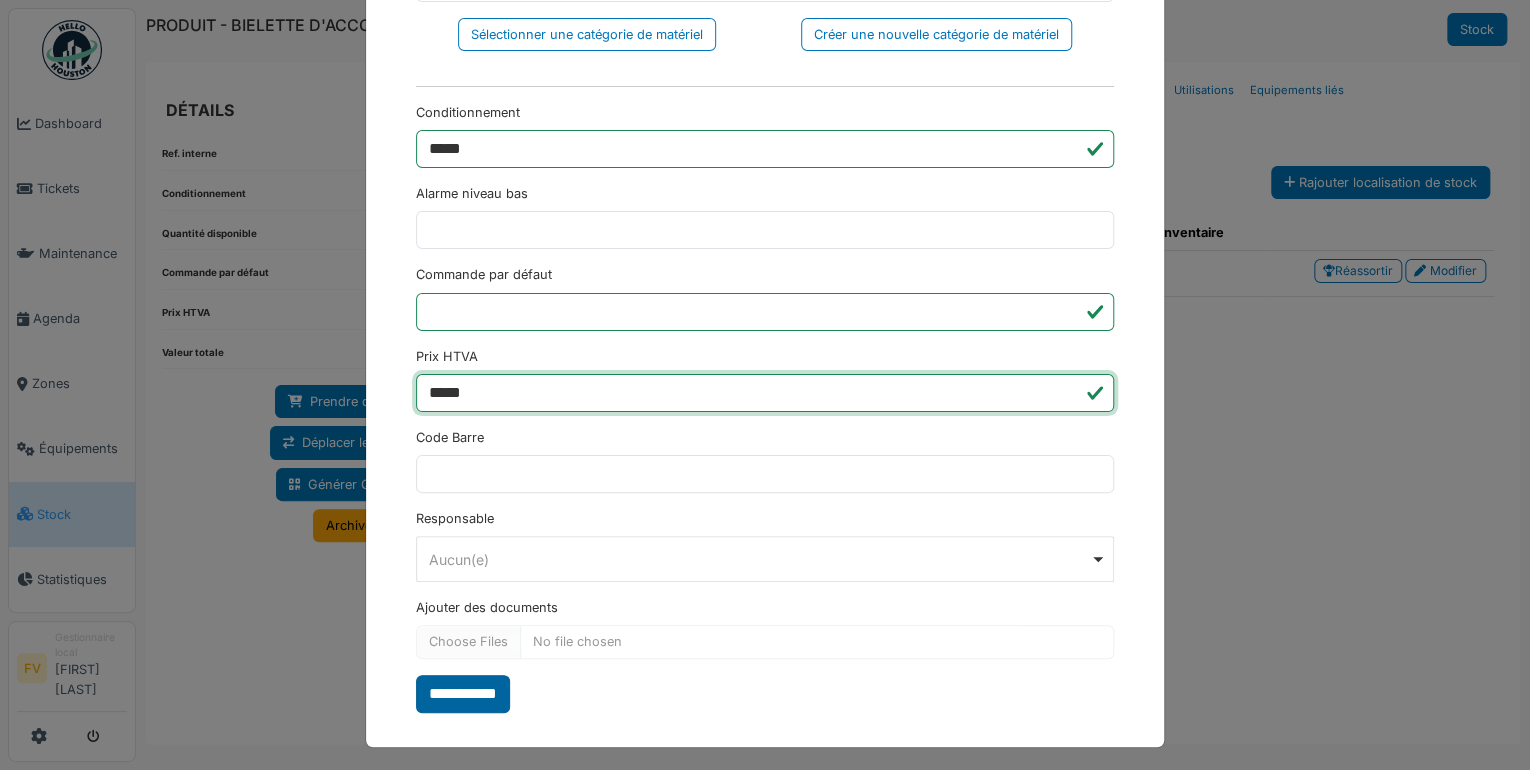 type on "*****" 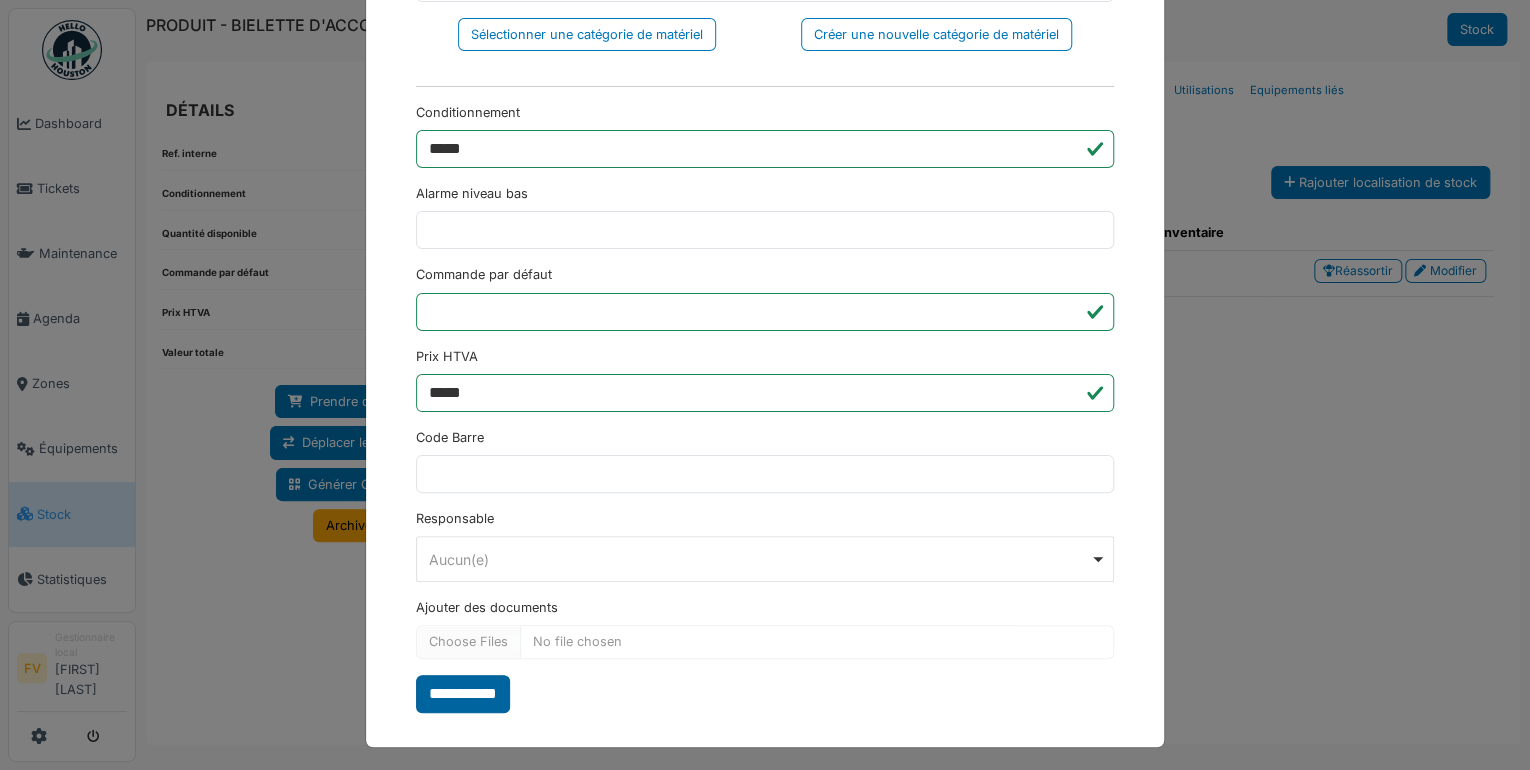 click on "**********" at bounding box center (463, 694) 